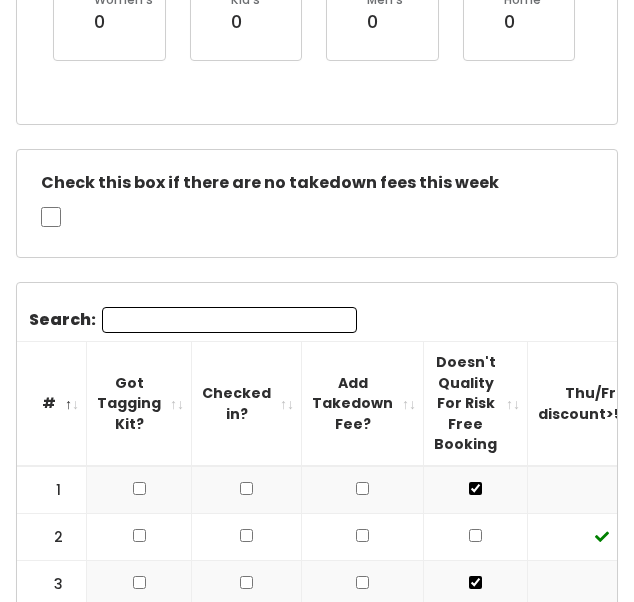 scroll, scrollTop: 490, scrollLeft: 0, axis: vertical 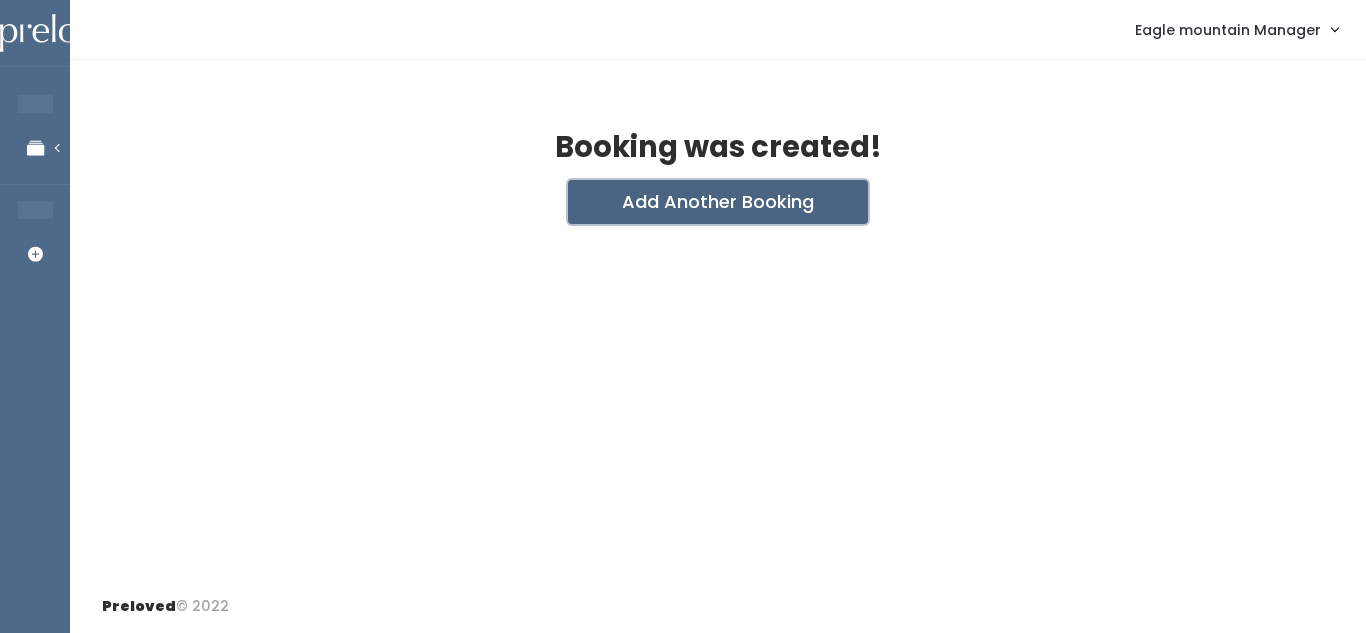 click on "Add Another Booking" at bounding box center [718, 202] 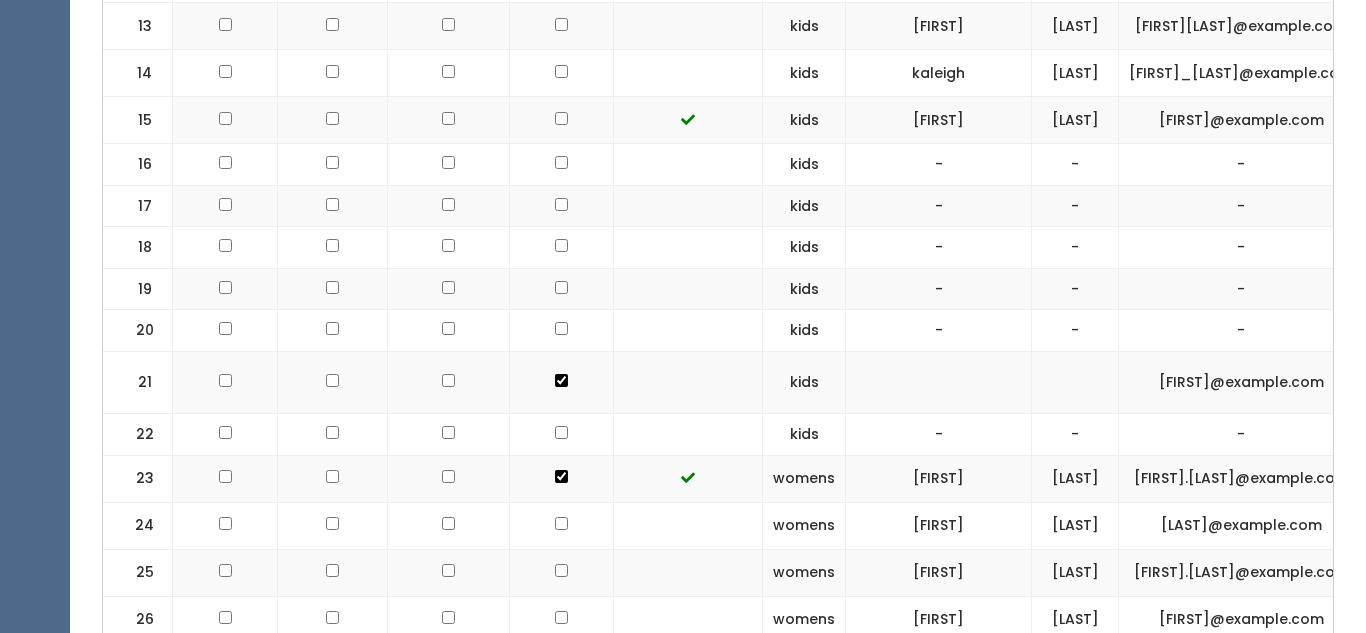 scroll, scrollTop: 1362, scrollLeft: 0, axis: vertical 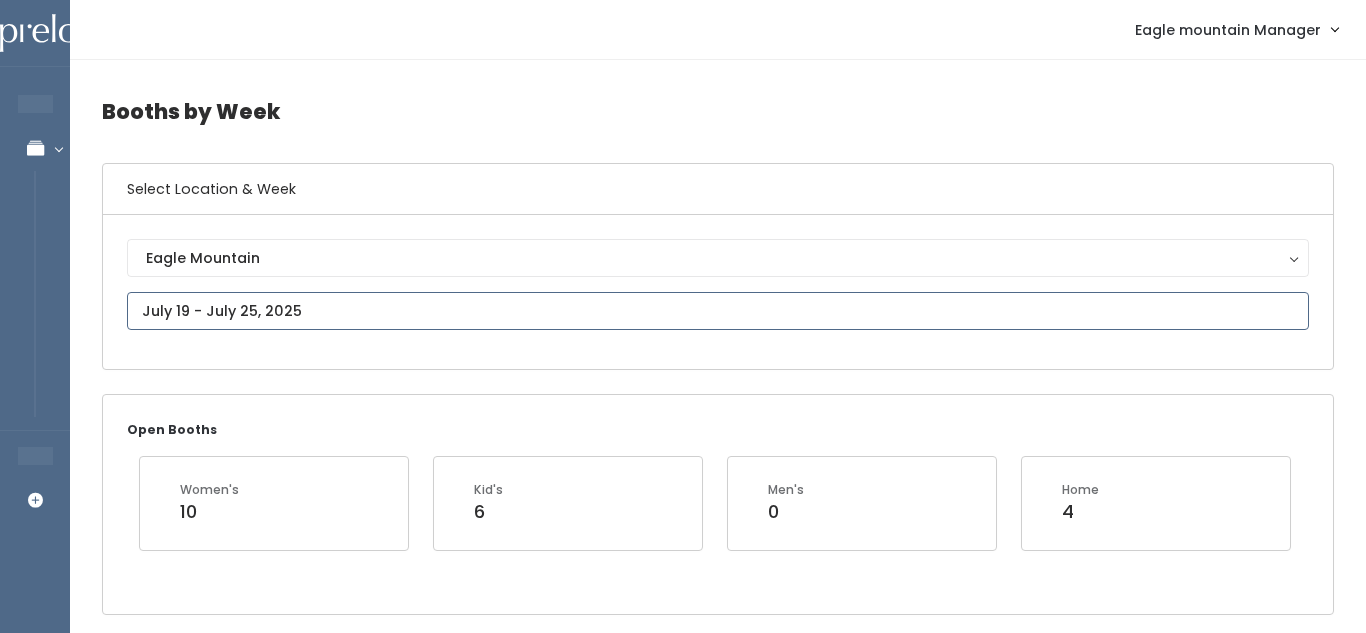 click at bounding box center (718, 311) 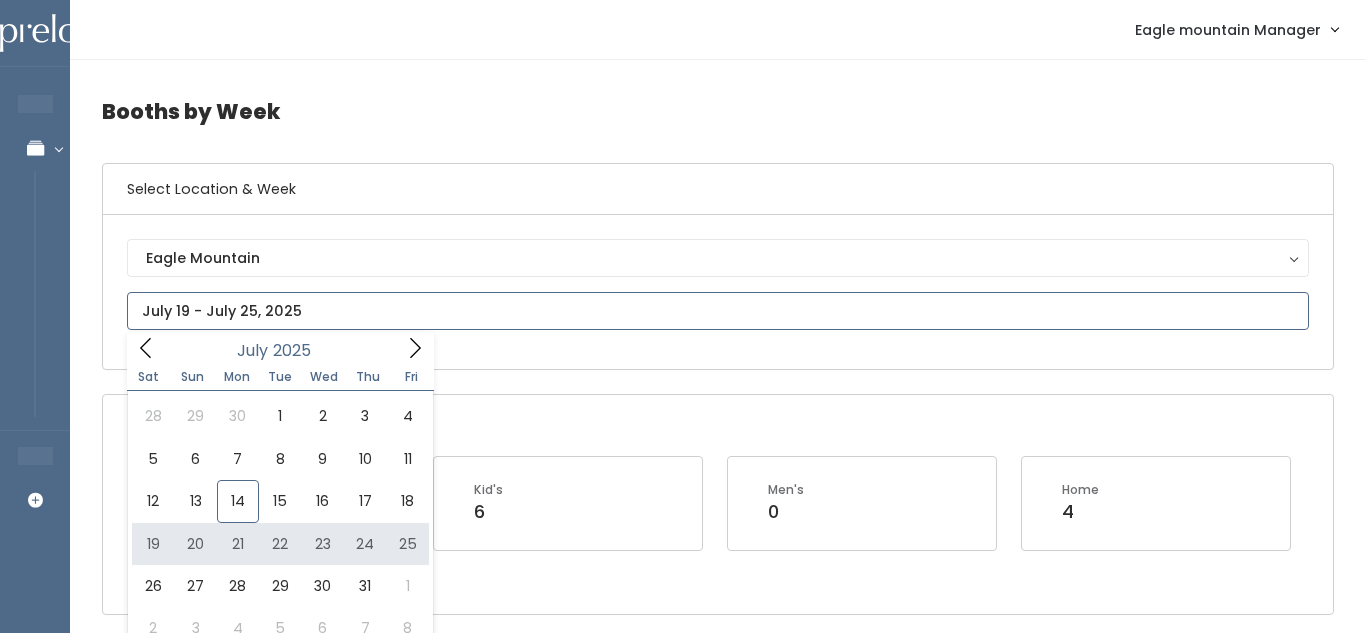 type on "July 19 to July 25" 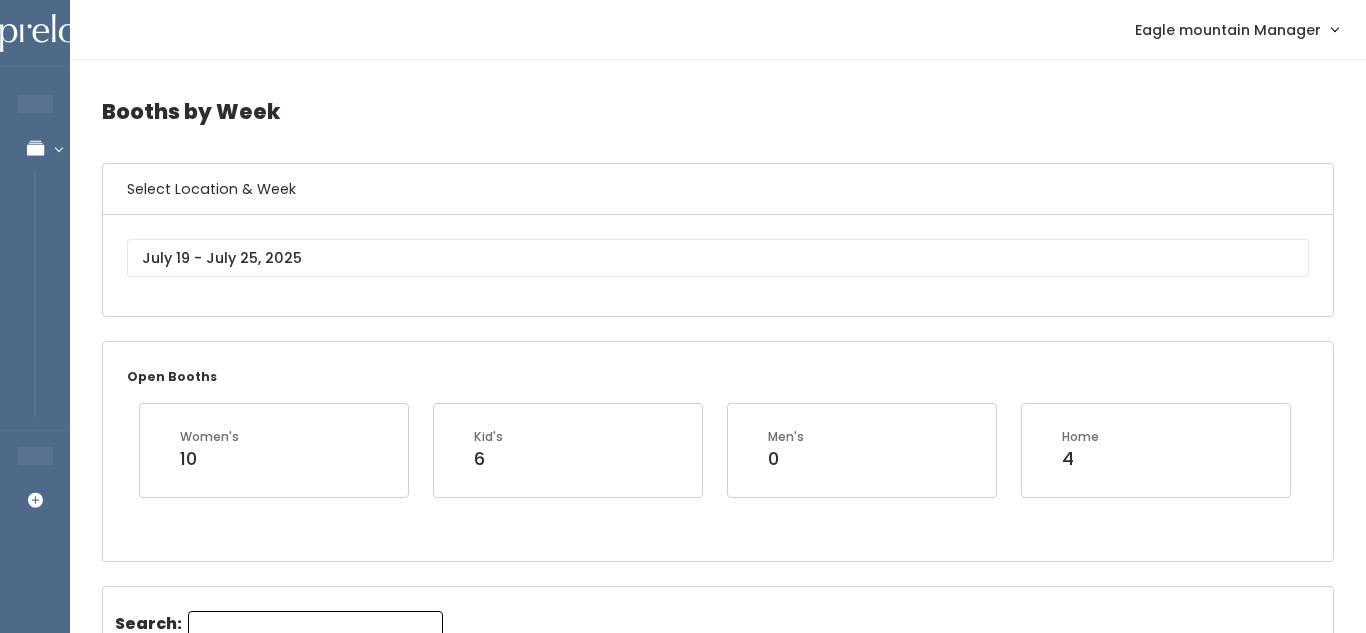 scroll, scrollTop: 0, scrollLeft: 0, axis: both 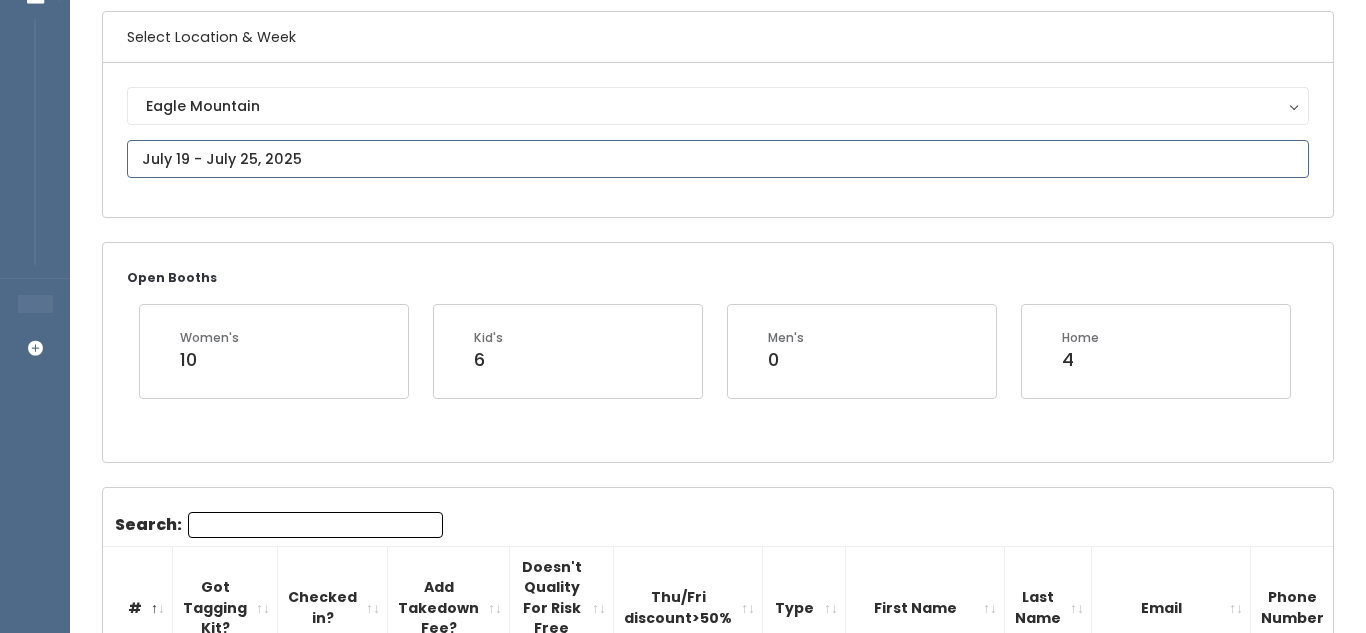 click at bounding box center (718, 159) 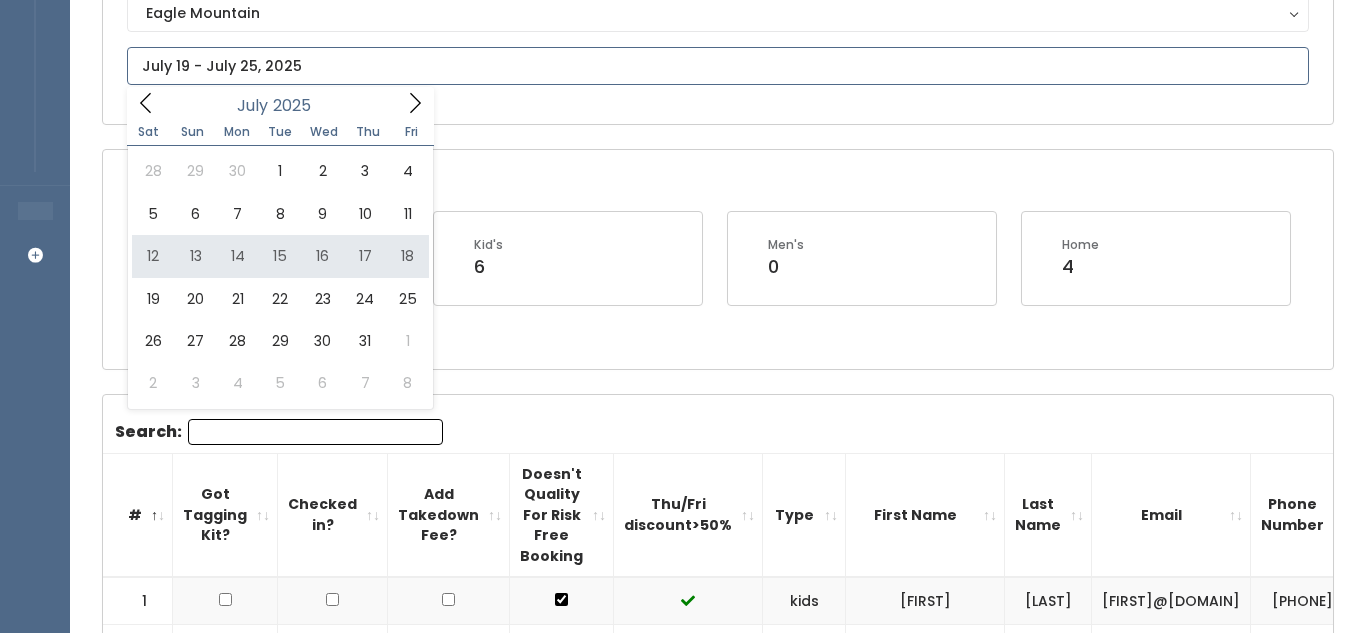 scroll, scrollTop: 262, scrollLeft: 0, axis: vertical 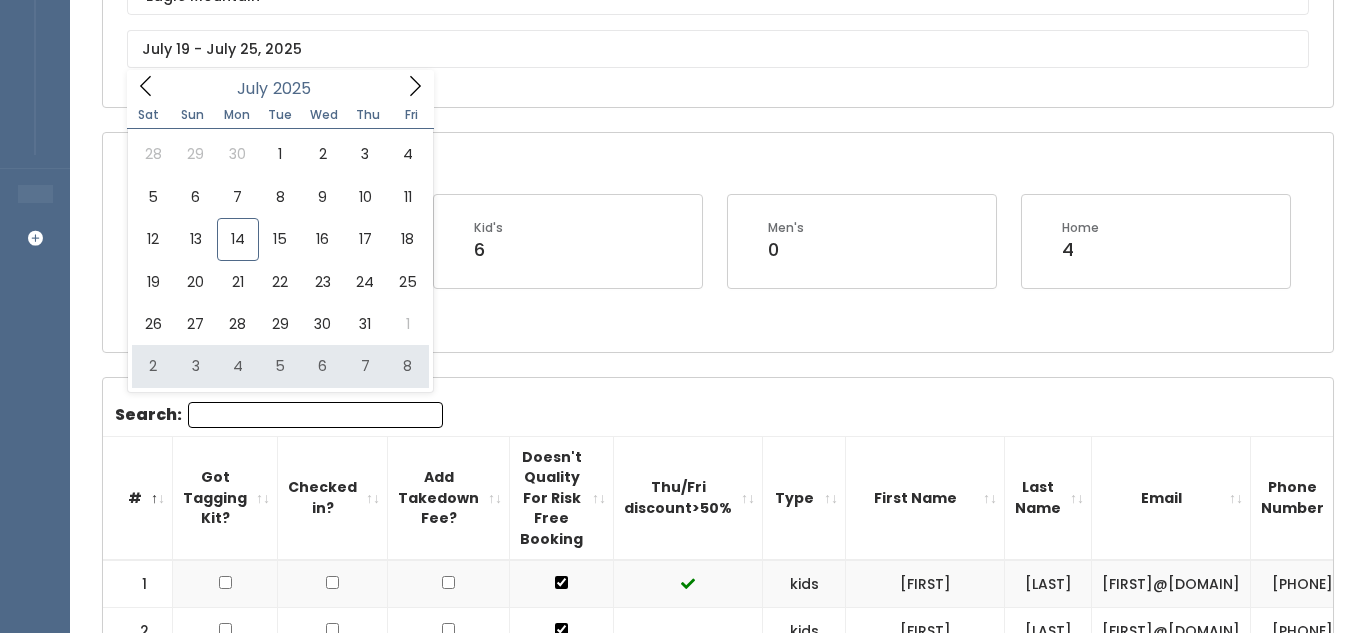 click on "Search:" at bounding box center [315, 415] 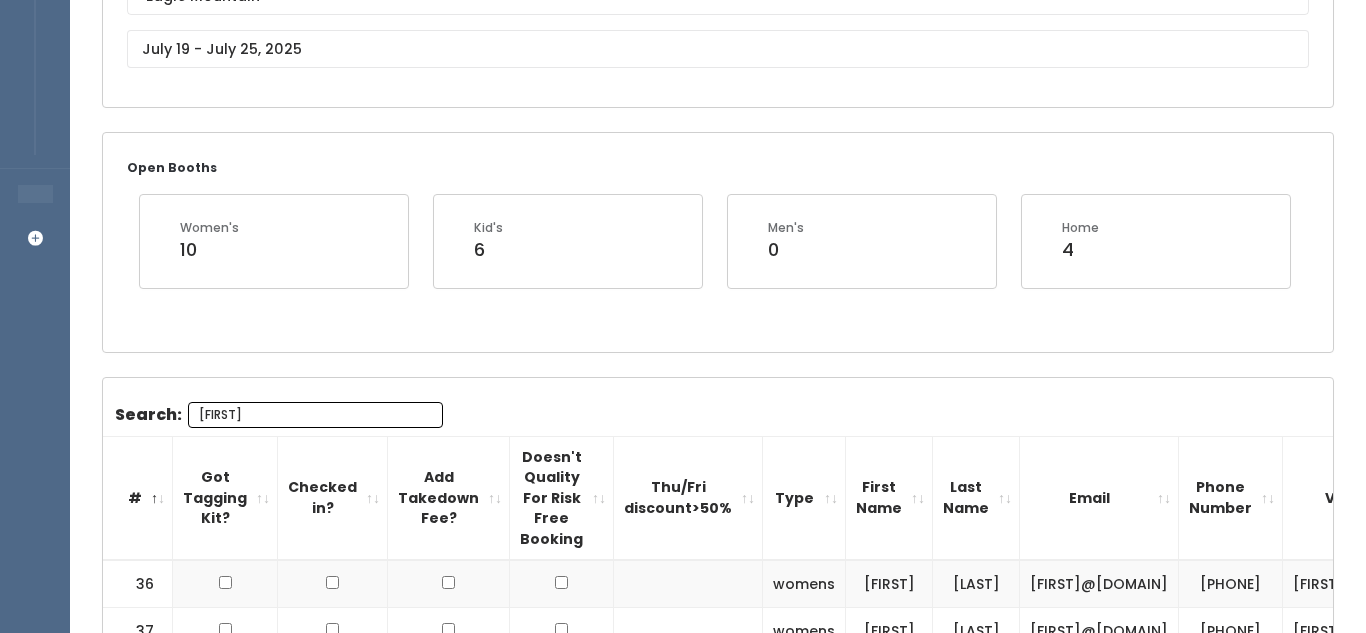 scroll, scrollTop: 465, scrollLeft: 0, axis: vertical 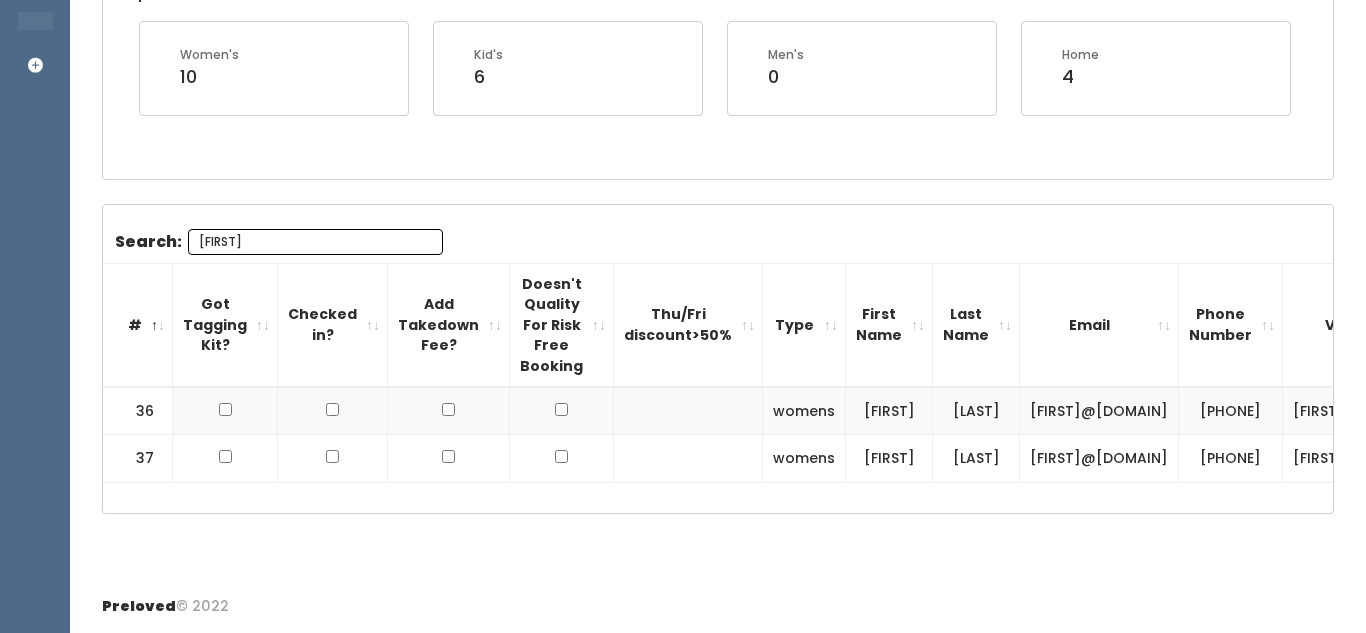 type on "erica" 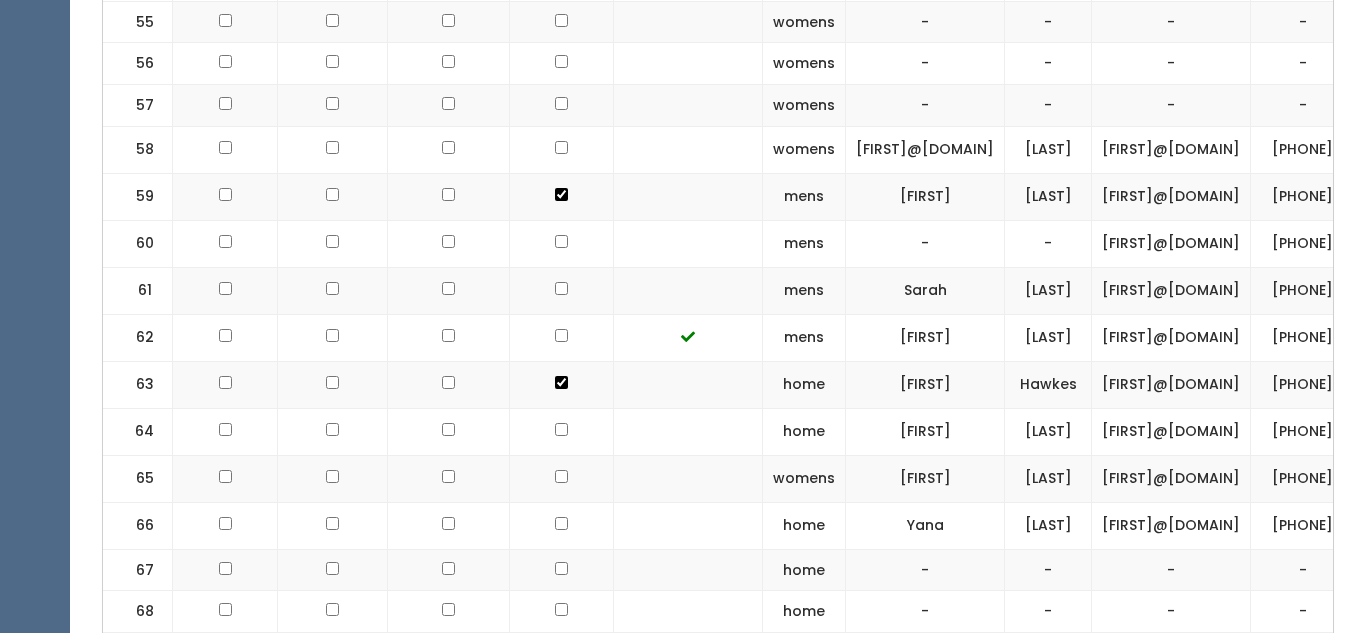 scroll, scrollTop: 3351, scrollLeft: 0, axis: vertical 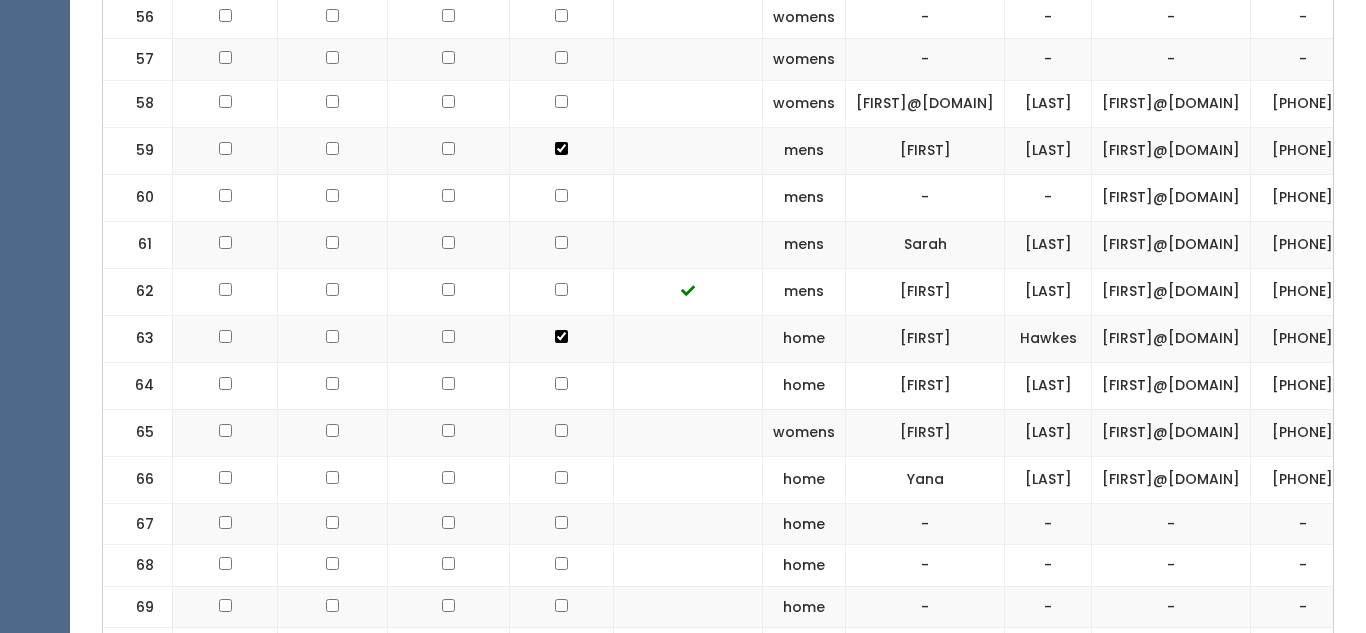 type 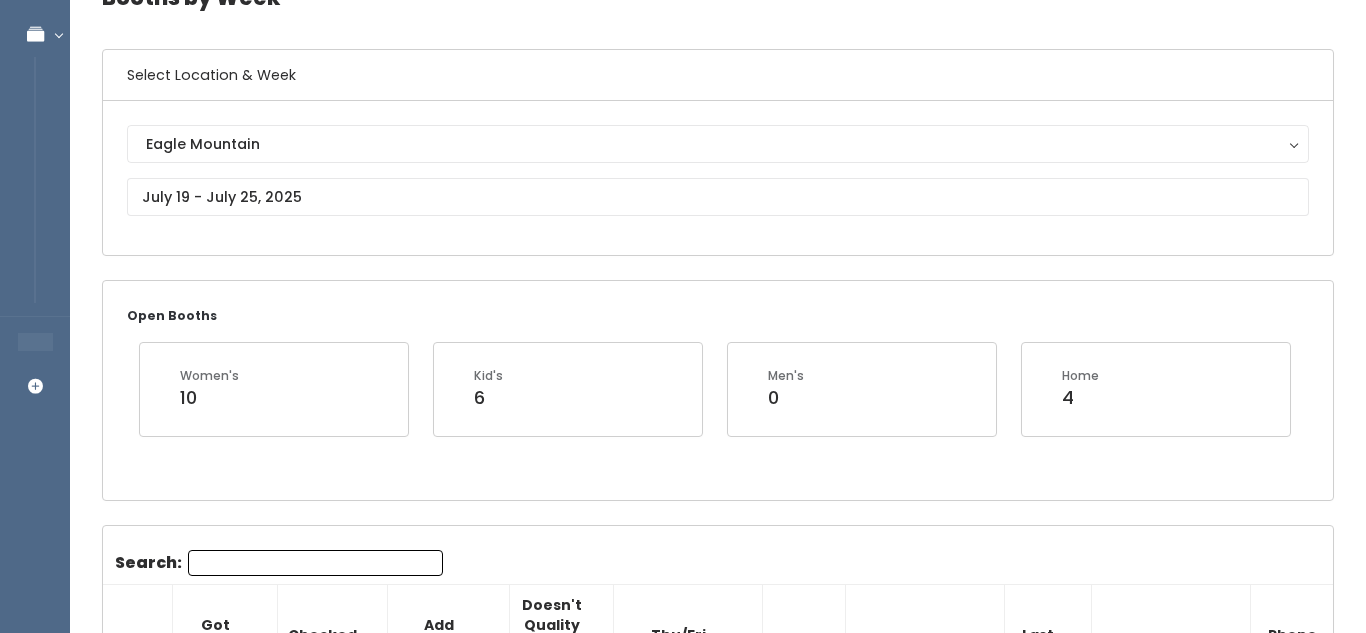 scroll, scrollTop: 116, scrollLeft: 0, axis: vertical 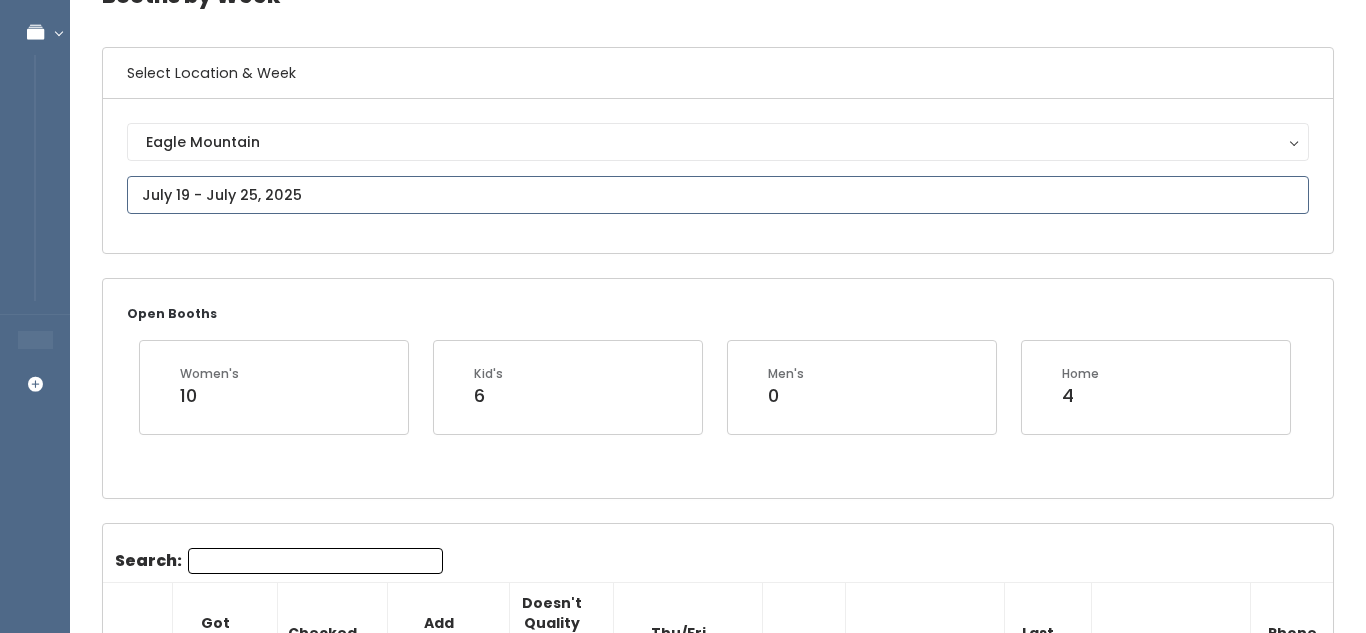 click at bounding box center [718, 195] 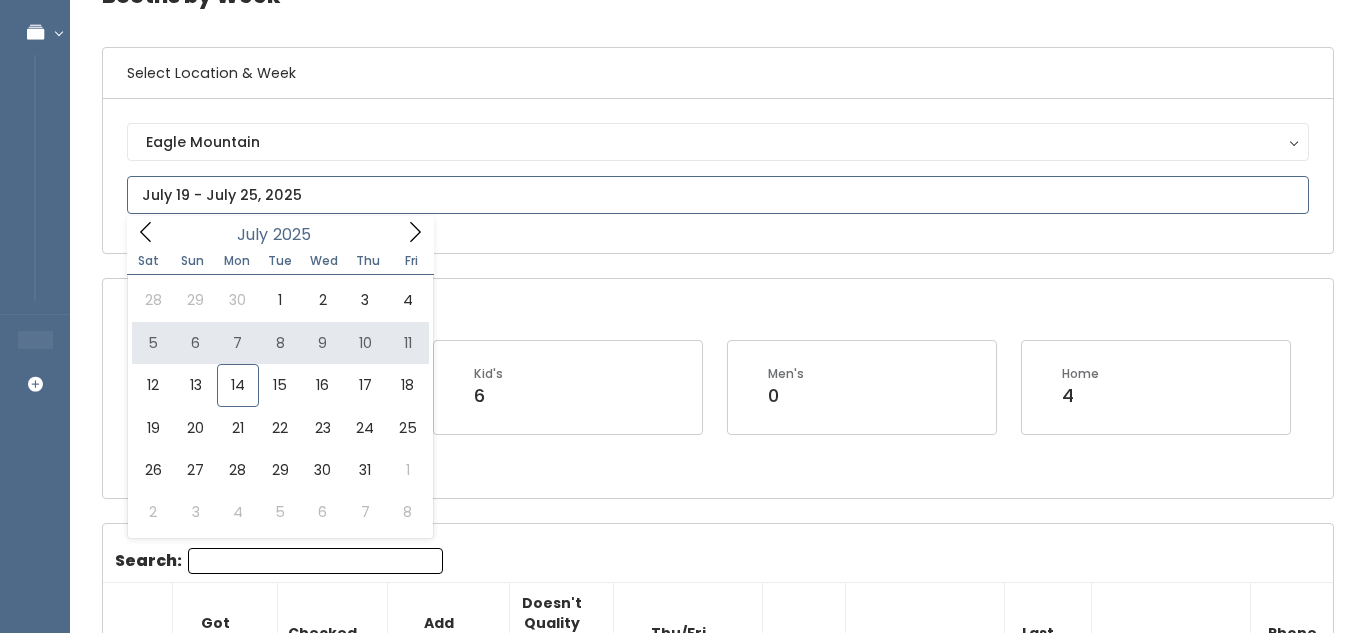 click 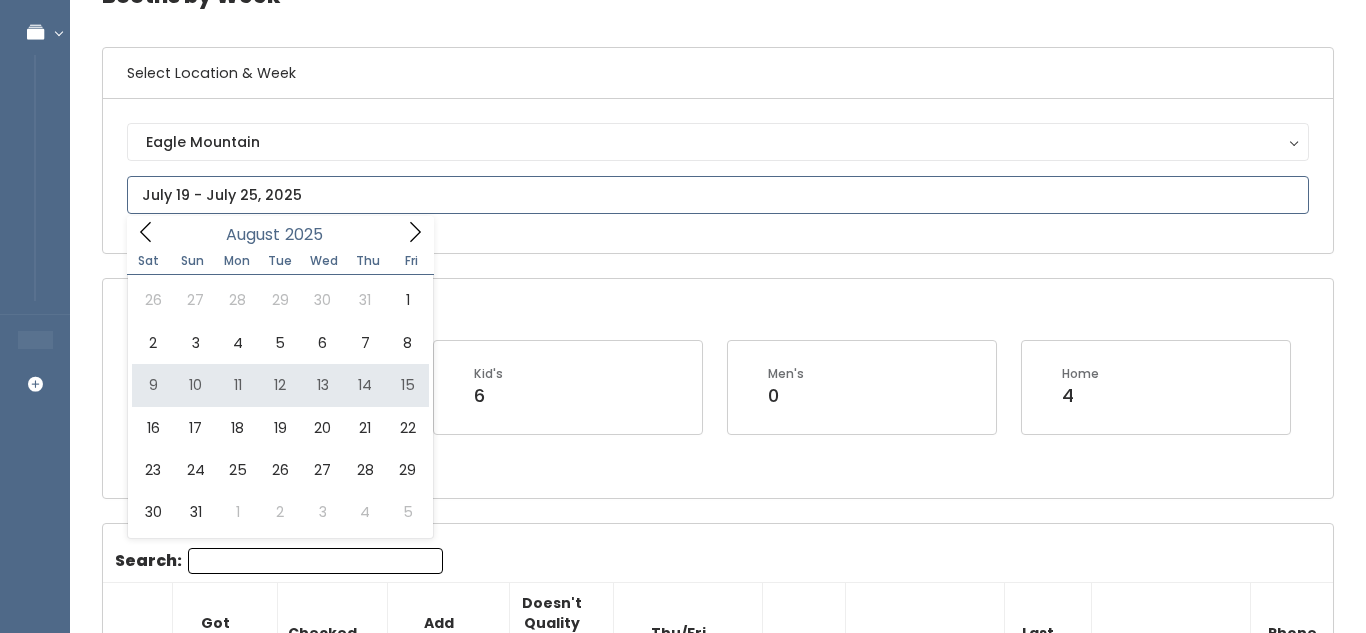 type on "August 9 to August 15" 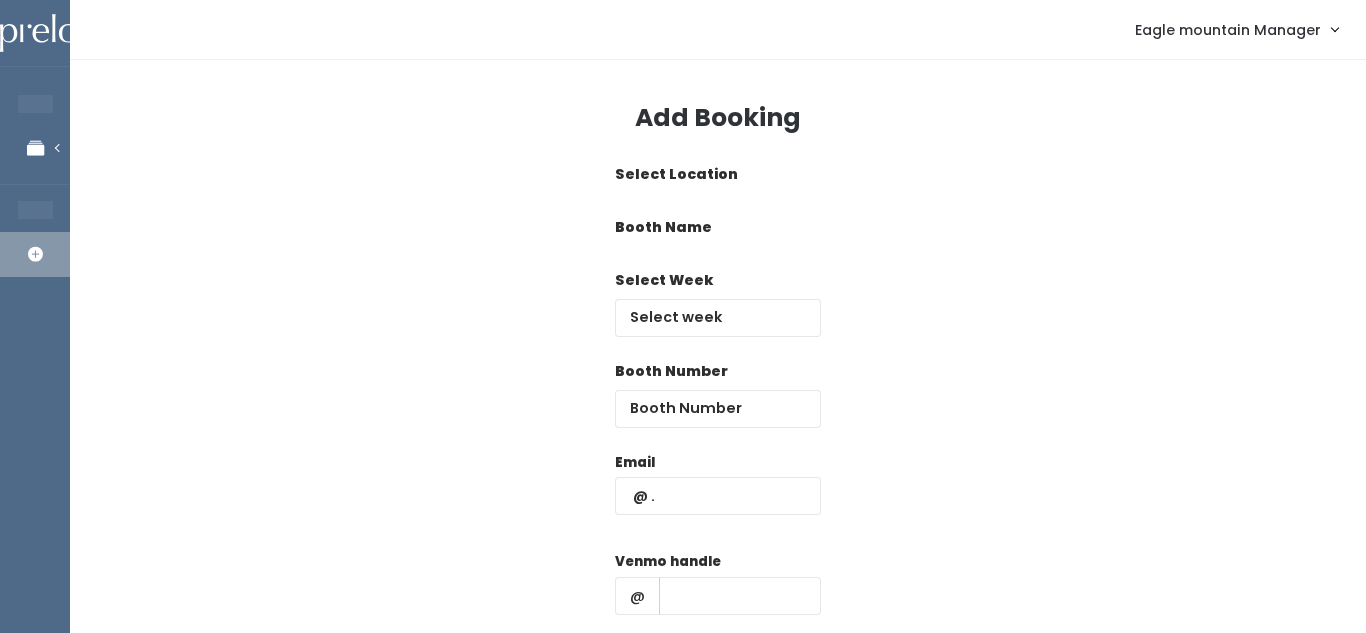 scroll, scrollTop: 0, scrollLeft: 0, axis: both 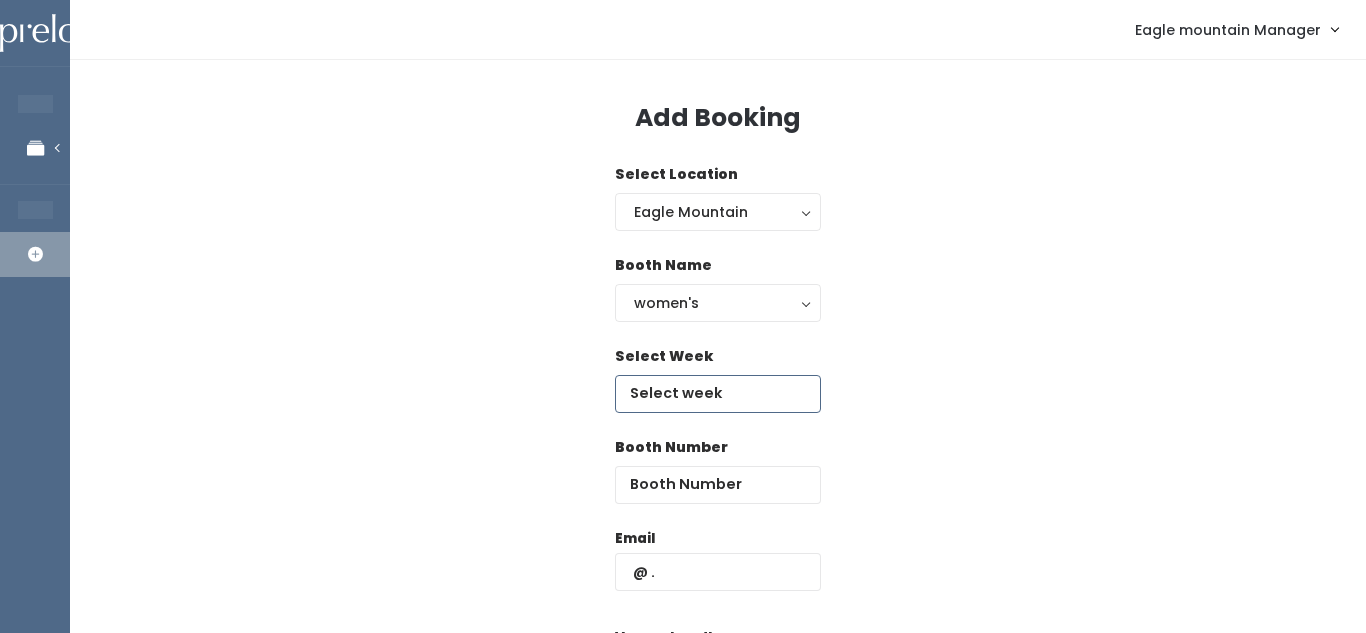 click at bounding box center [718, 394] 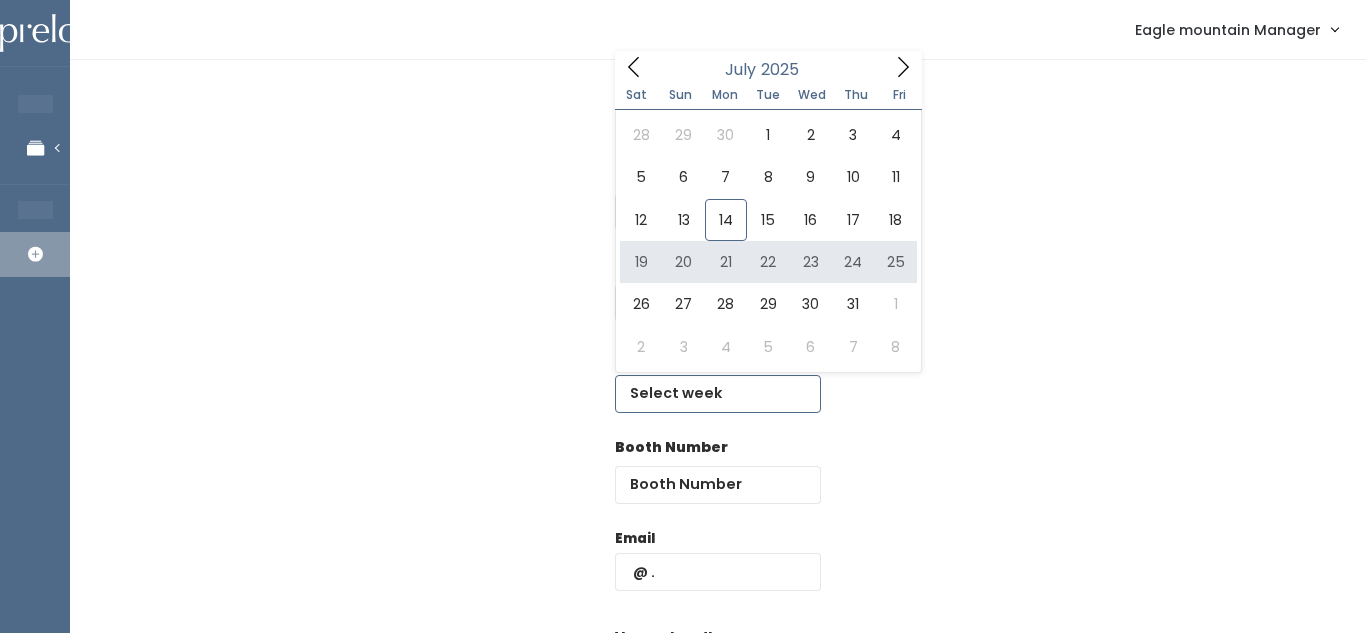 type on "[MONTH] [NUMBER] to [MONTH] [NUMBER]" 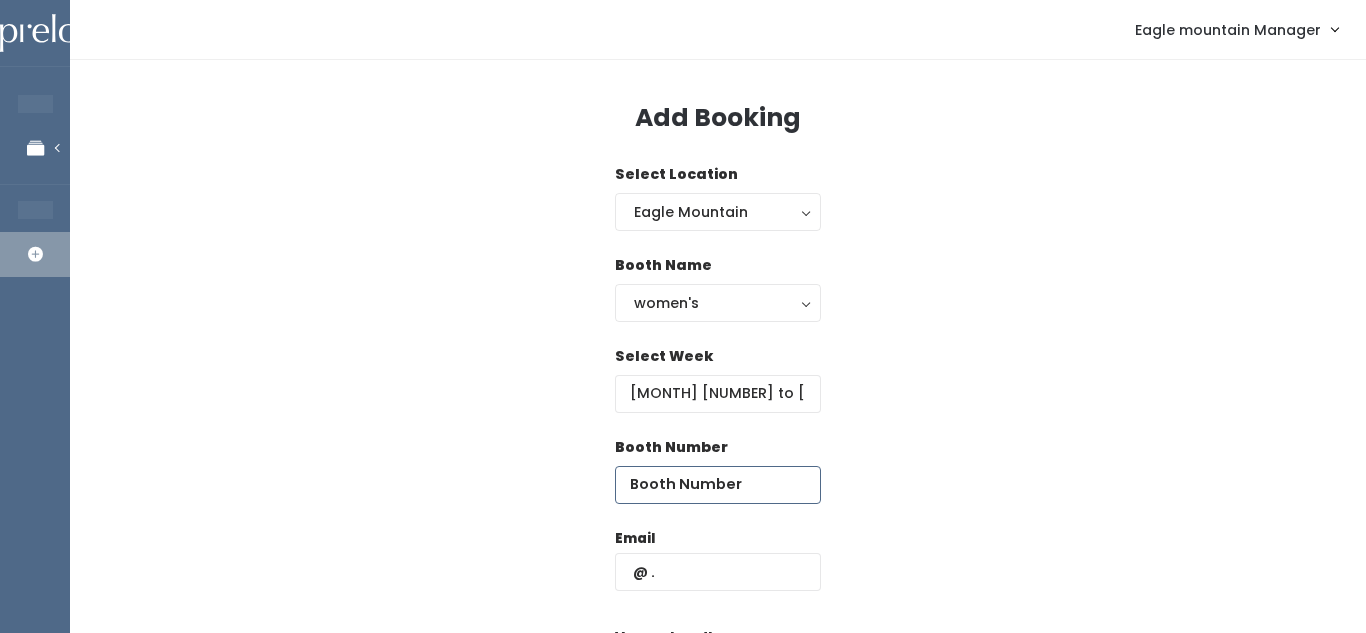 click at bounding box center (718, 485) 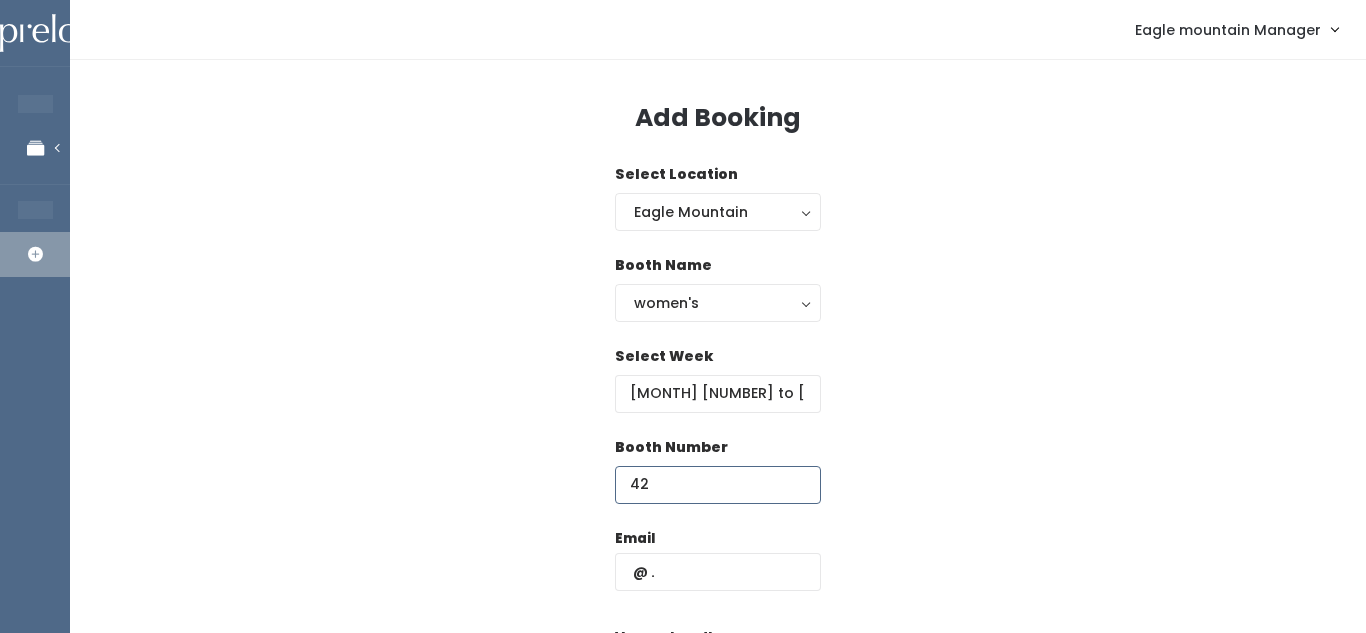 type on "42" 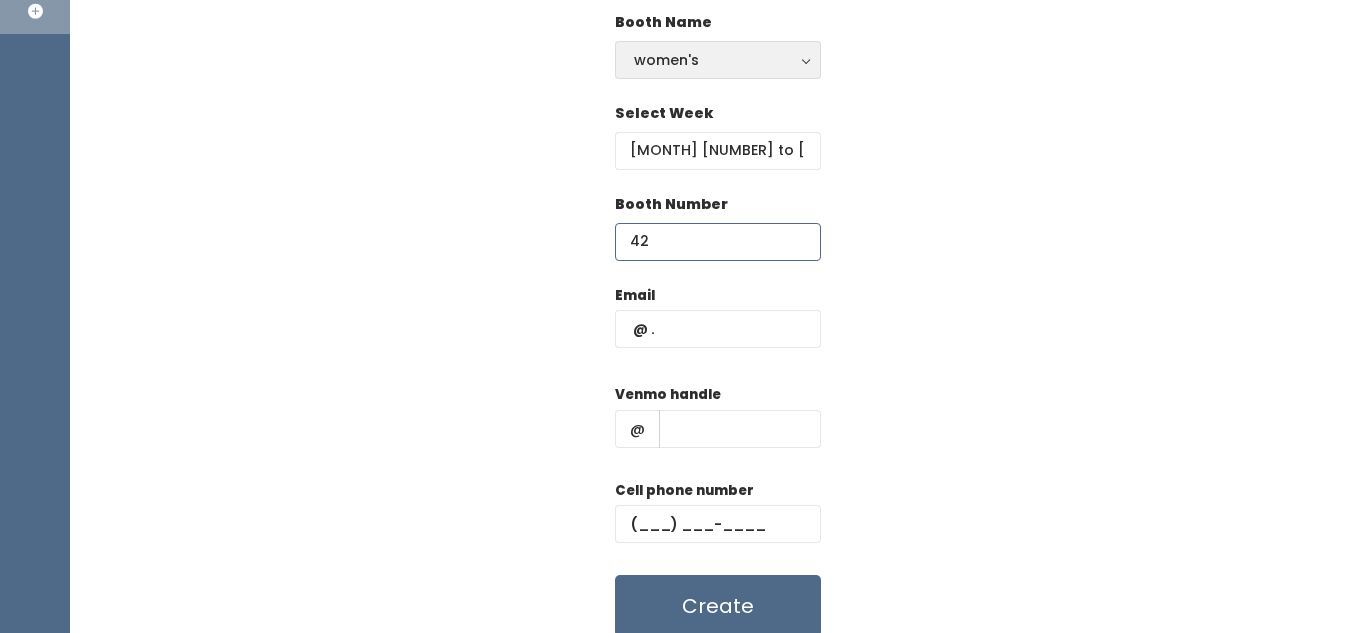 scroll, scrollTop: 242, scrollLeft: 0, axis: vertical 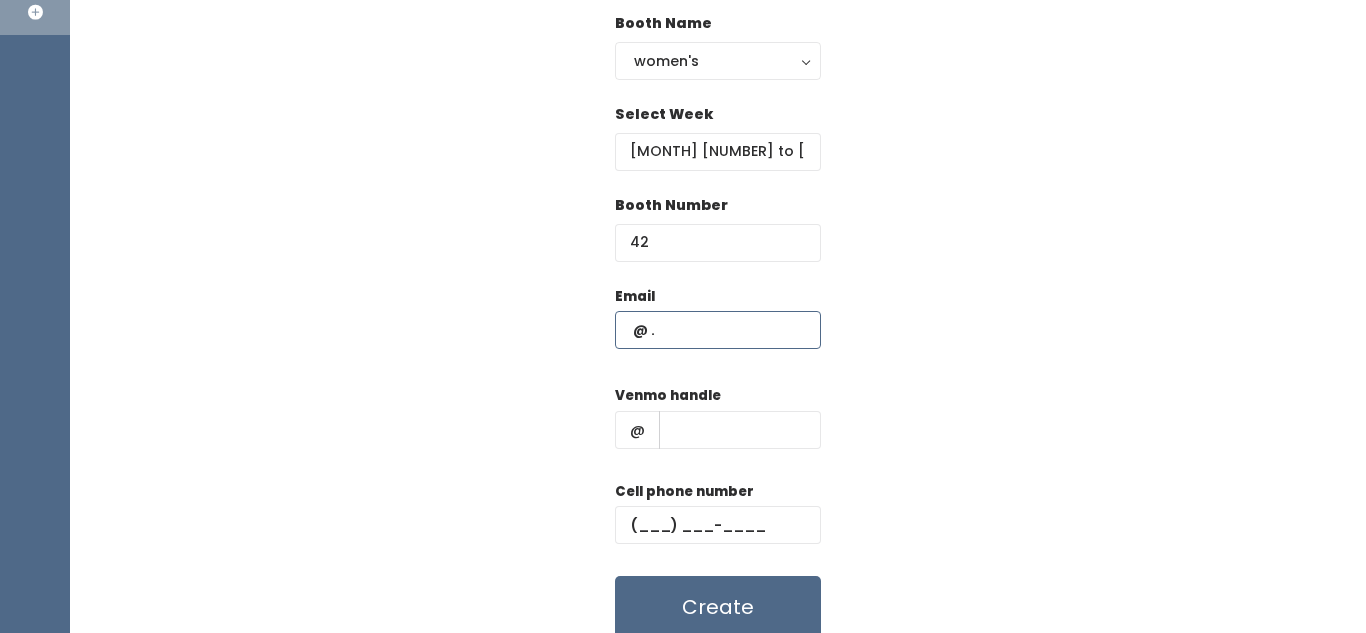 click at bounding box center (718, 330) 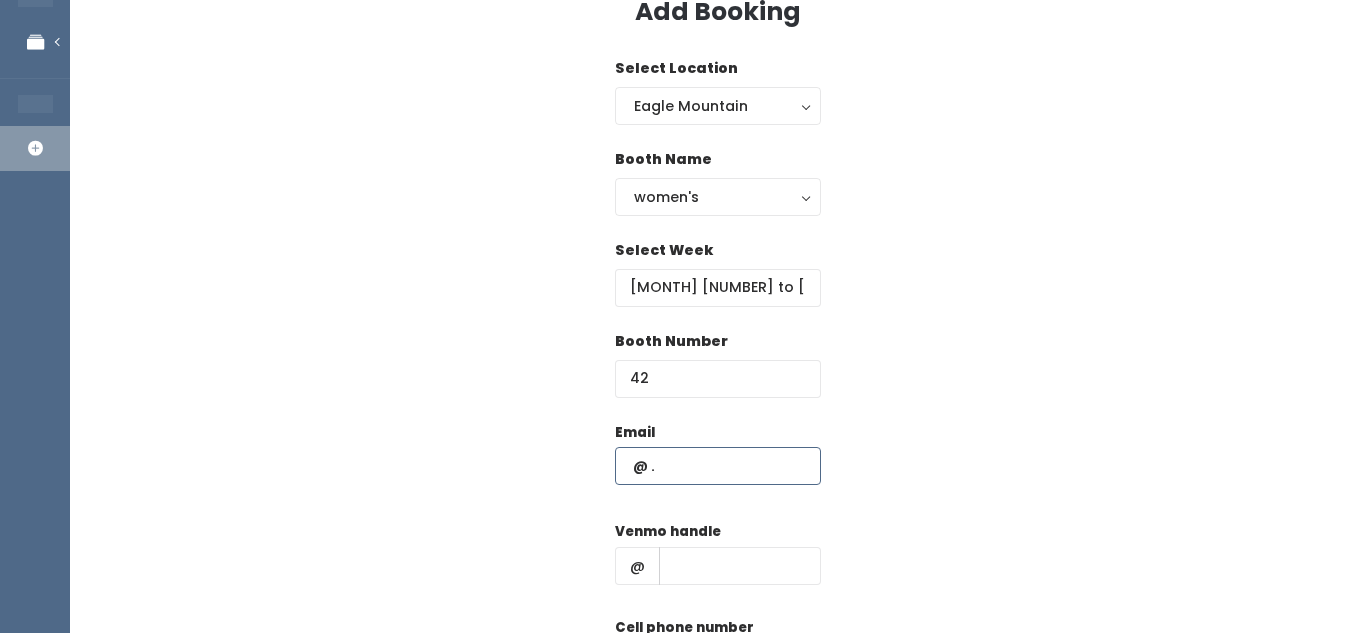 scroll, scrollTop: 76, scrollLeft: 0, axis: vertical 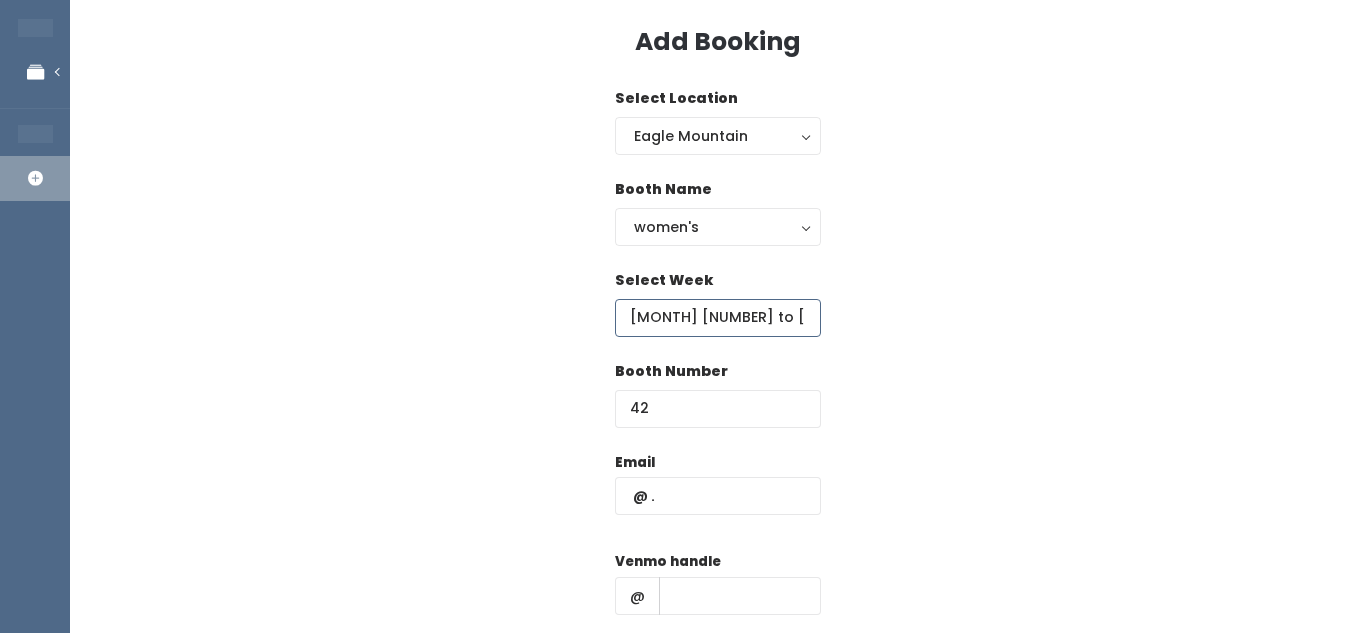 click on "July 19 to July 25" at bounding box center [718, 318] 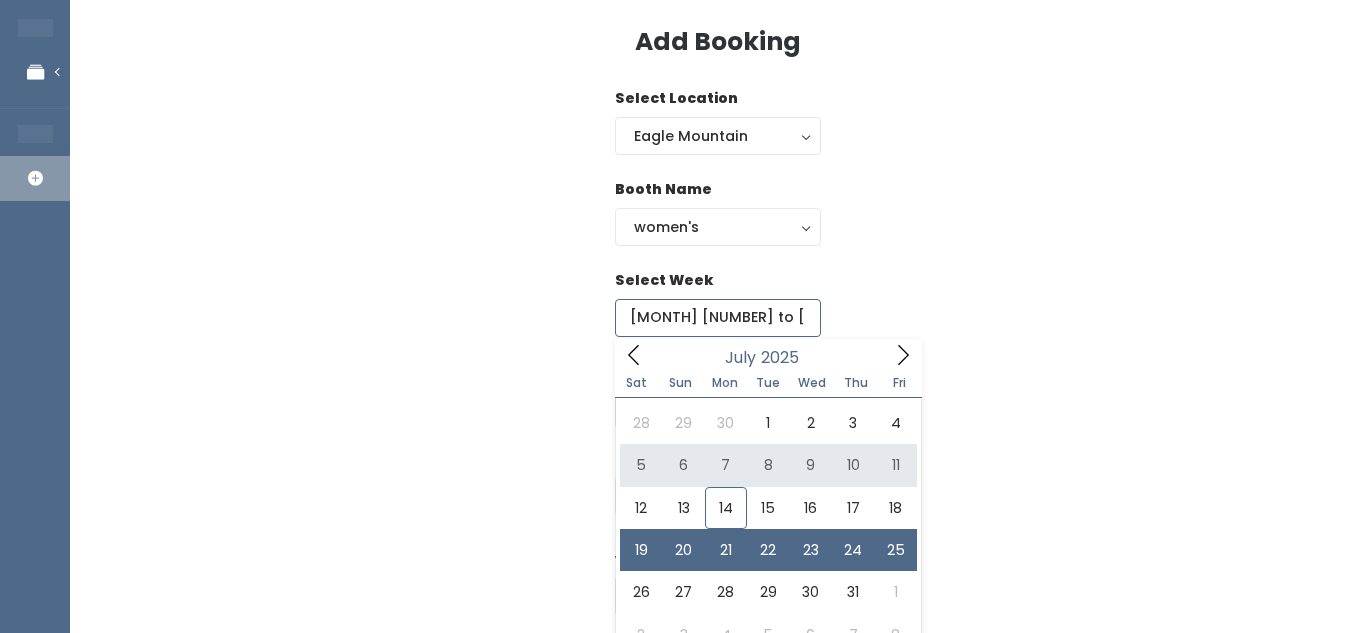 click 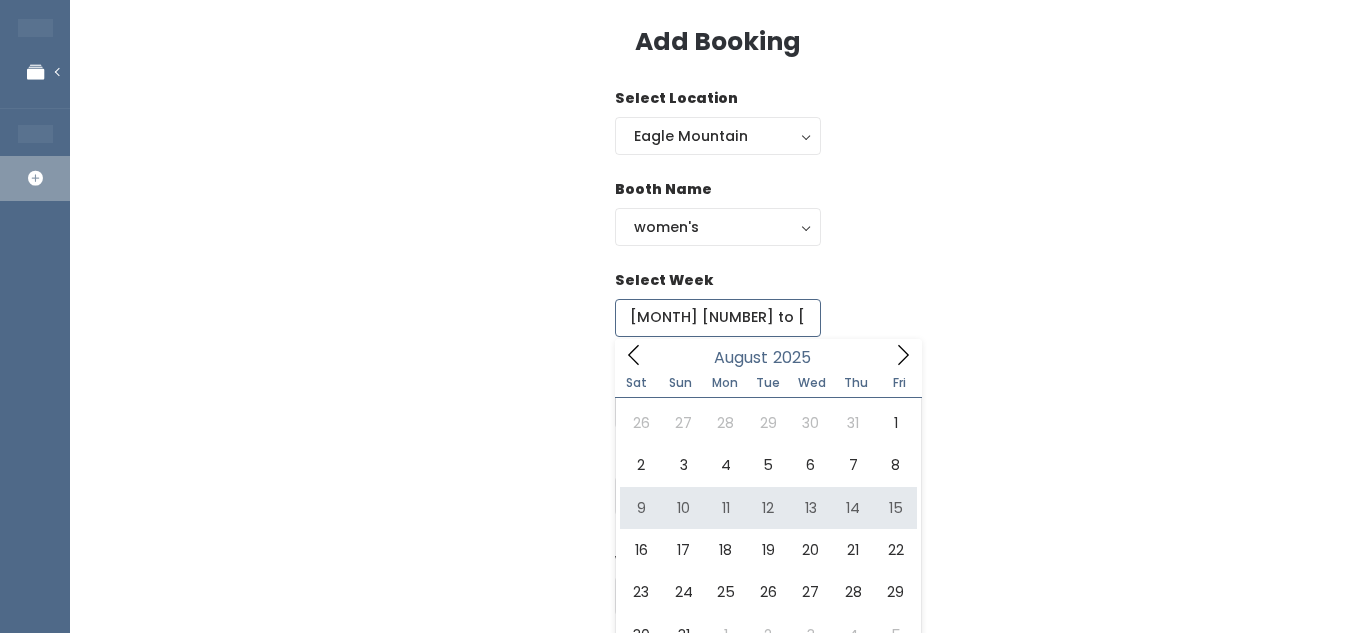 type on "August 9 to August 15" 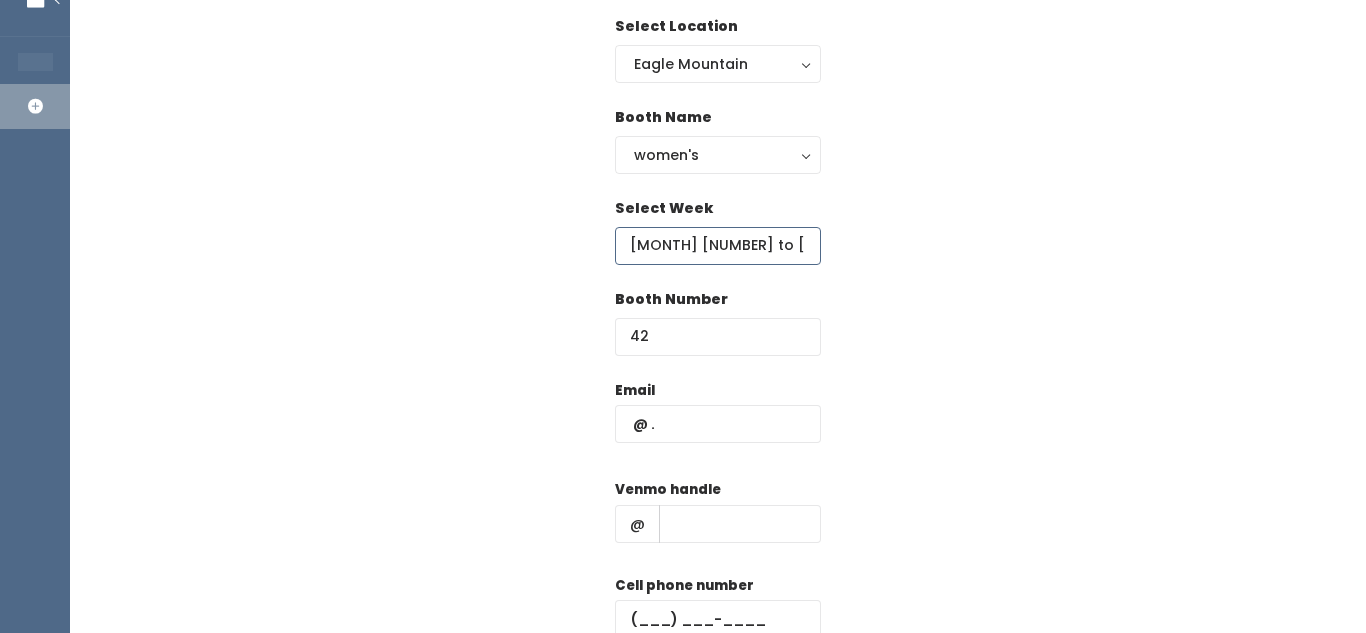scroll, scrollTop: 149, scrollLeft: 0, axis: vertical 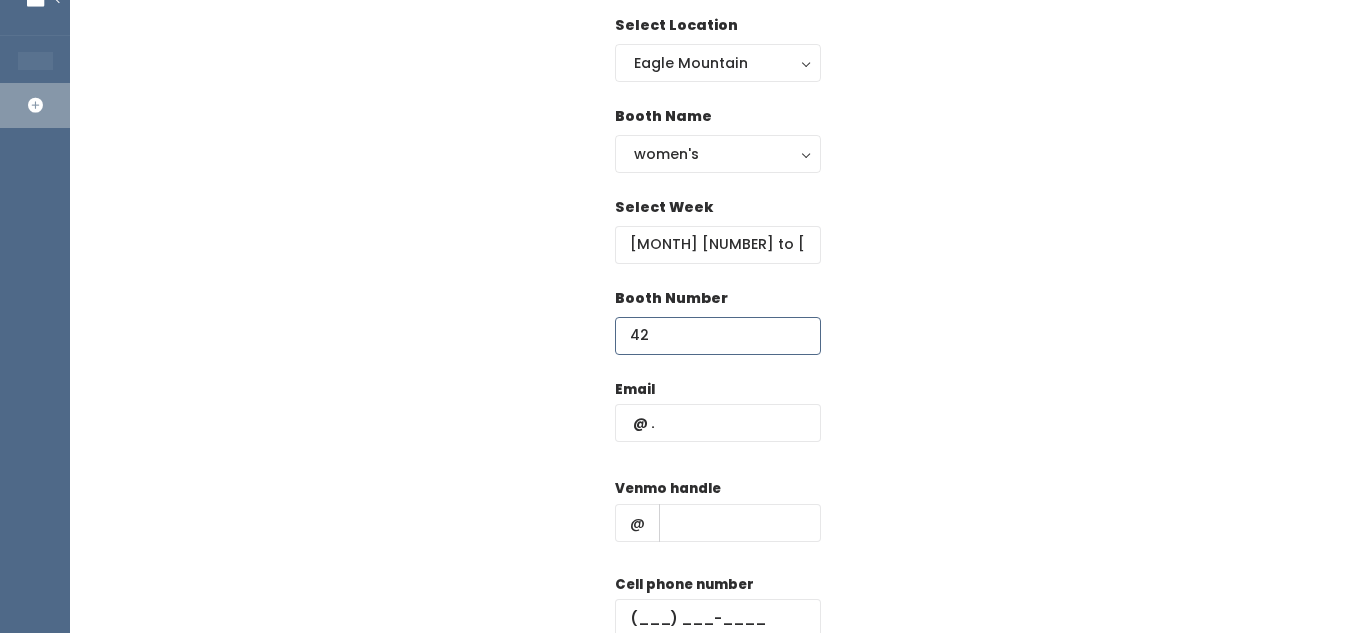 click on "42" at bounding box center [718, 336] 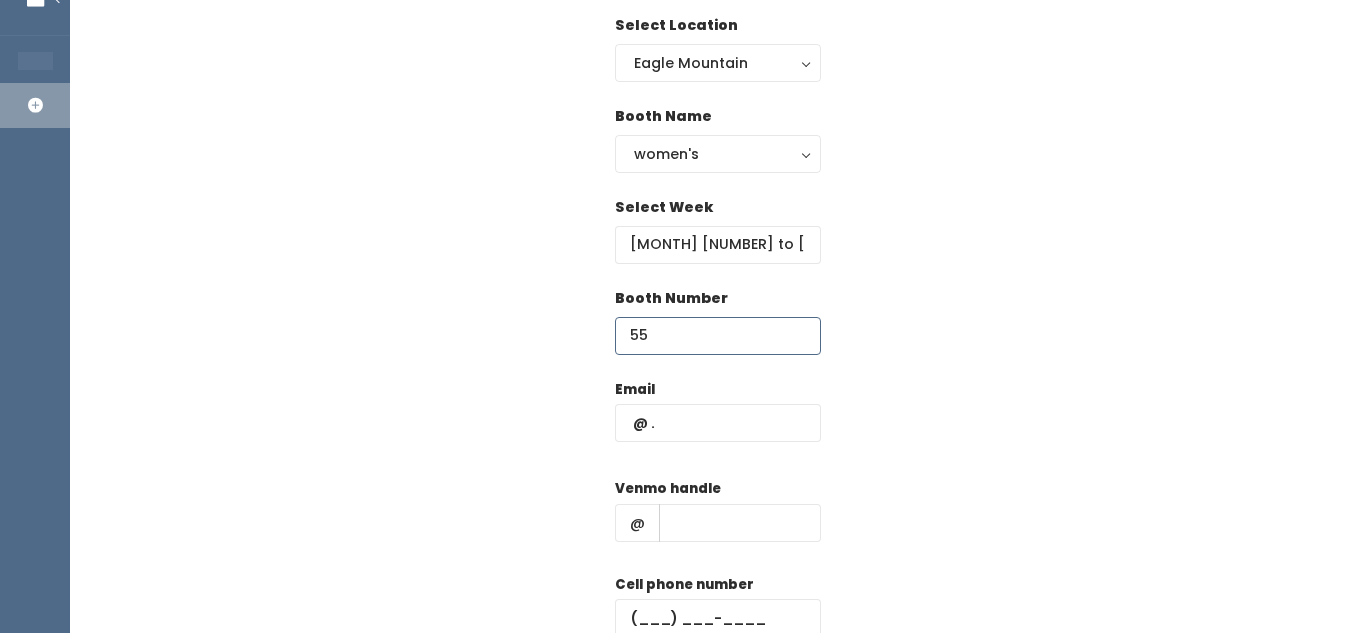 type on "55" 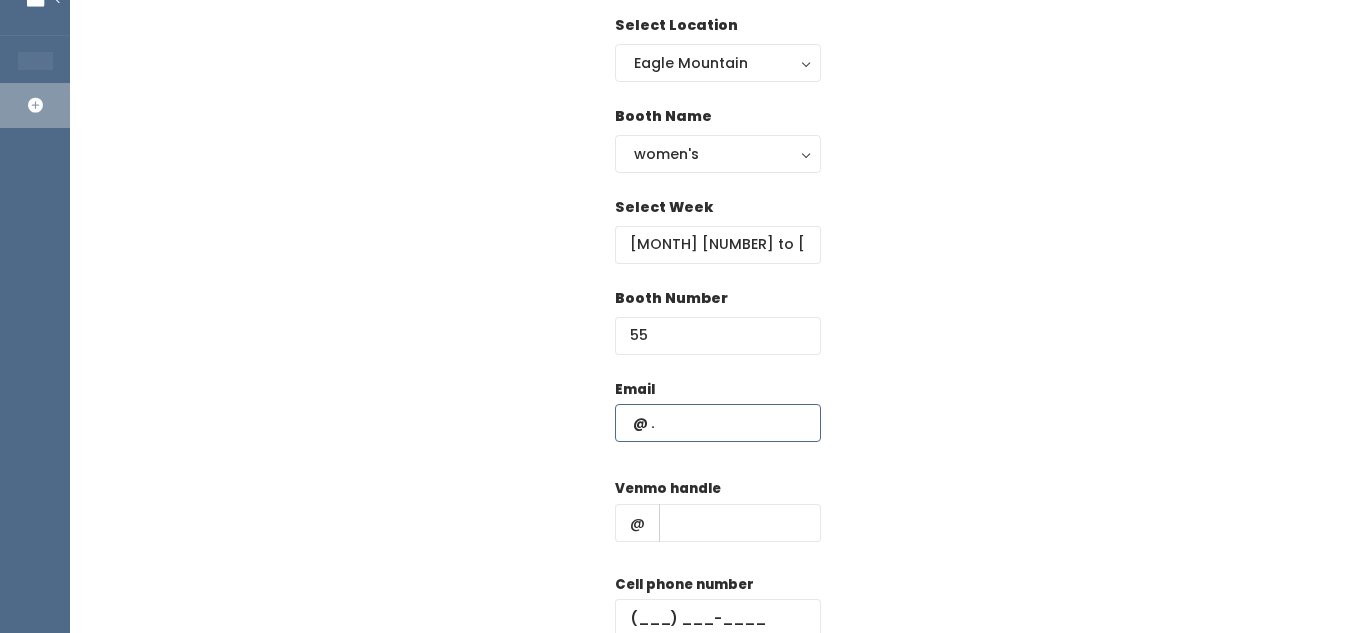 click at bounding box center (718, 423) 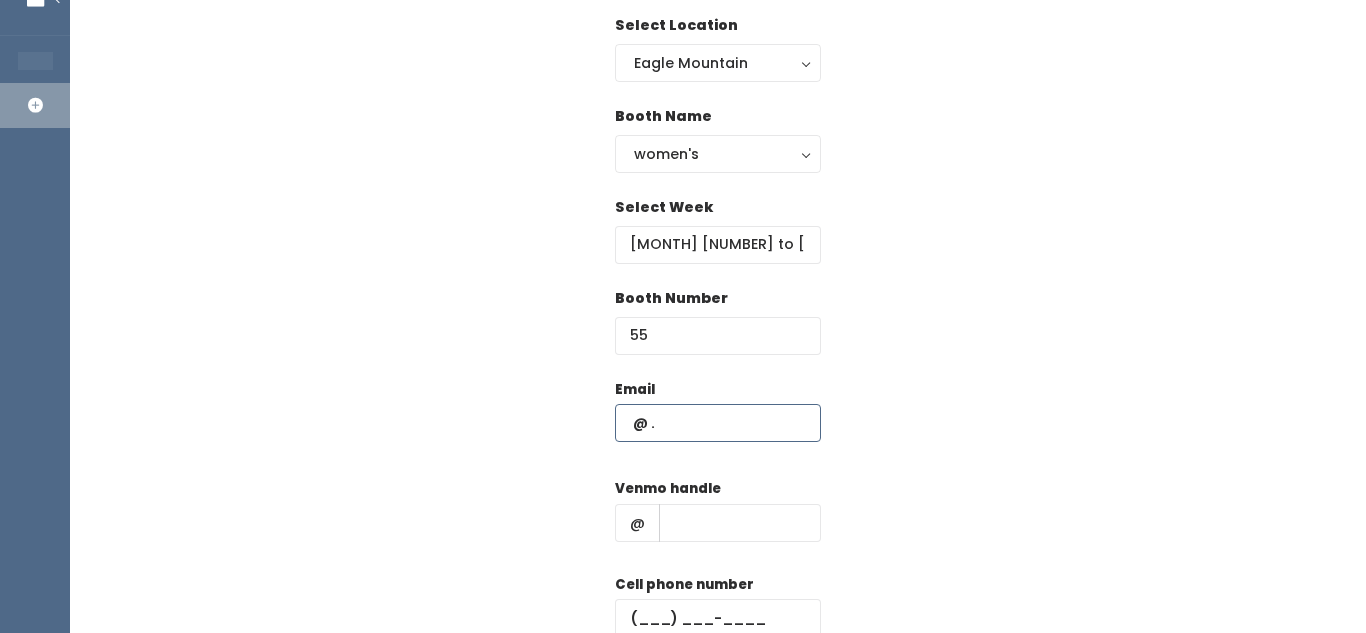 paste on "[EMAIL]" 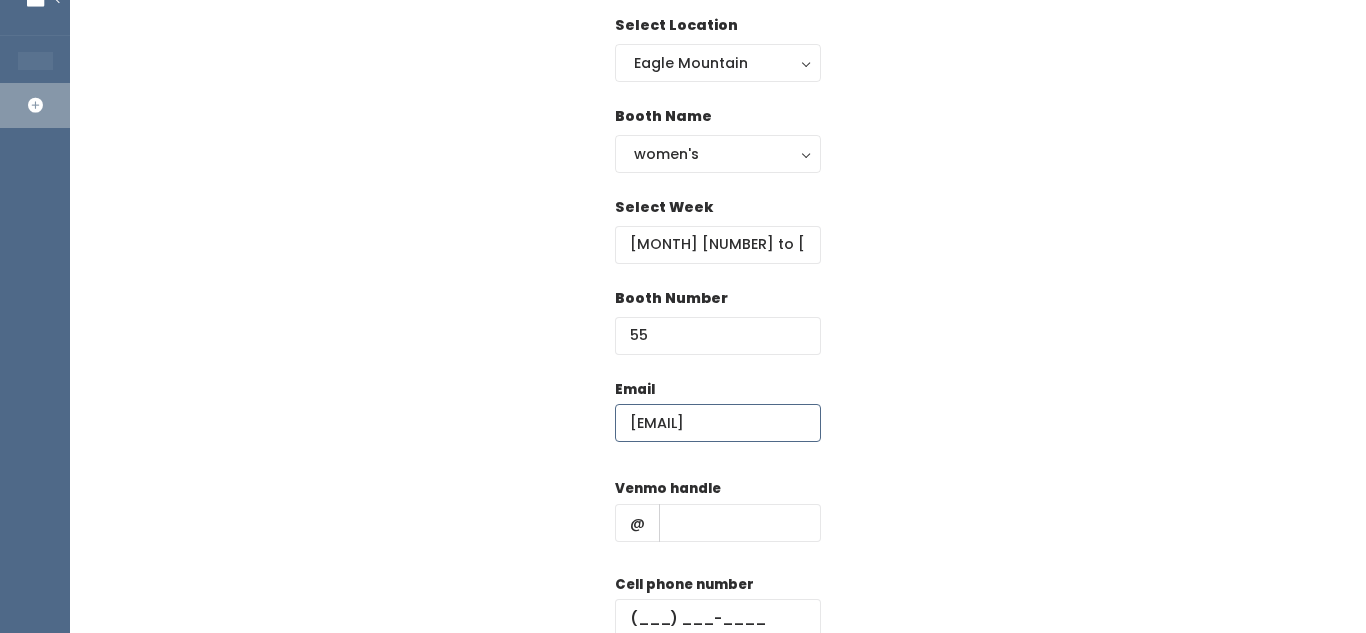scroll, scrollTop: 0, scrollLeft: 61, axis: horizontal 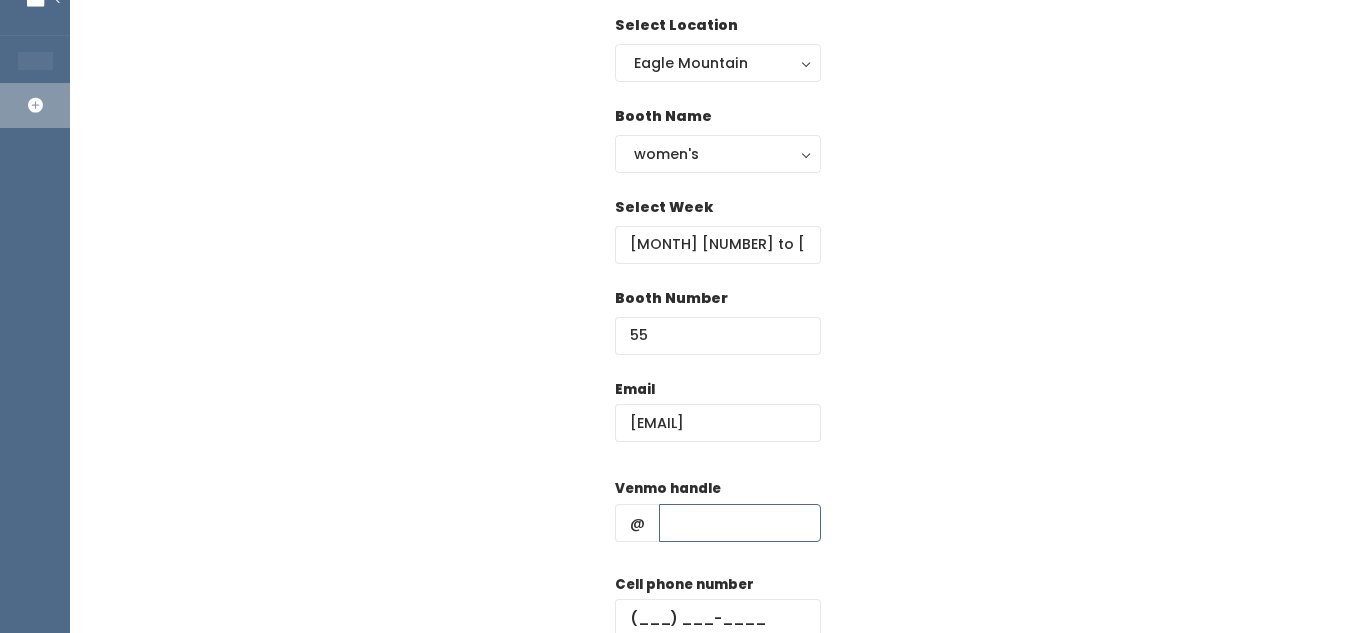 click at bounding box center [740, 523] 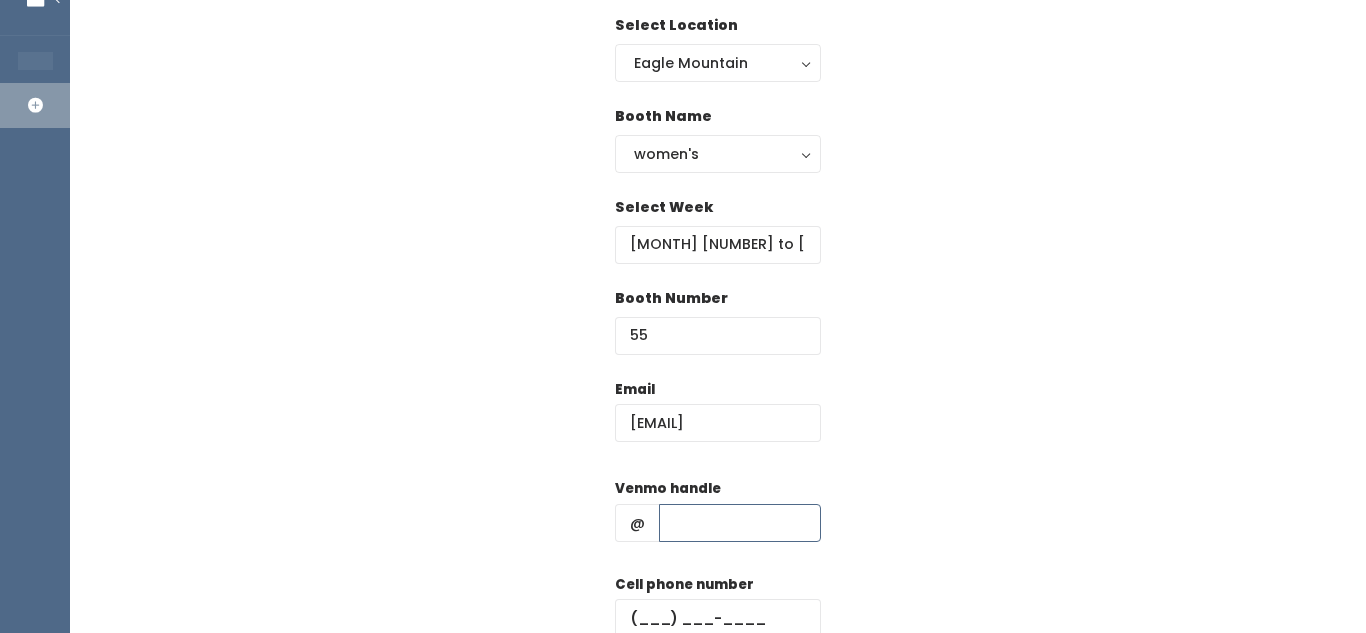 paste on "wearethewatkins" 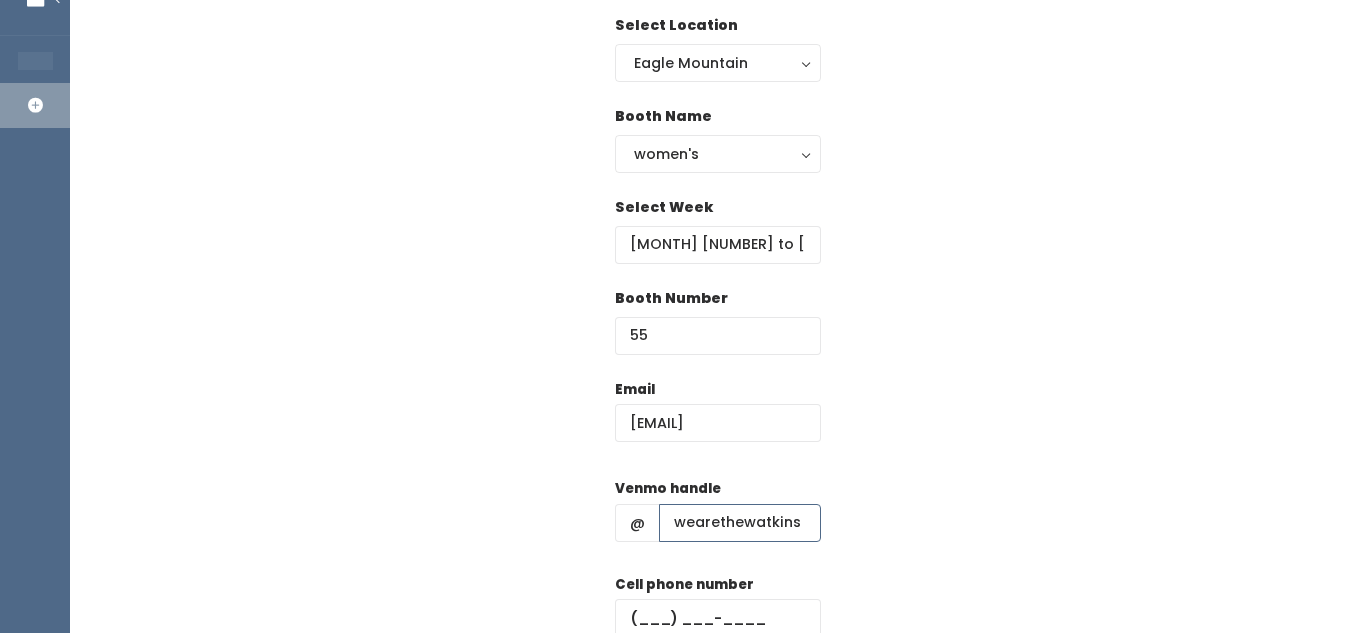 type on "wearethewatkins" 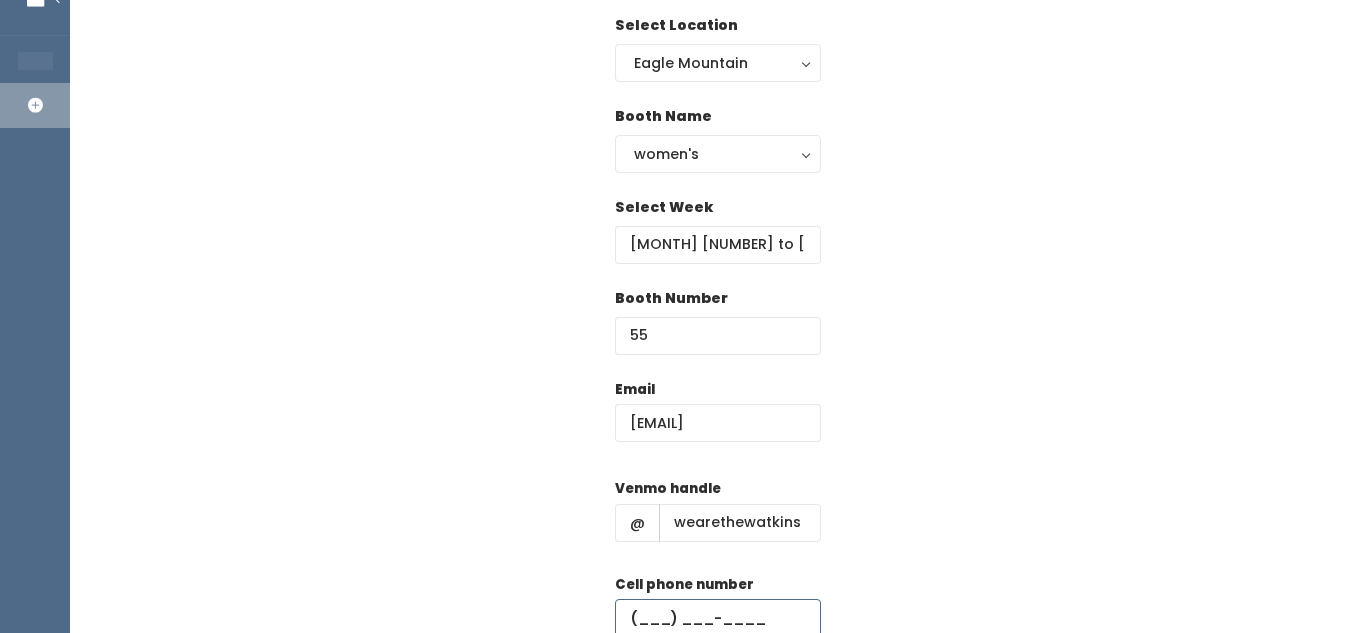 click at bounding box center [718, 618] 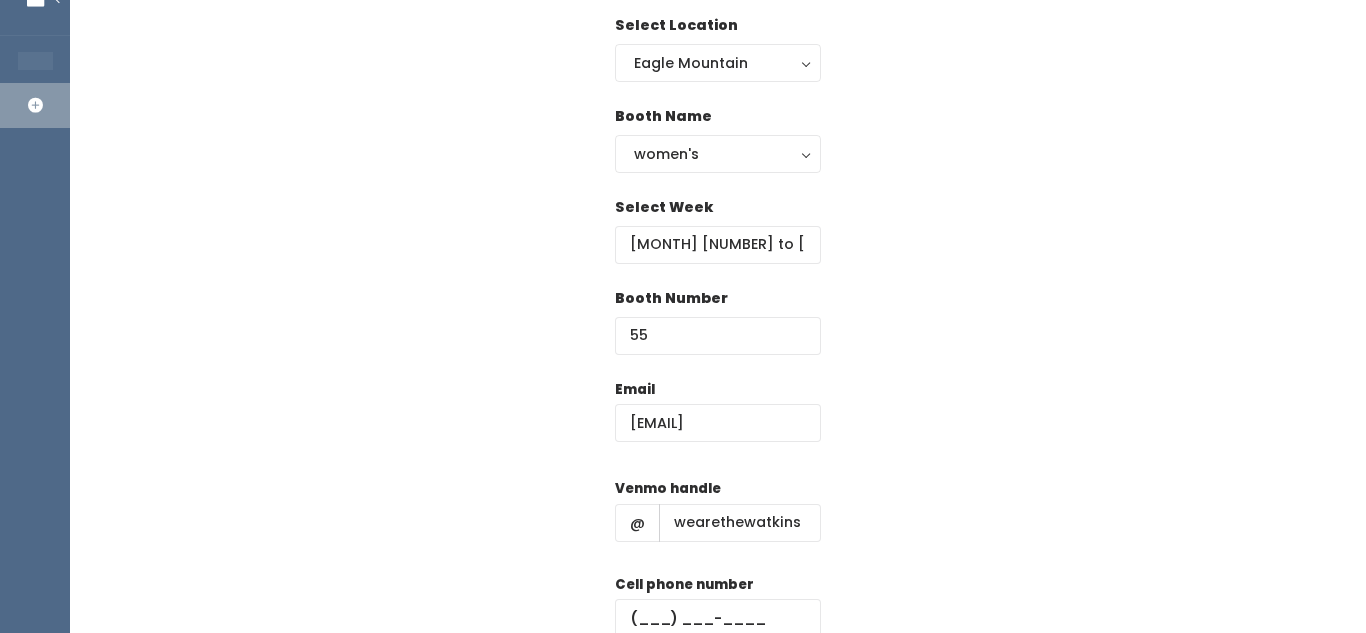 click on "Email
michelleannwatkins@gmail.com
Venmo handle
@
wearethewatkins
Cell phone number
Create" at bounding box center [718, 555] 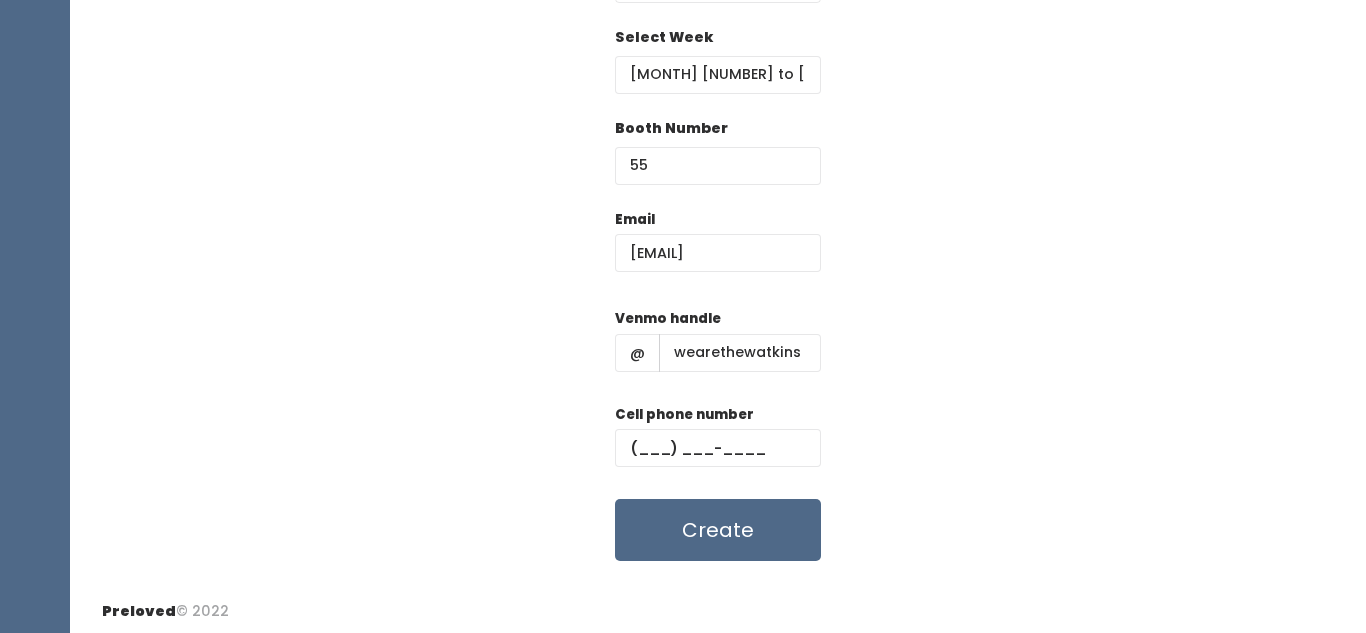 scroll, scrollTop: 324, scrollLeft: 0, axis: vertical 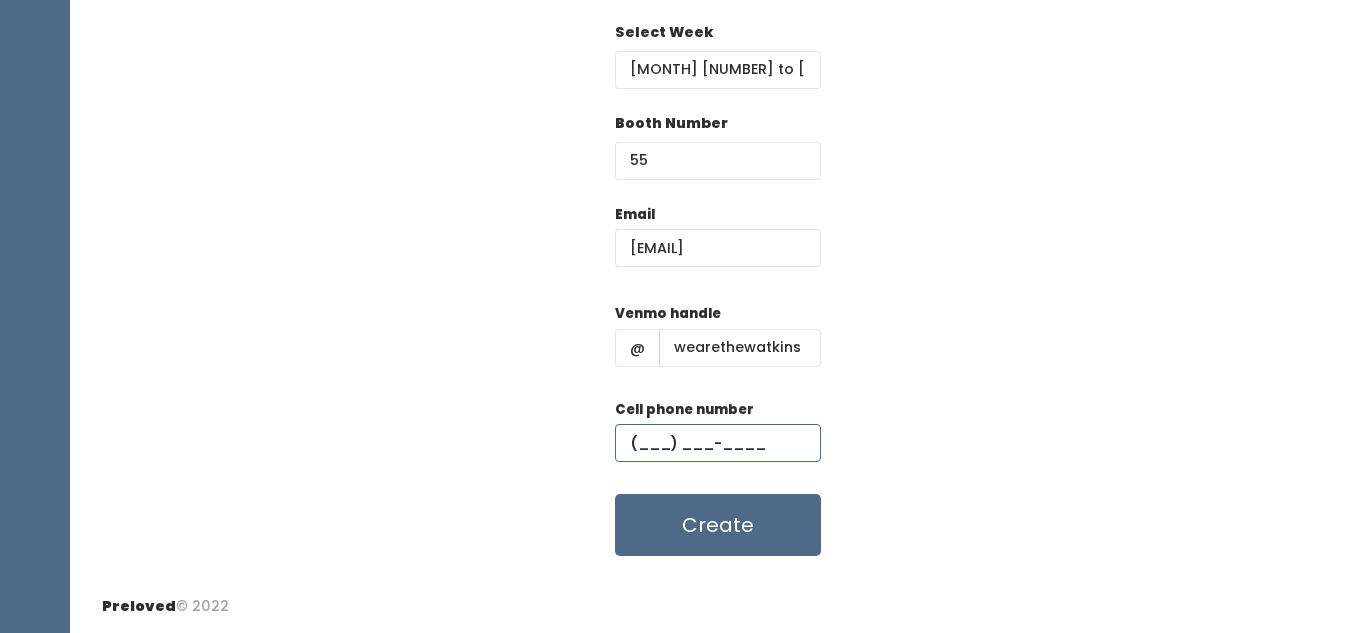 click at bounding box center [718, 443] 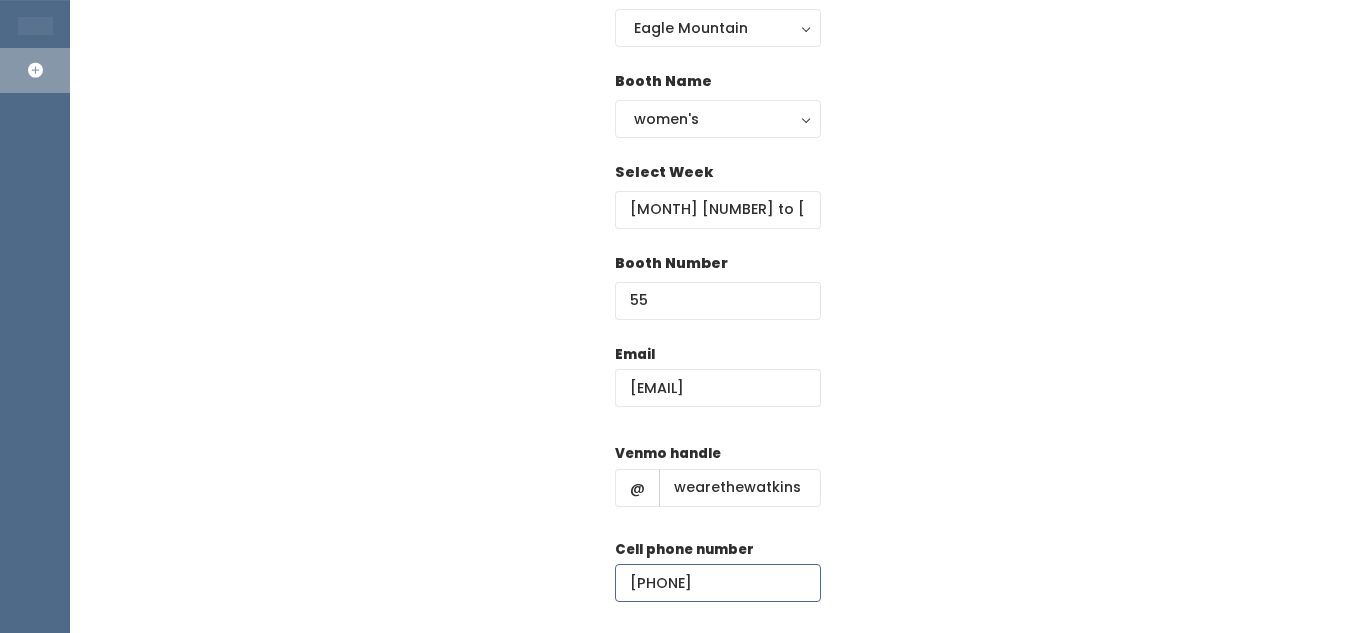 scroll, scrollTop: 324, scrollLeft: 0, axis: vertical 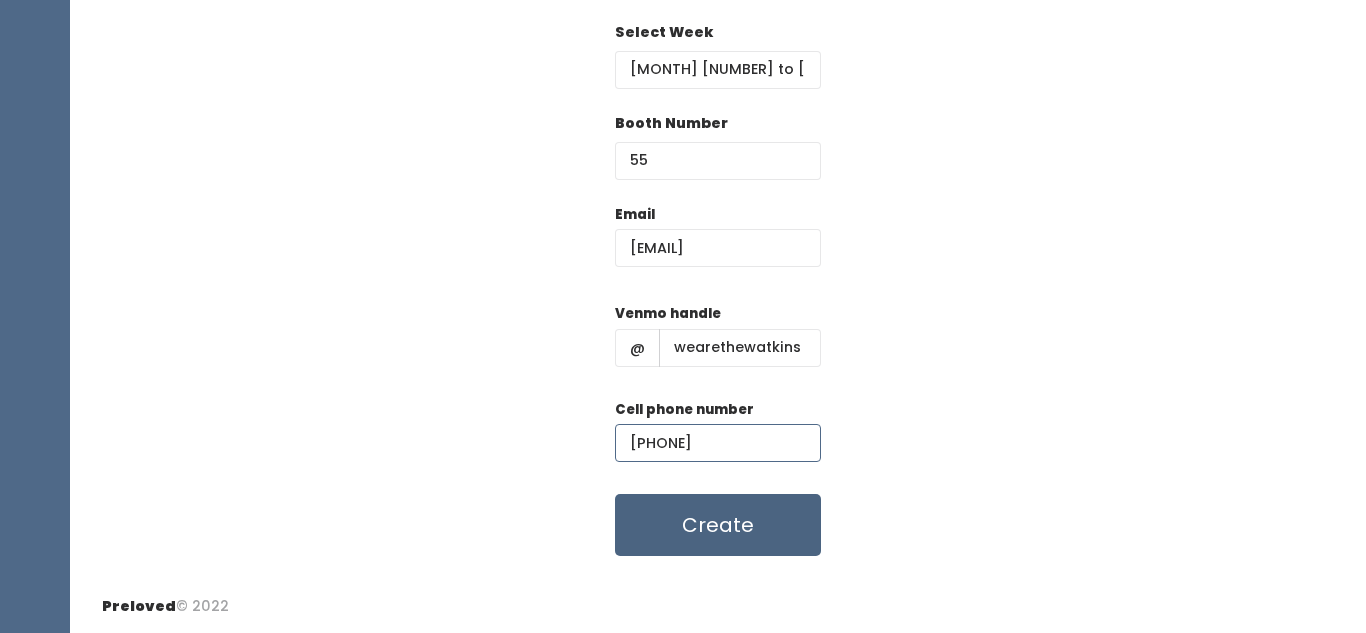 type on "(801) 510-5992" 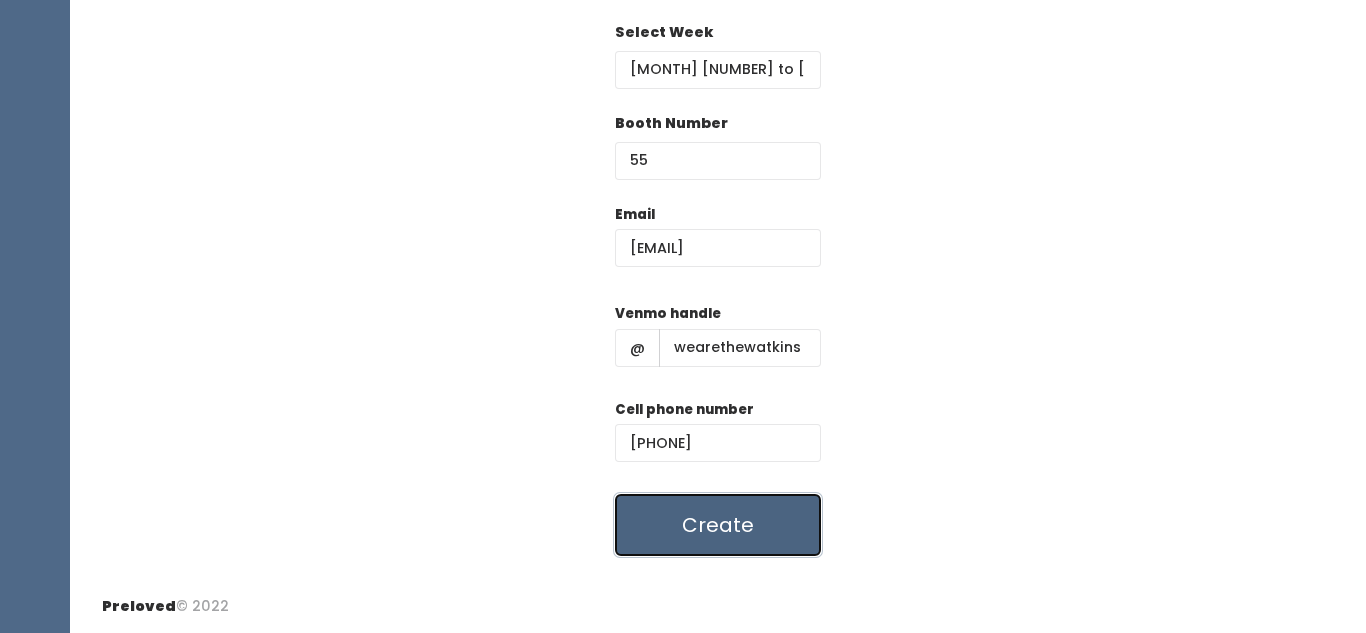 click on "Create" at bounding box center [718, 525] 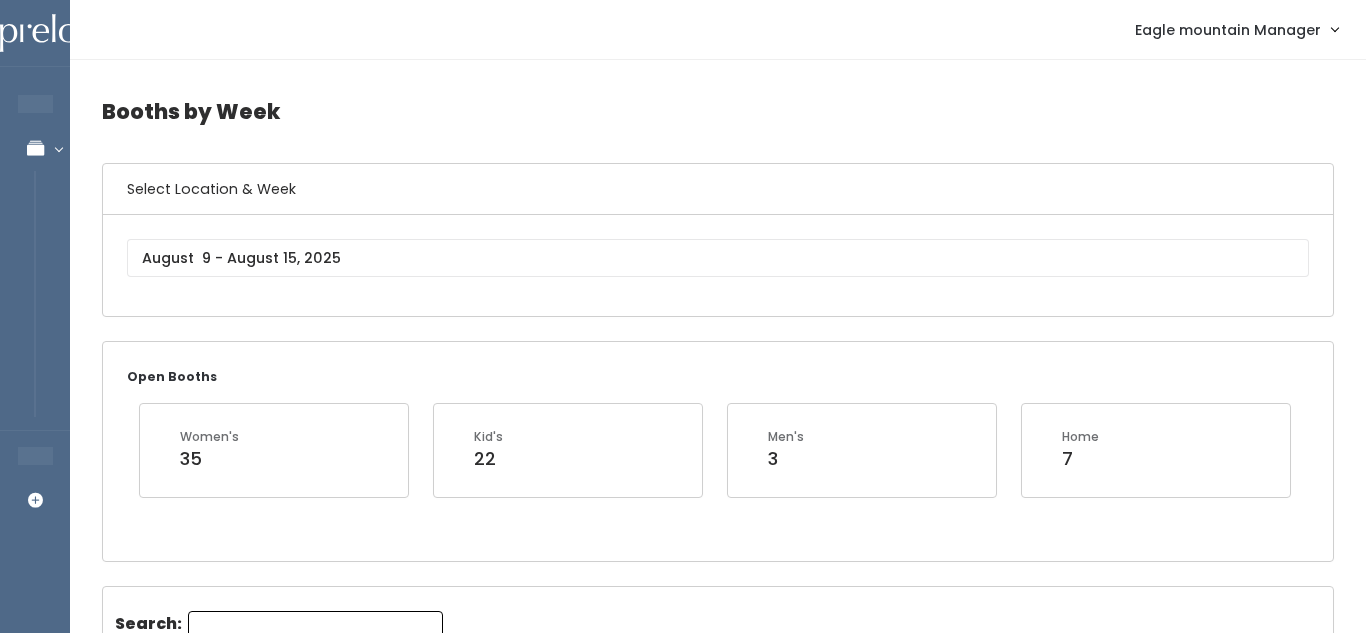 scroll, scrollTop: 0, scrollLeft: 0, axis: both 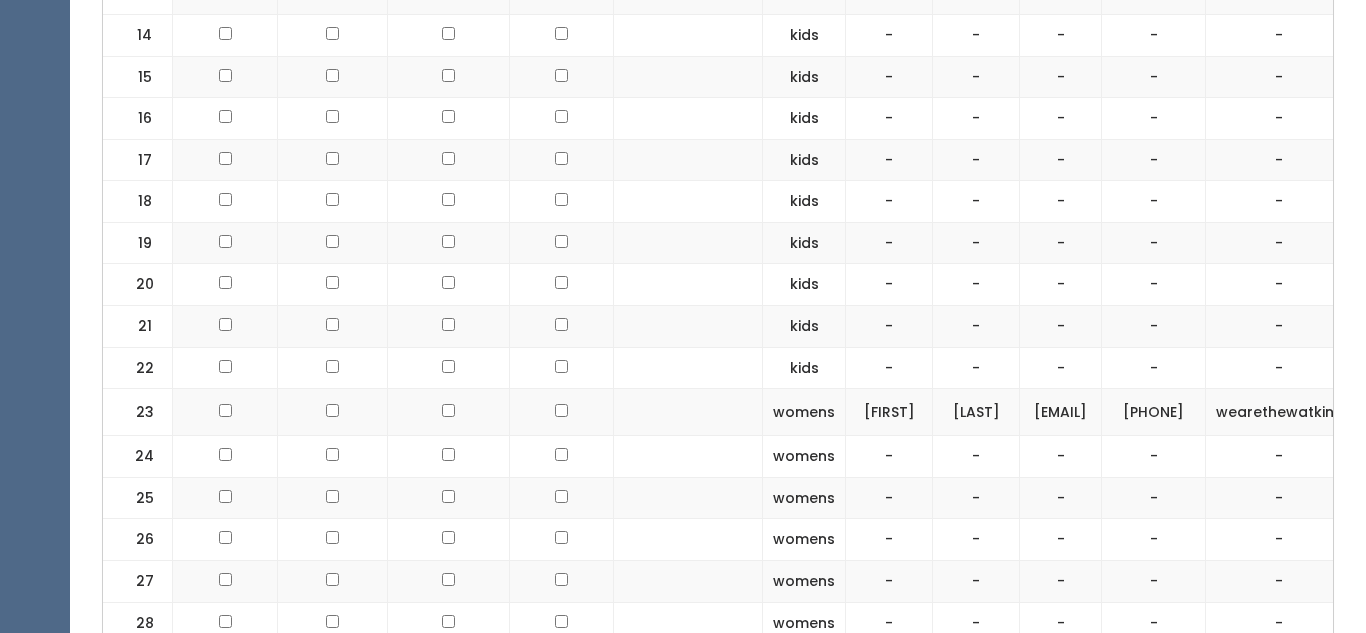 drag, startPoint x: 998, startPoint y: 422, endPoint x: 1222, endPoint y: 402, distance: 224.89108 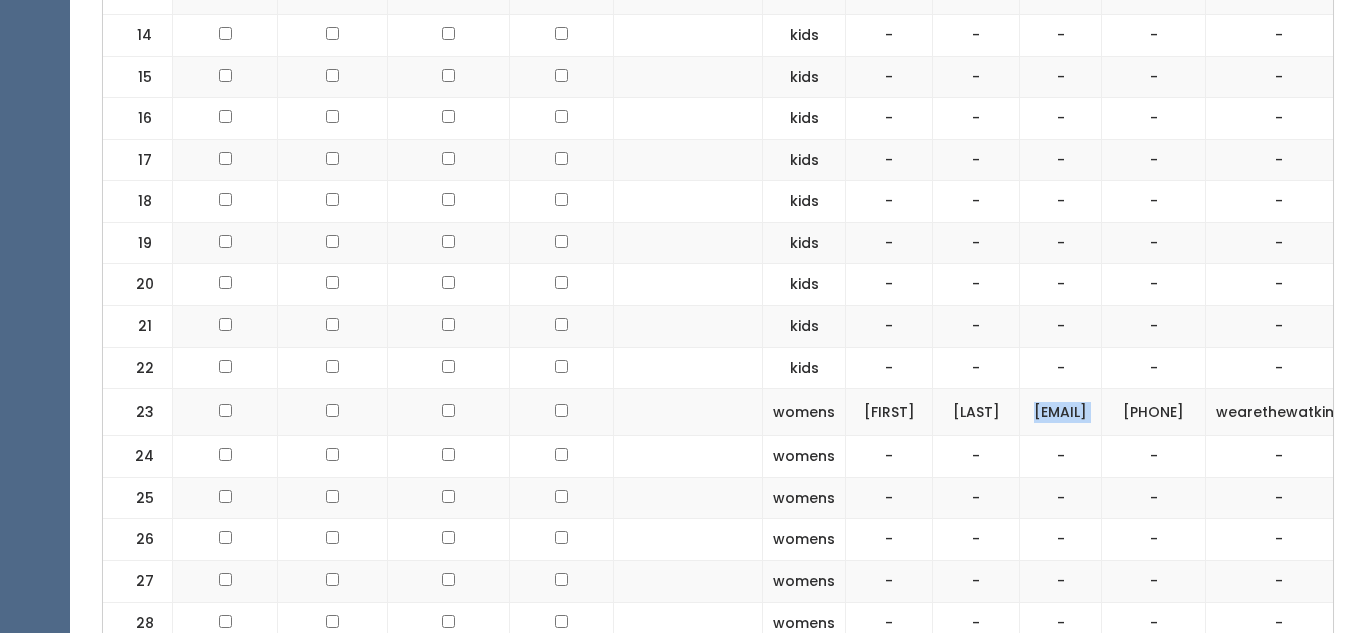 click on "[FIRST][LAST]@[DOMAIN]" at bounding box center [1061, 412] 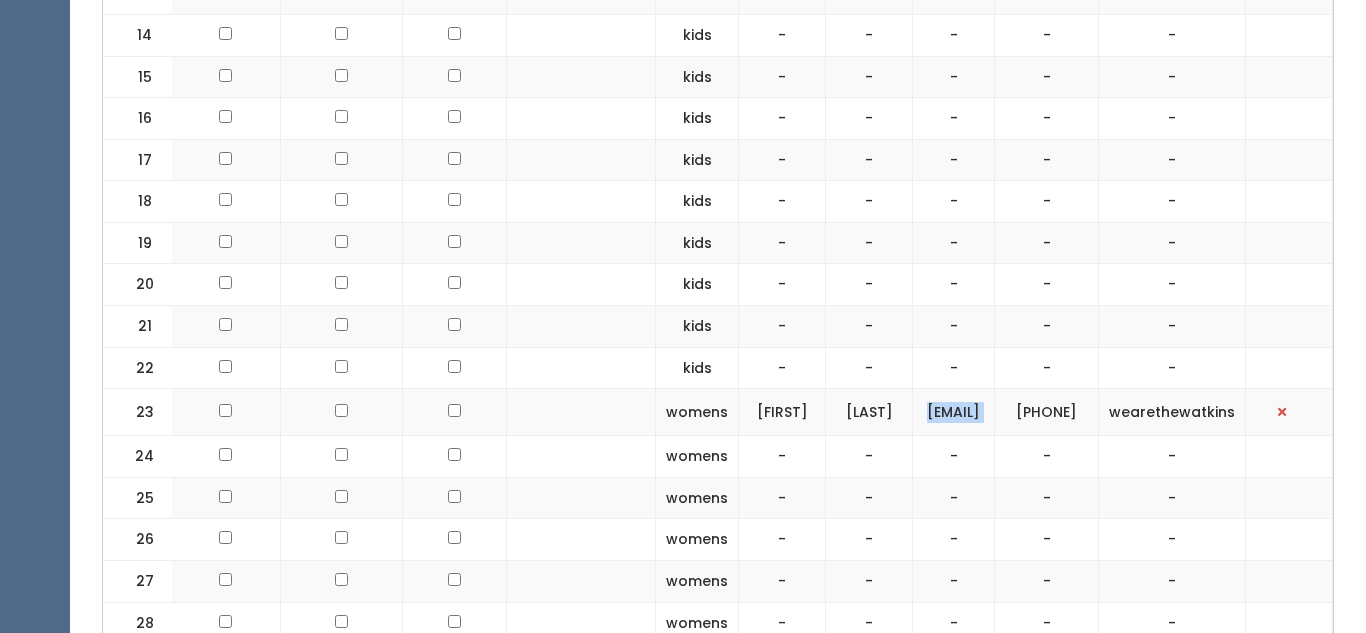 scroll, scrollTop: 0, scrollLeft: 235, axis: horizontal 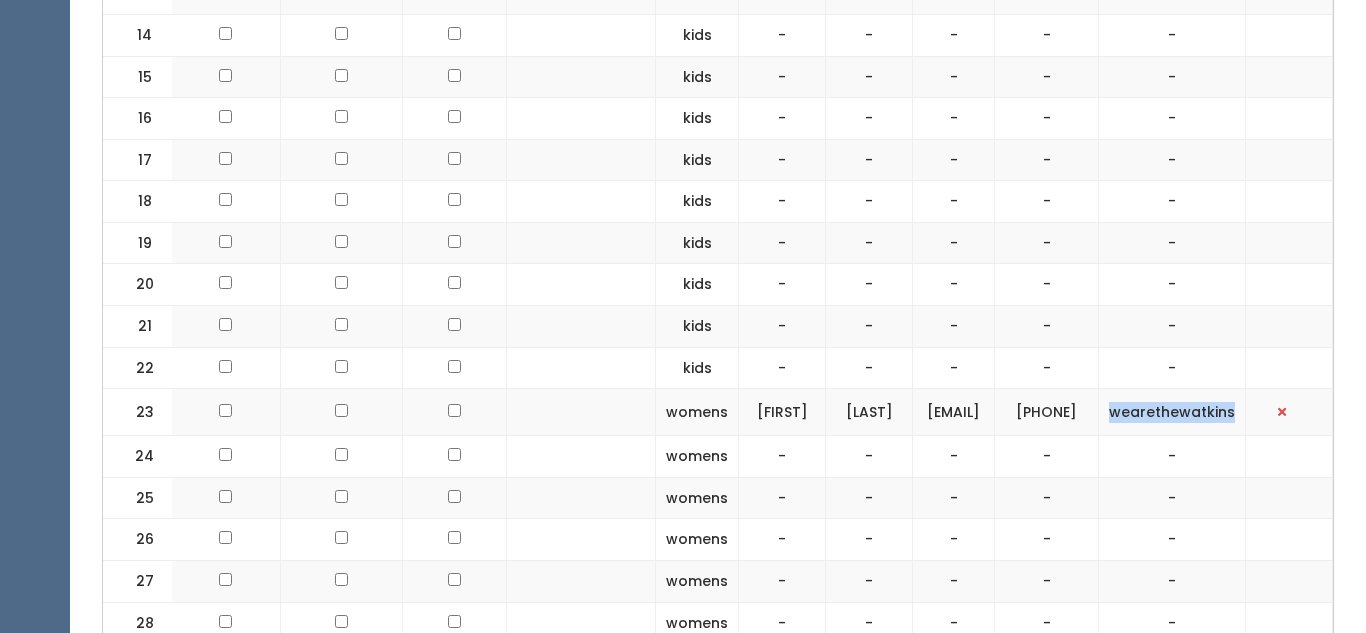 drag, startPoint x: 1247, startPoint y: 420, endPoint x: 1126, endPoint y: 426, distance: 121.14867 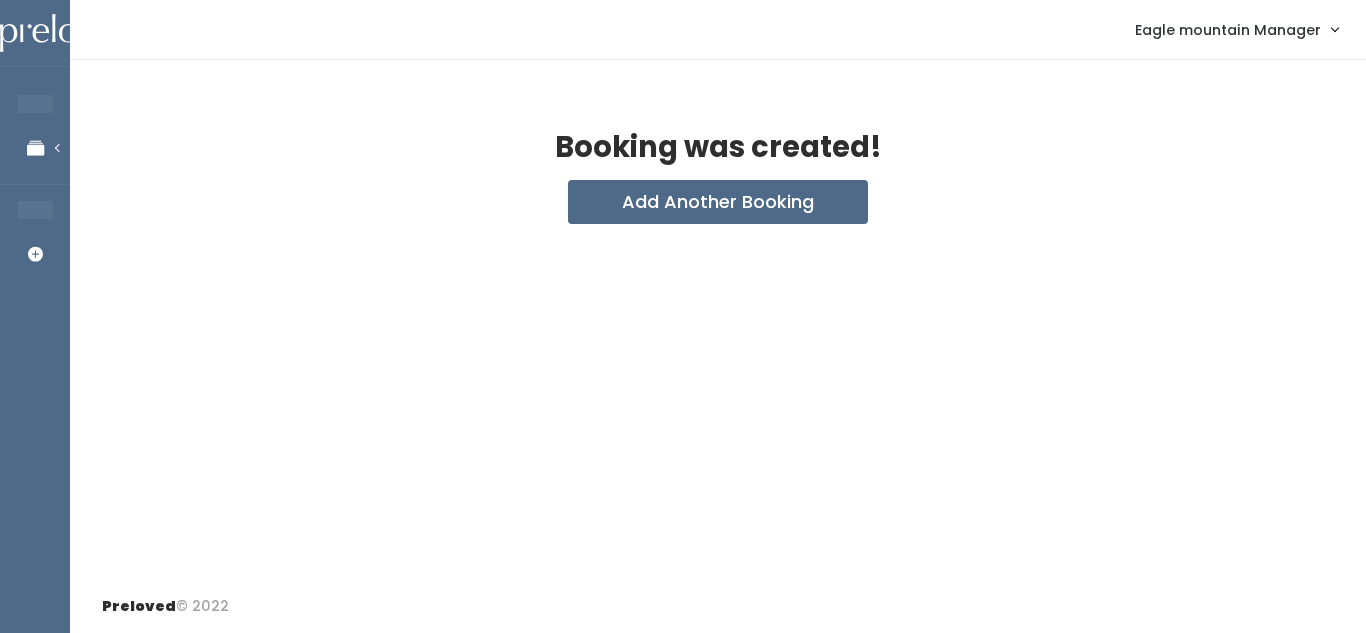 scroll, scrollTop: 0, scrollLeft: 0, axis: both 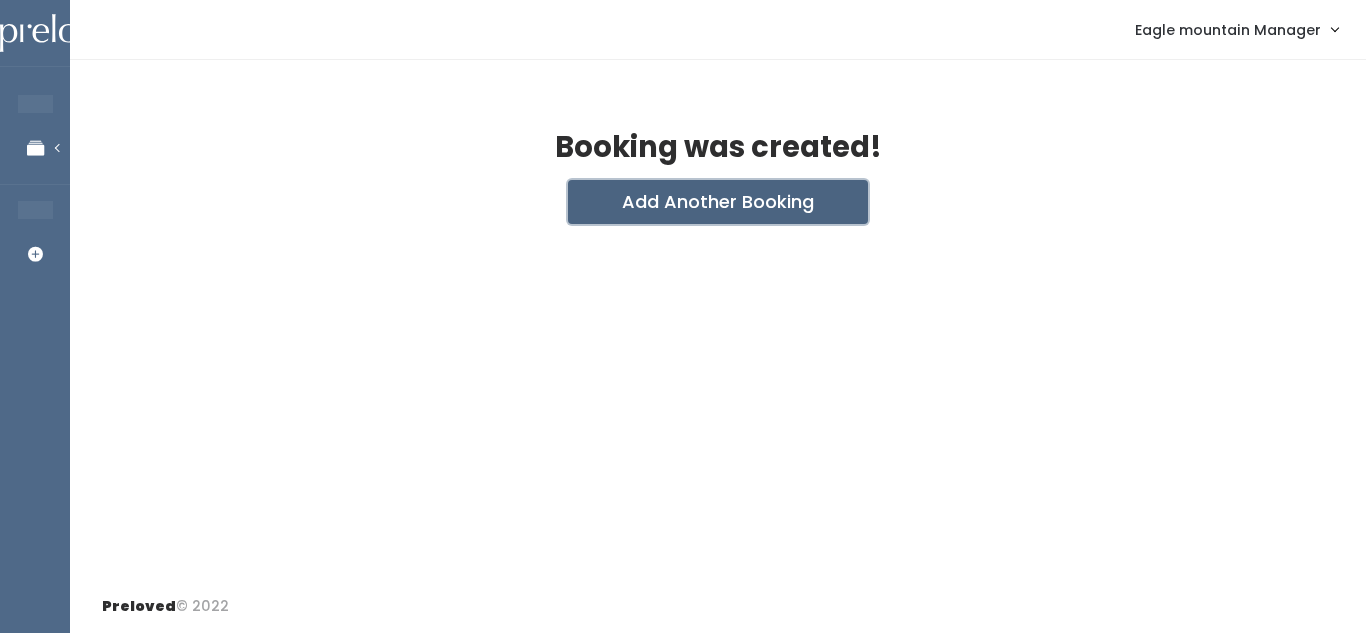 click on "Add Another Booking" at bounding box center [718, 202] 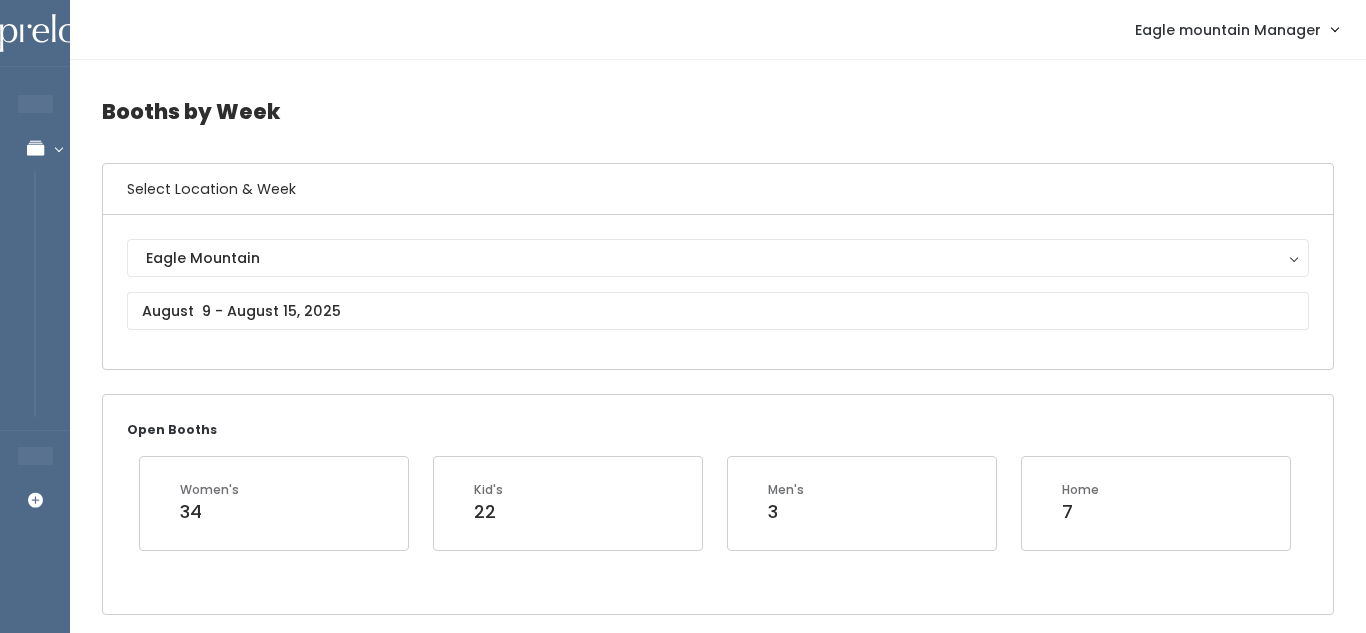 scroll, scrollTop: 1349, scrollLeft: 0, axis: vertical 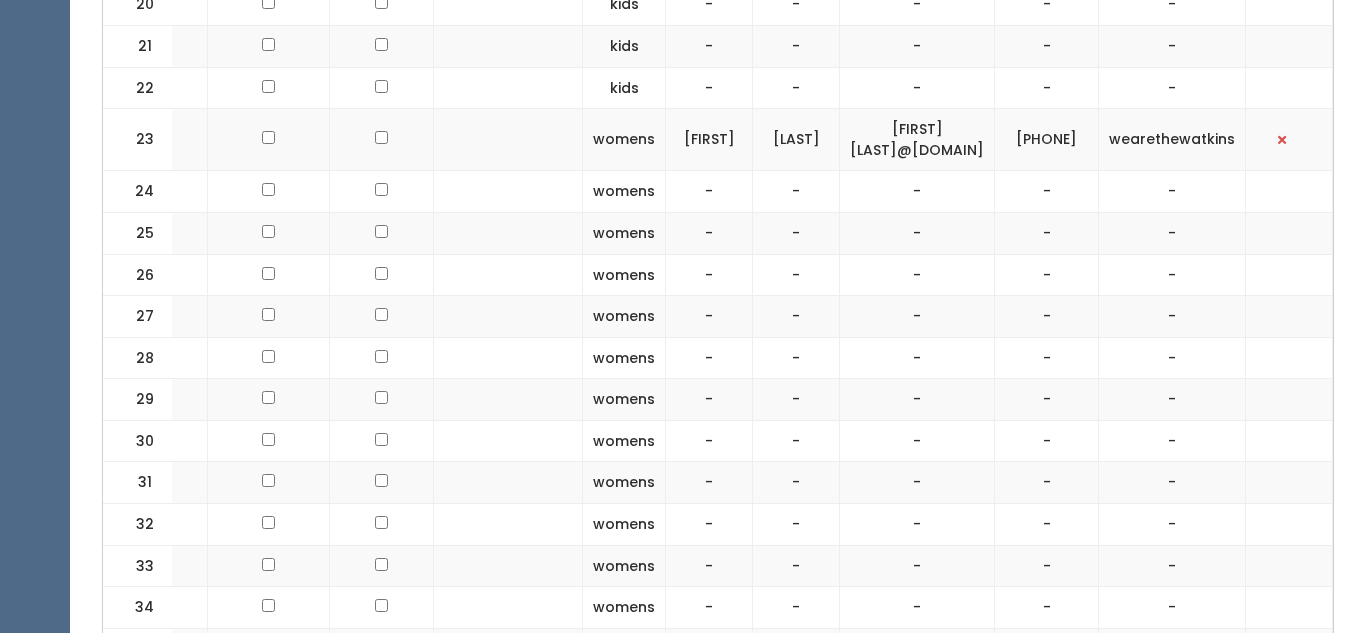click on "-" at bounding box center [917, 88] 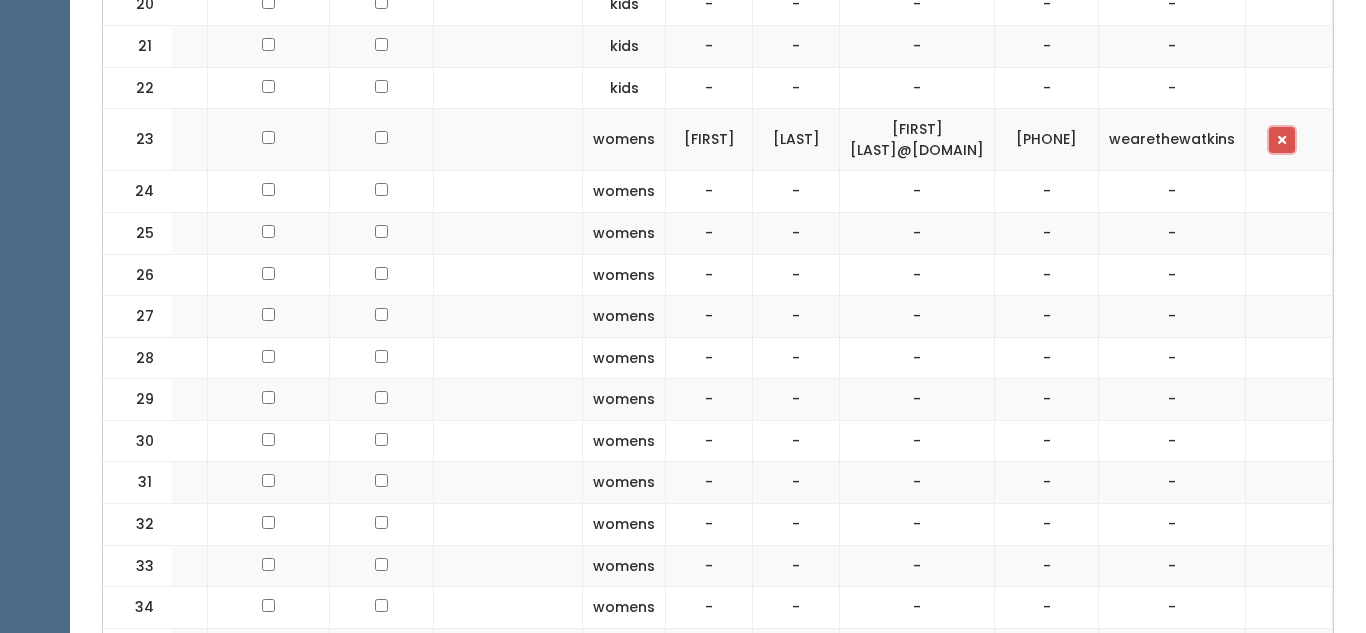 click at bounding box center [1282, 140] 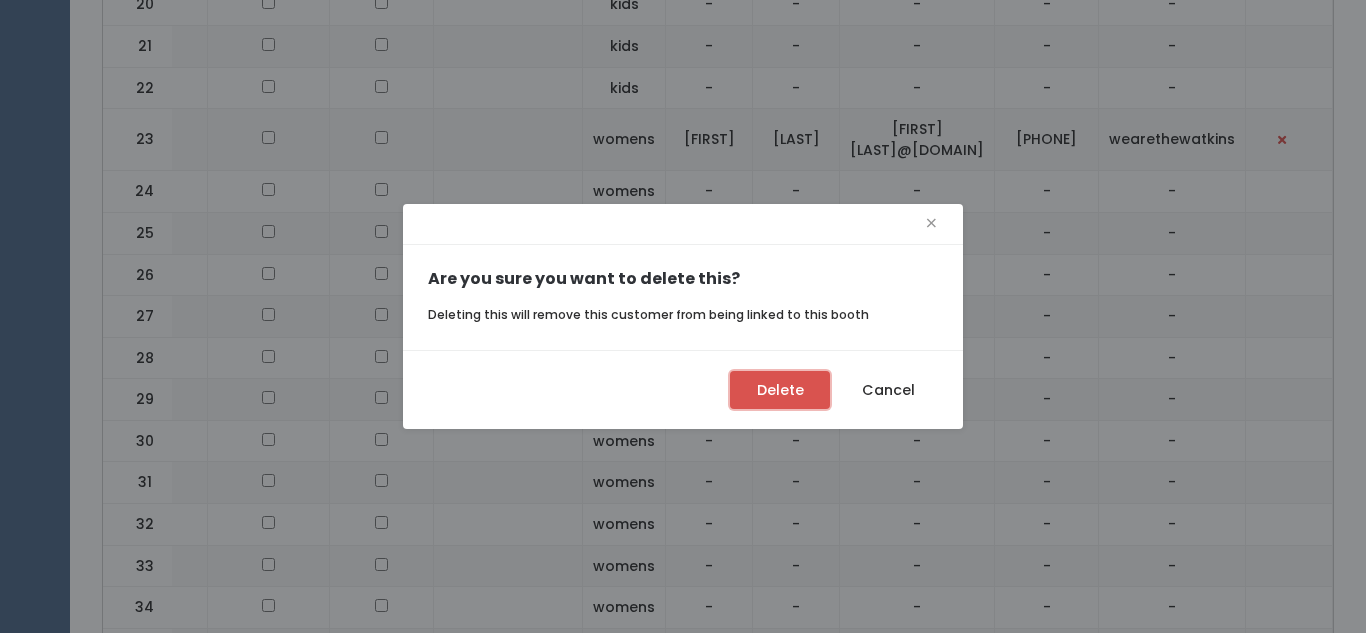 click on "Delete" at bounding box center [780, 390] 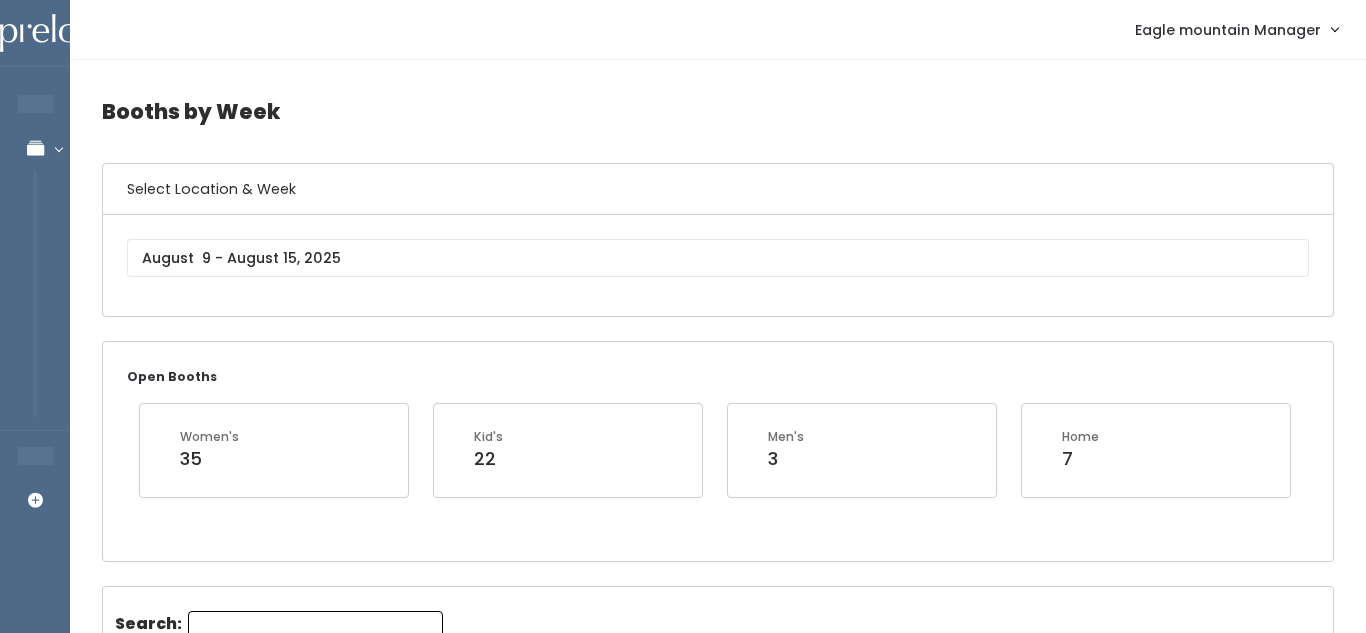 scroll, scrollTop: 1629, scrollLeft: 0, axis: vertical 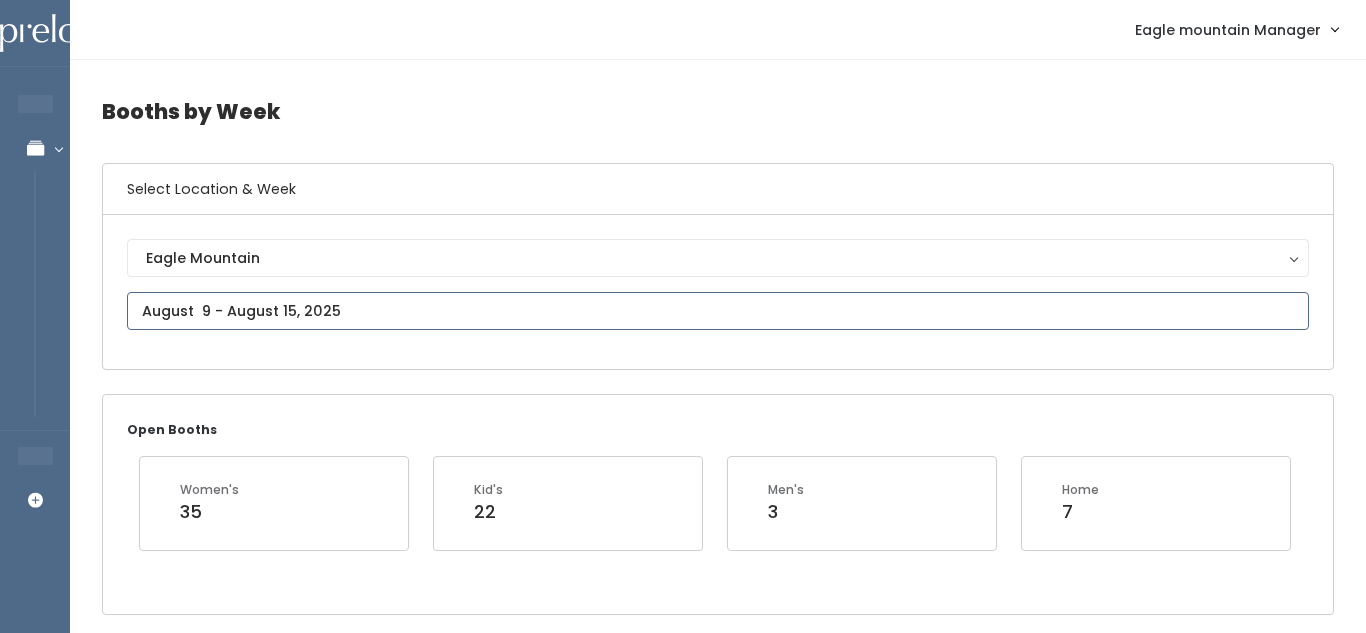click at bounding box center (718, 311) 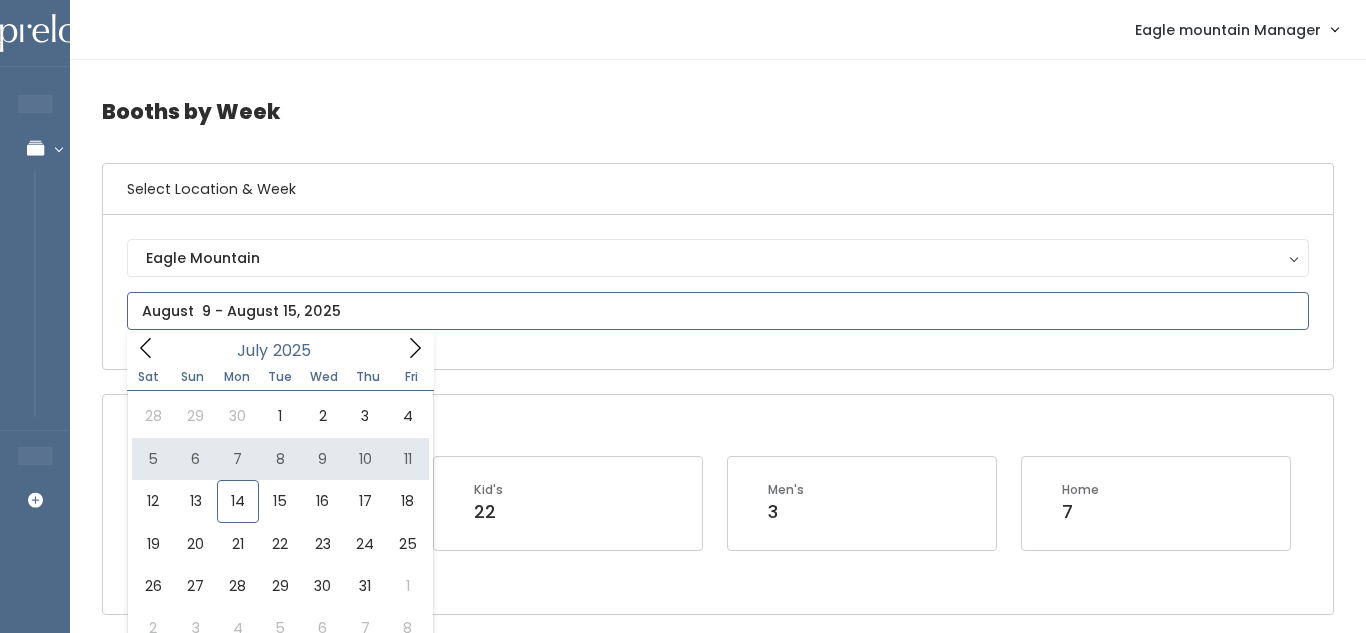 click at bounding box center [146, 347] 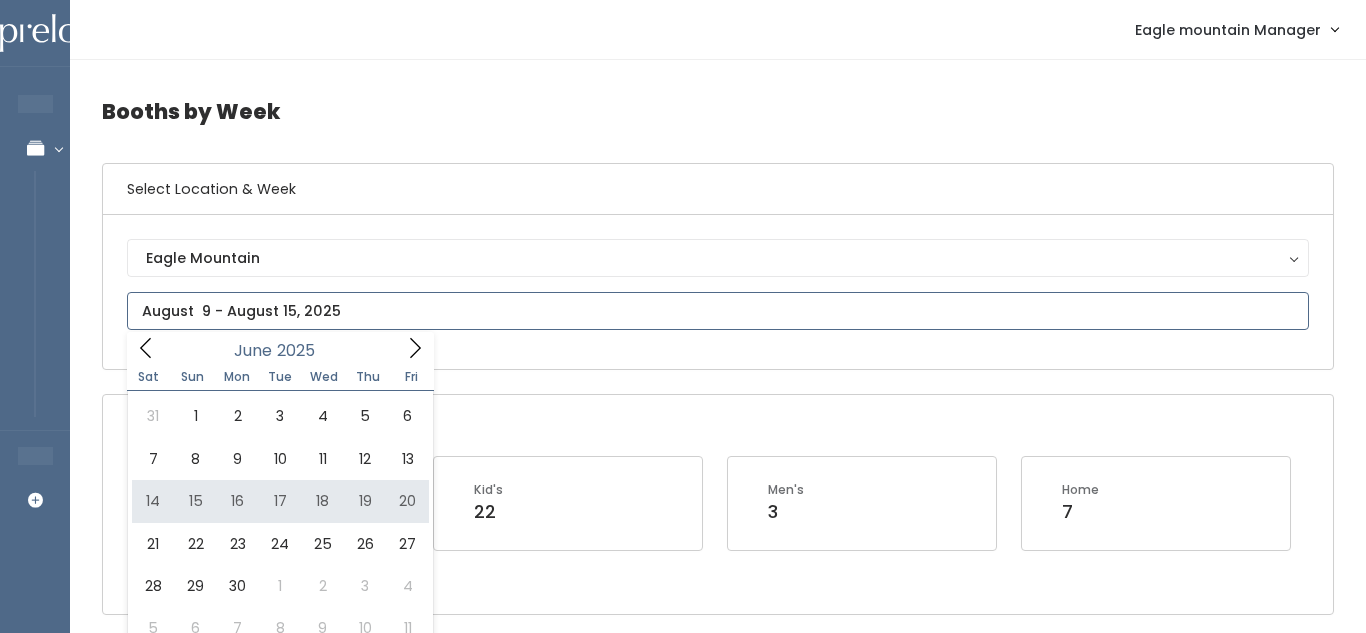 type on "[MONTH] [DAY] to [MONTH] [DAY]" 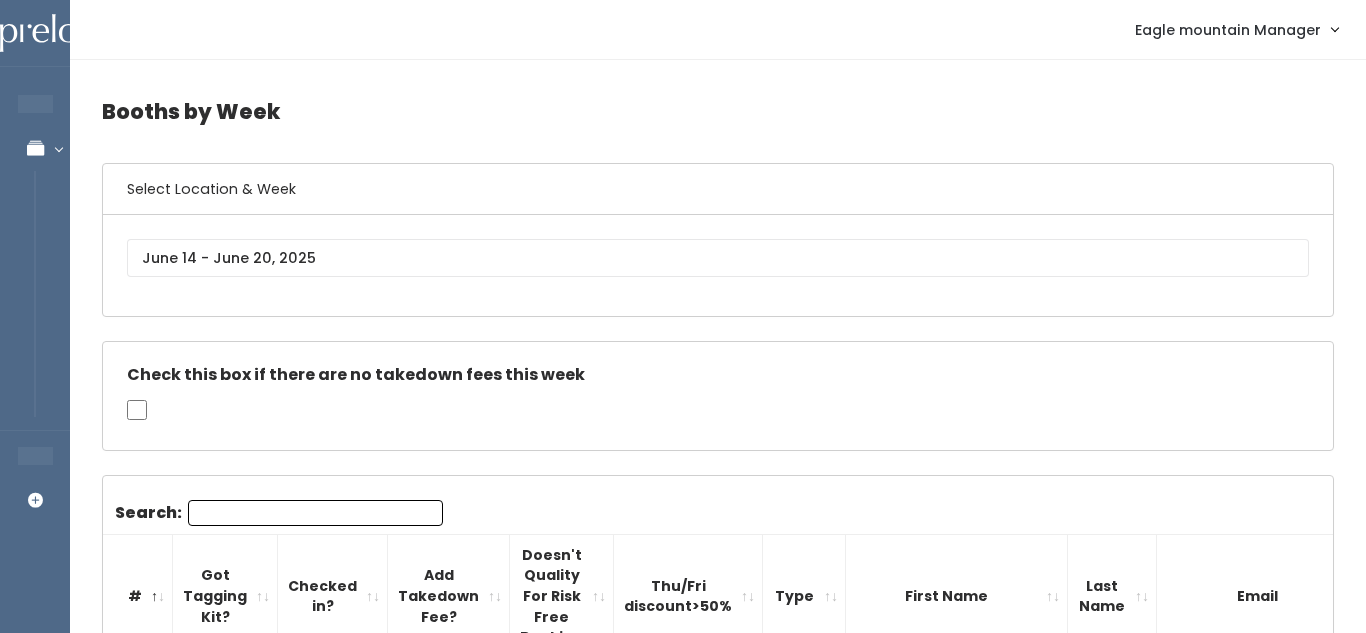 scroll, scrollTop: 0, scrollLeft: 0, axis: both 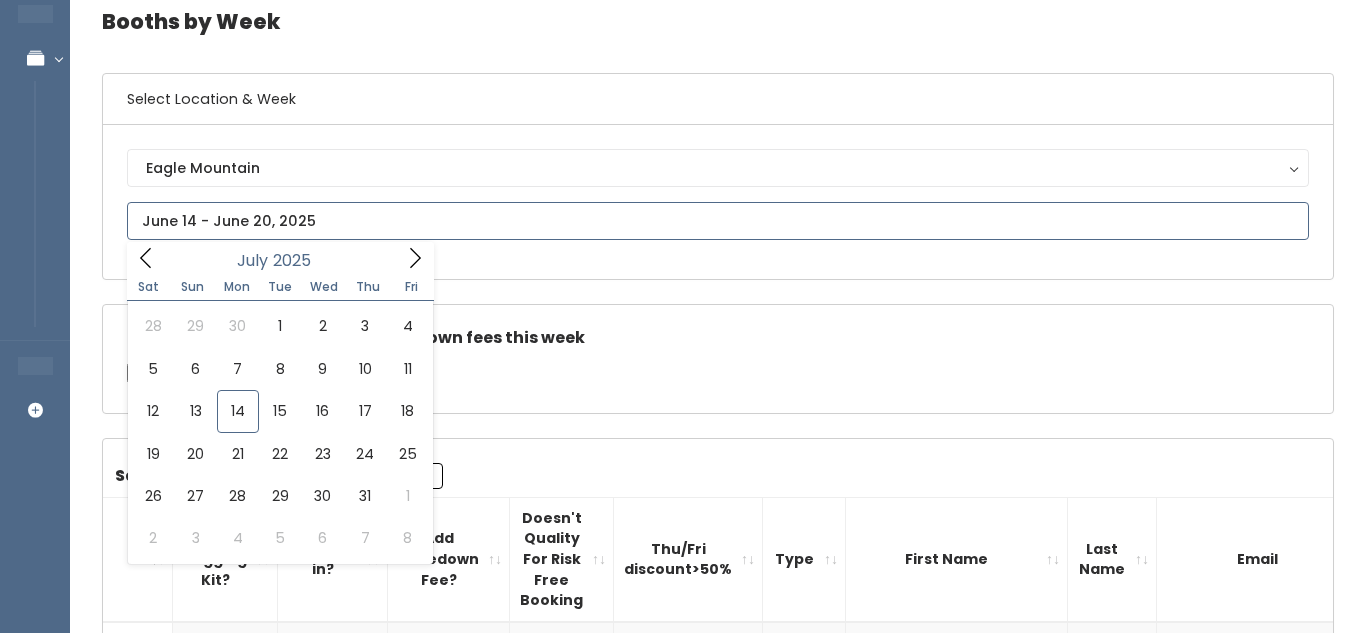 click at bounding box center (718, 221) 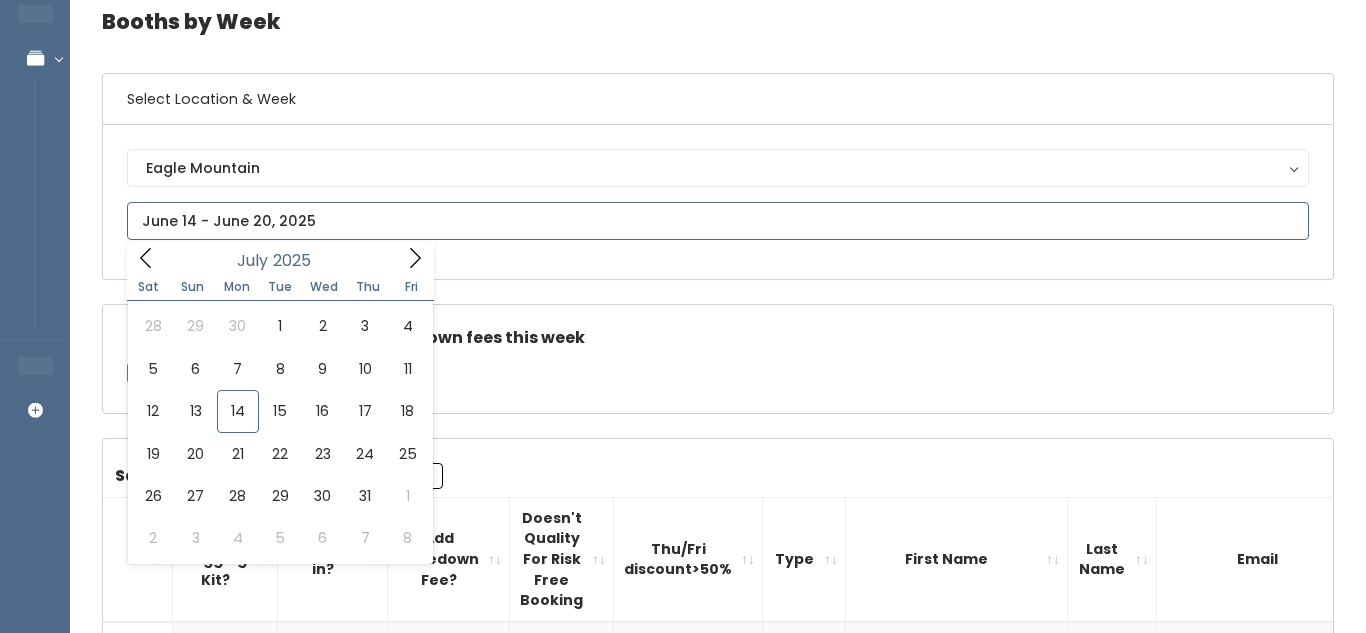click 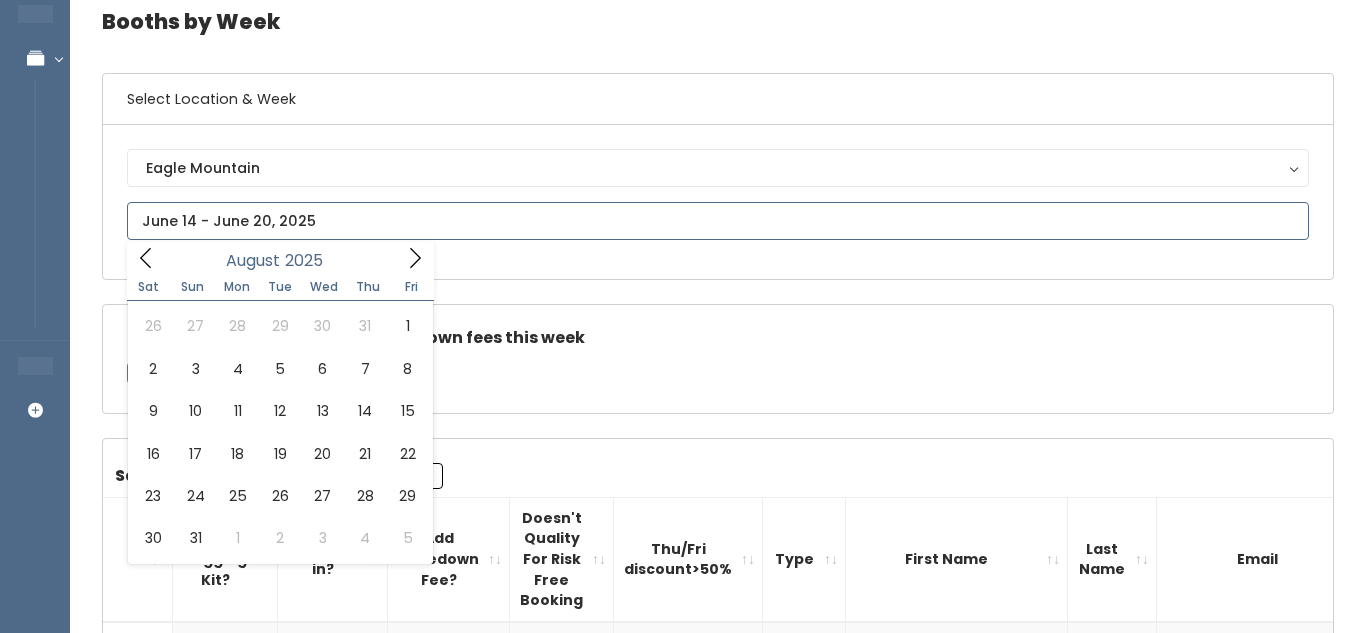 click 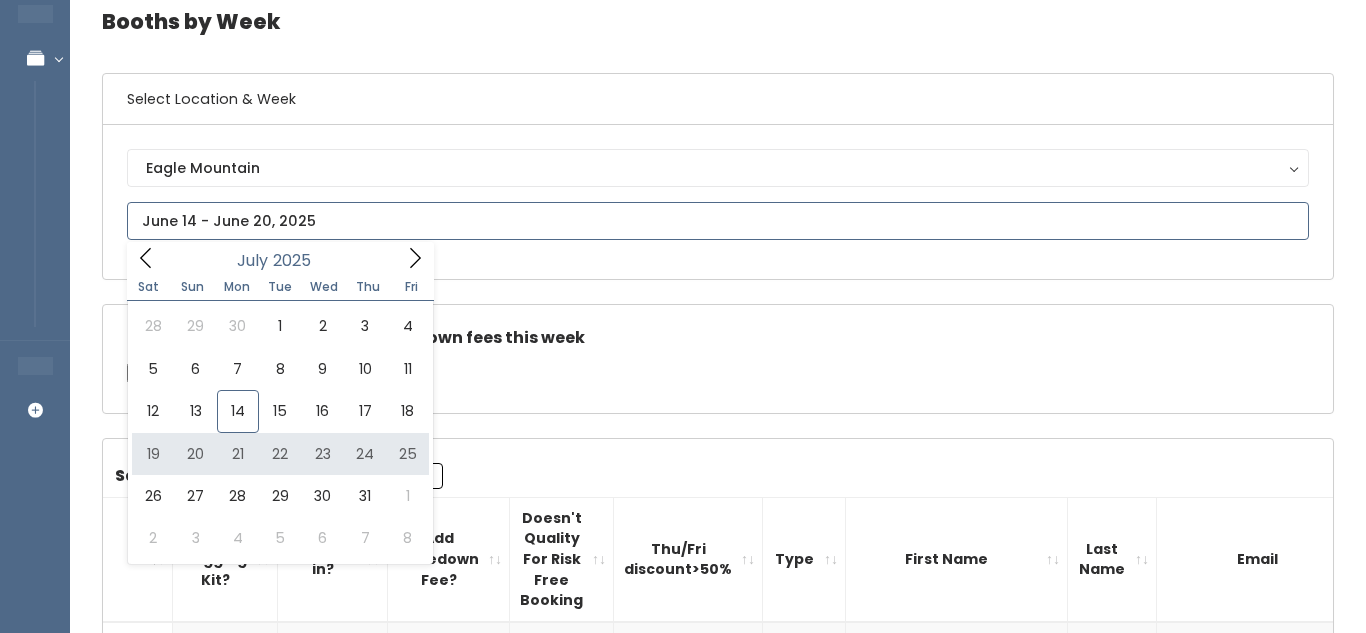 type on "[DATE] to [DATE]" 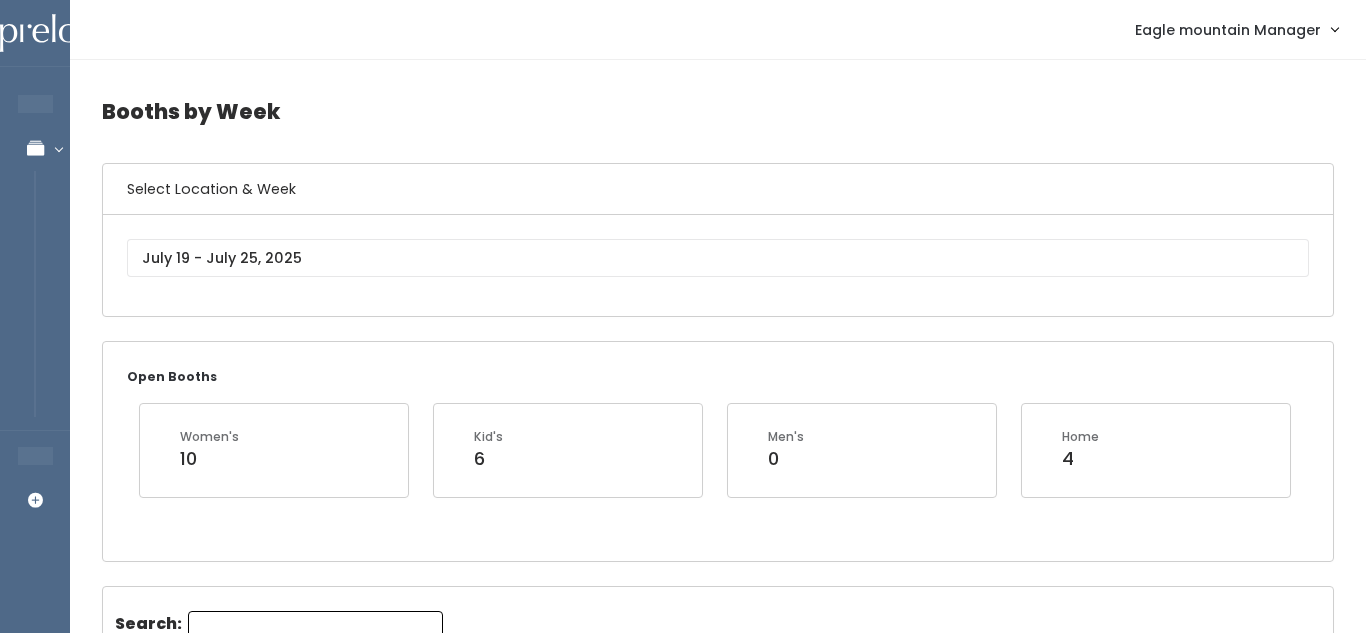 scroll, scrollTop: 0, scrollLeft: 0, axis: both 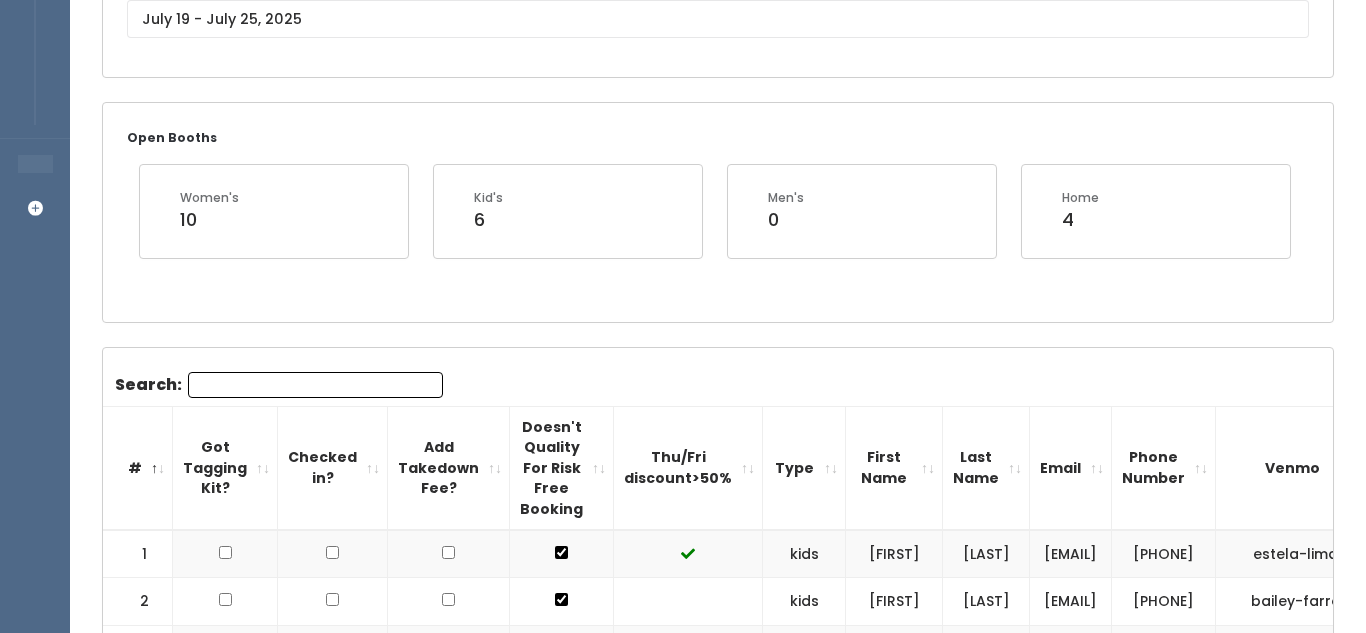 click on "Search:" at bounding box center (315, 385) 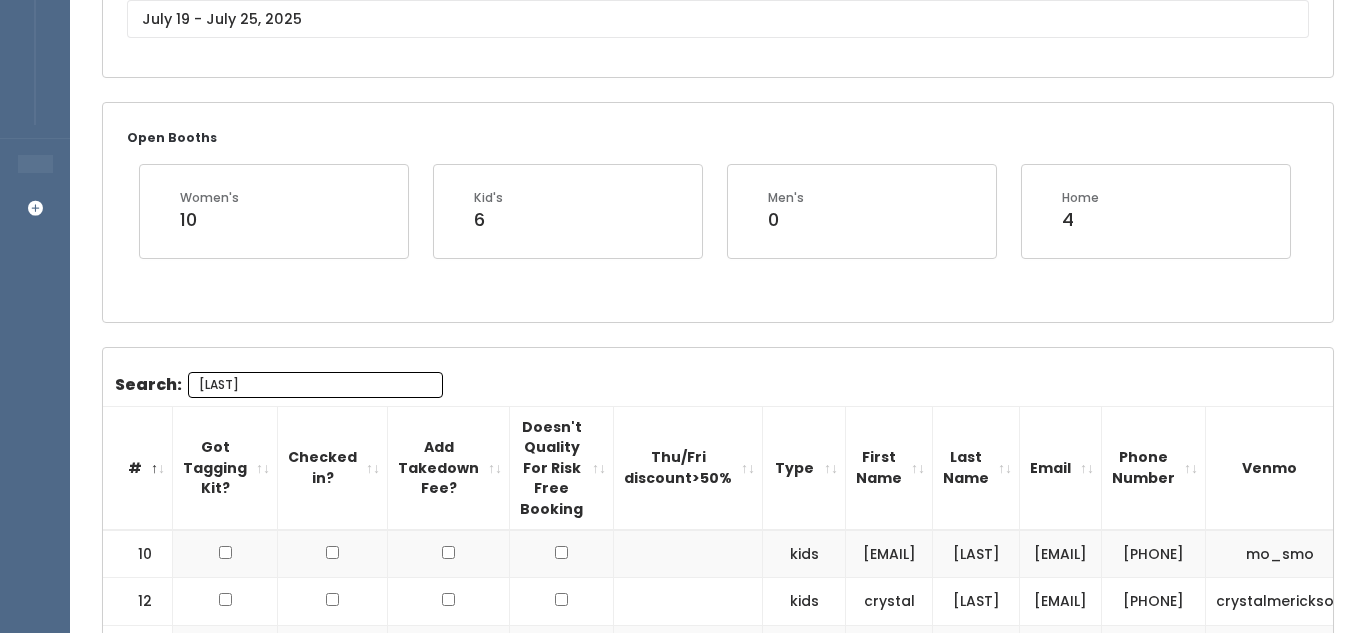 type on "morgan" 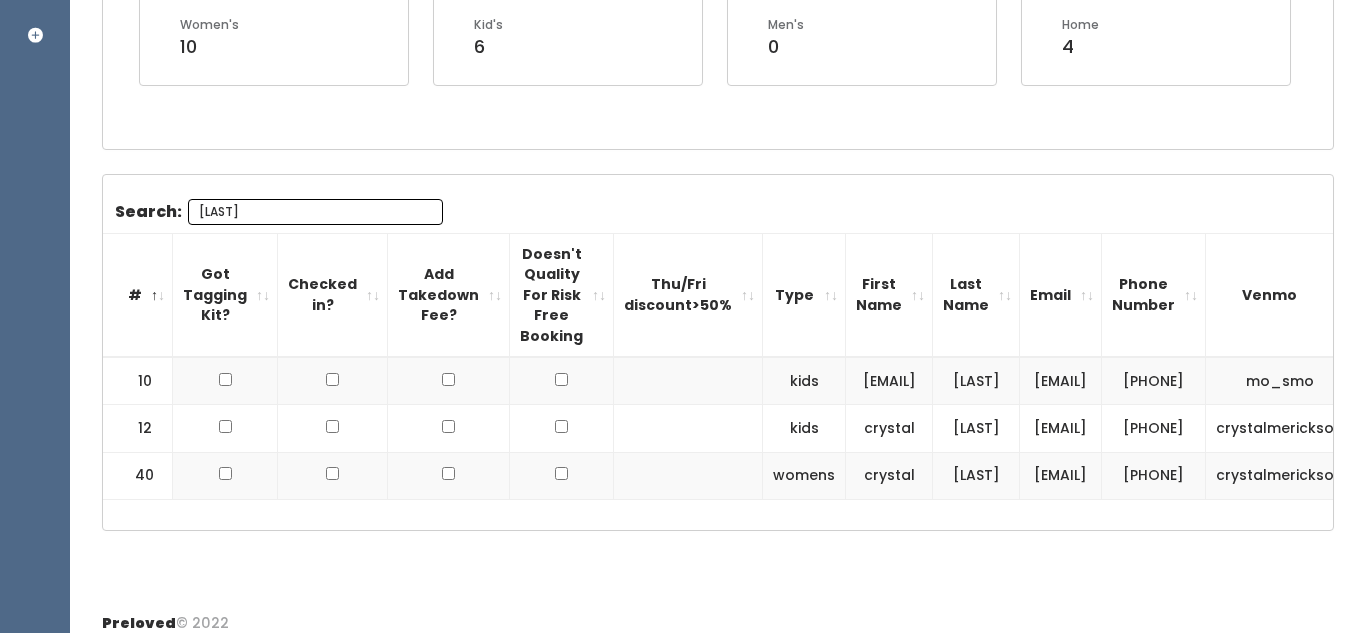 scroll, scrollTop: 466, scrollLeft: 0, axis: vertical 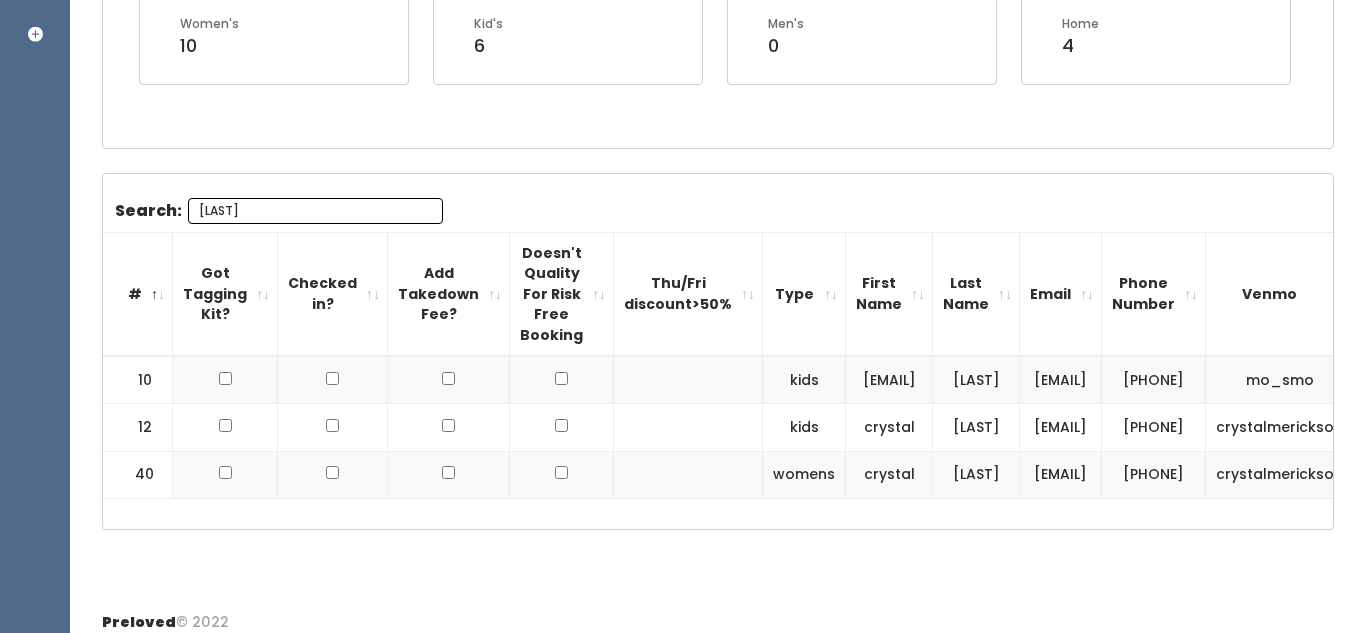 click on "morgan" at bounding box center (315, 211) 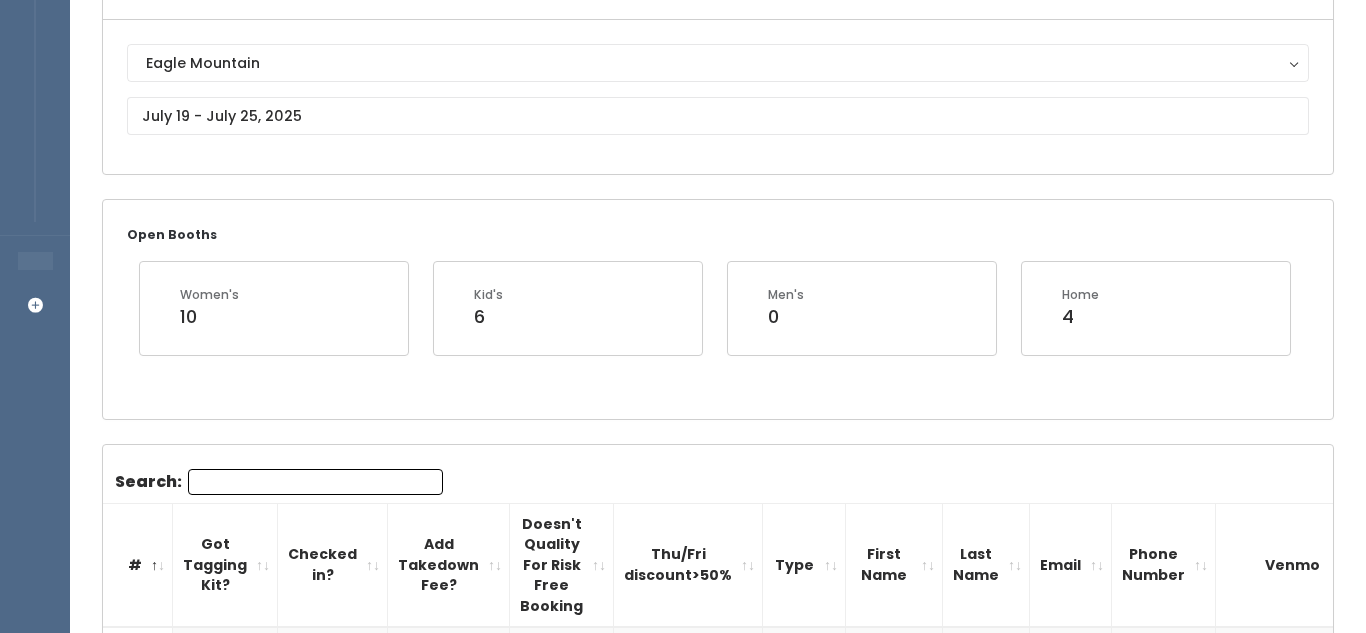scroll, scrollTop: 0, scrollLeft: 0, axis: both 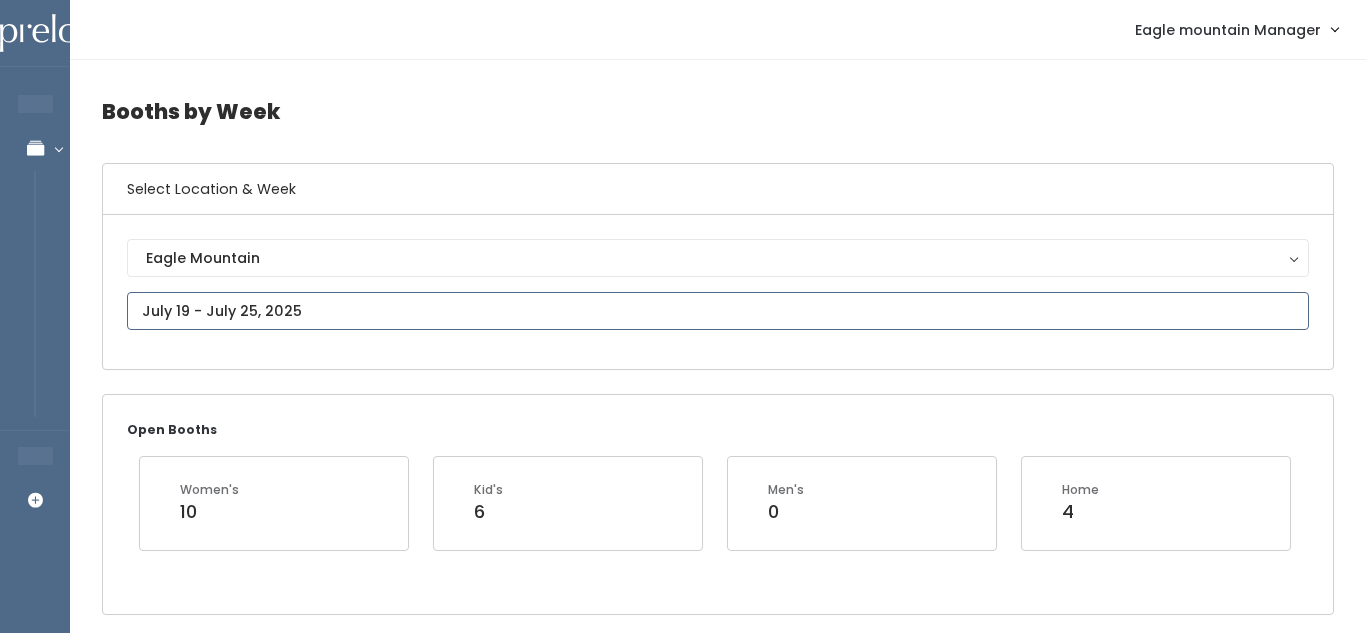 click at bounding box center [718, 311] 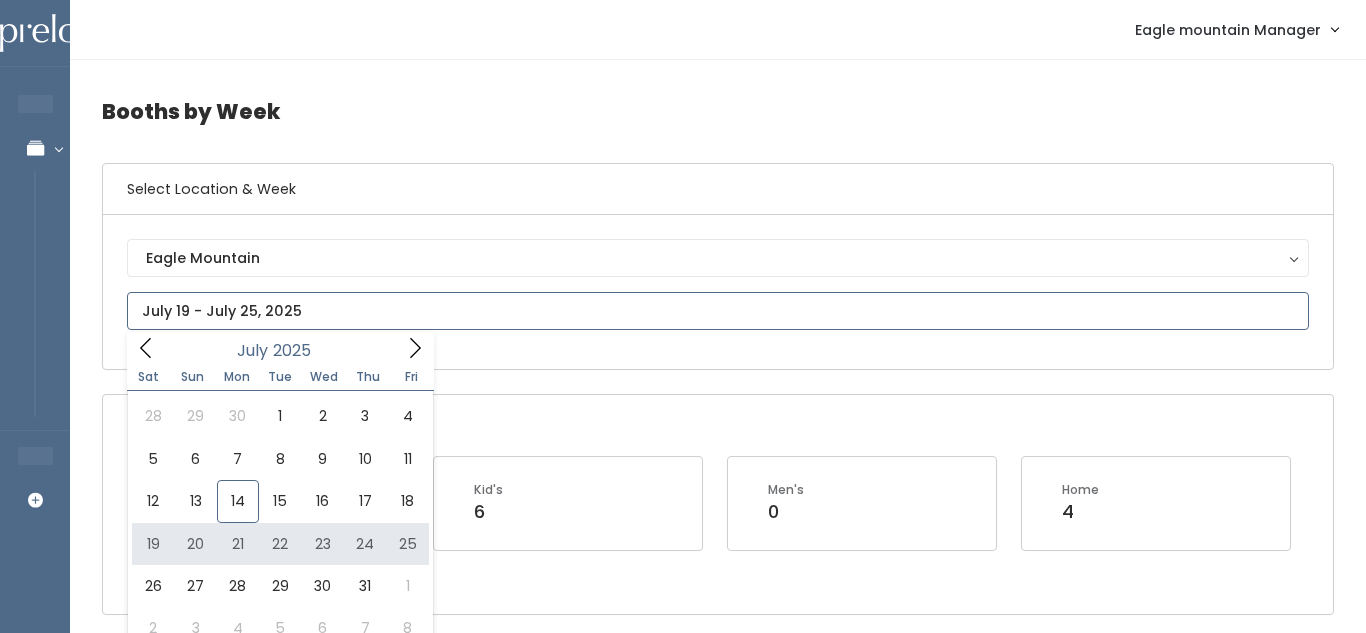type on "[DATE] to [DATE]" 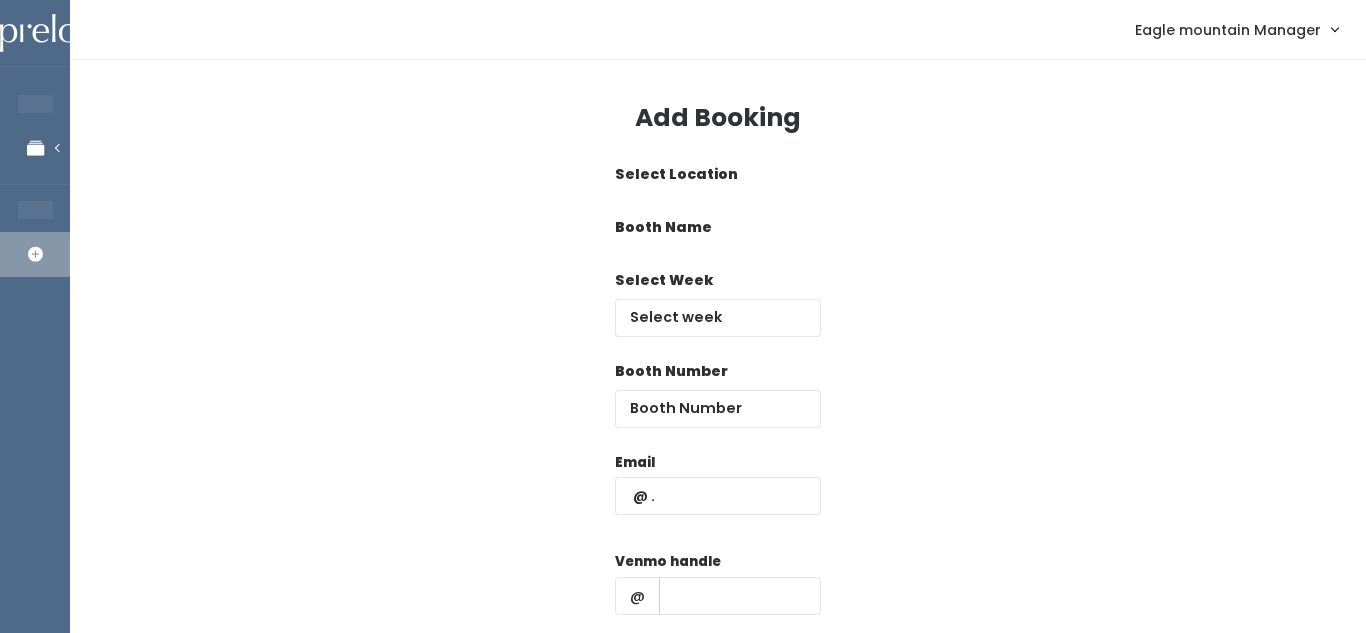 scroll, scrollTop: 0, scrollLeft: 0, axis: both 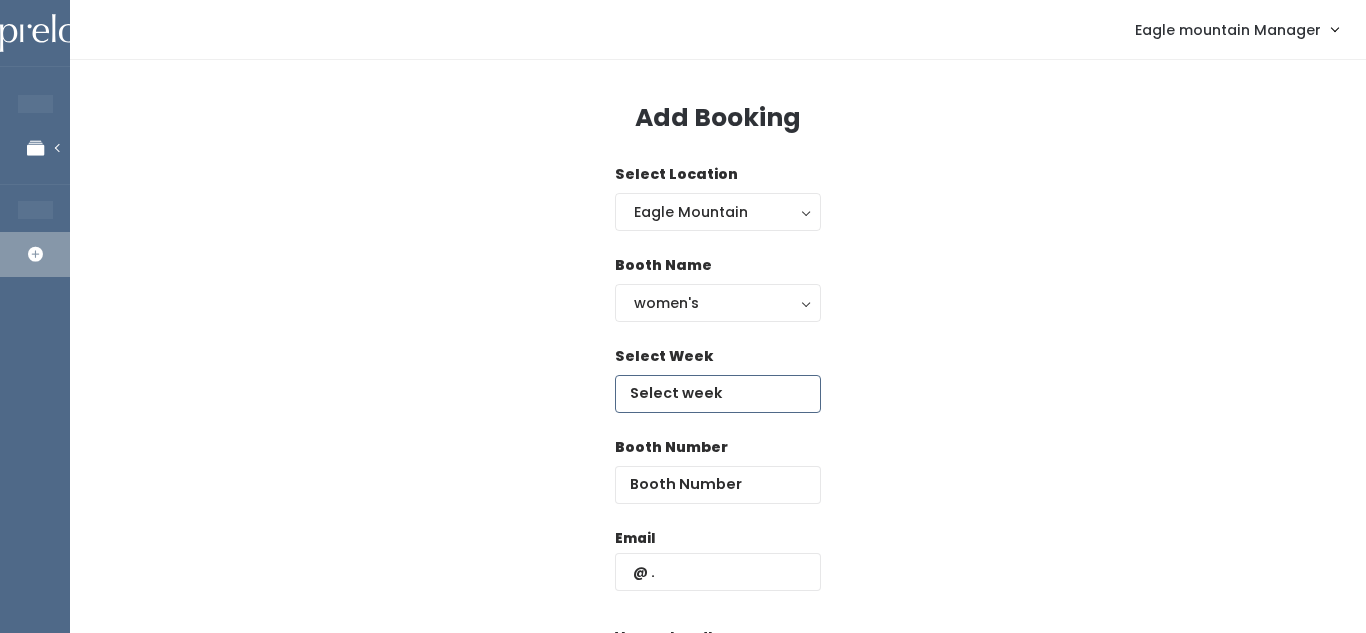 click at bounding box center (718, 394) 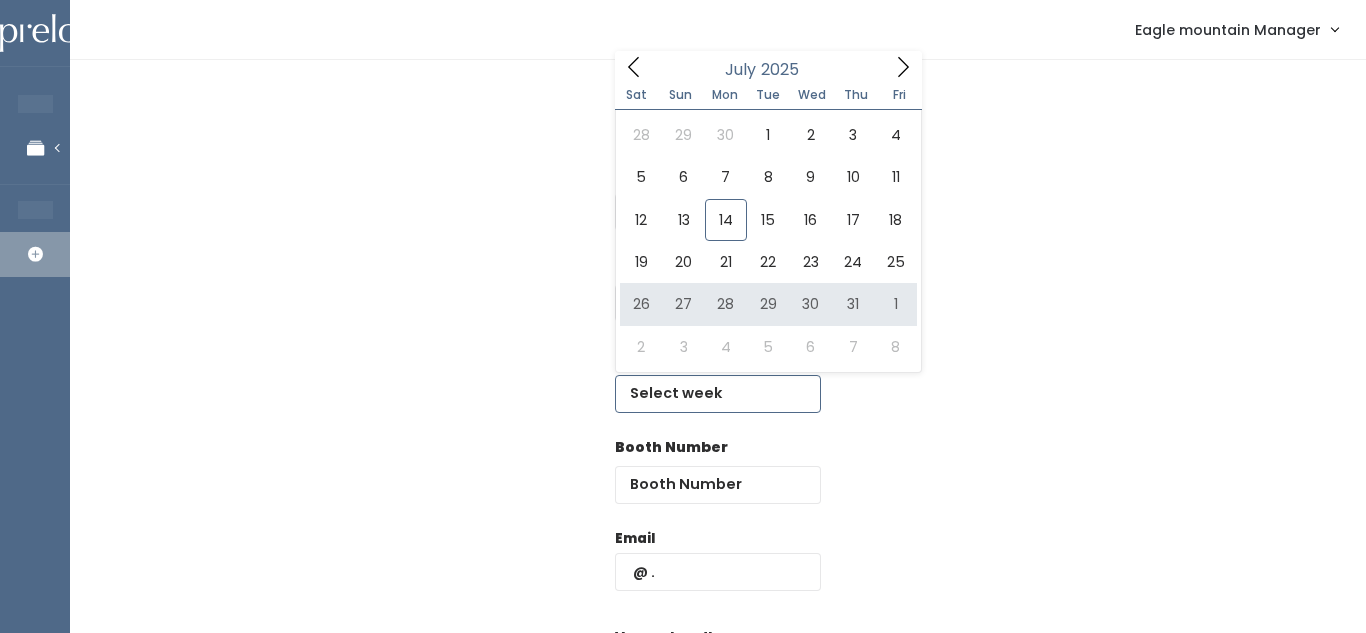 type on "[MONTH] [DAY] to [MONTH] [DAY]" 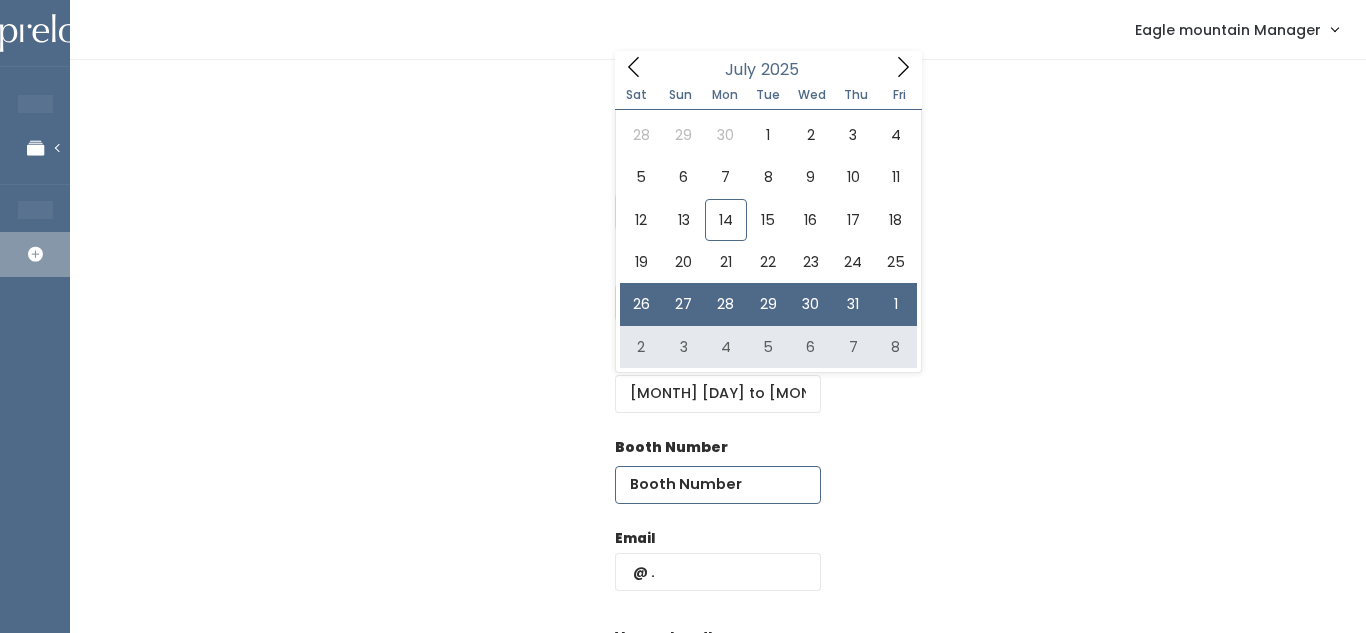 click at bounding box center (718, 485) 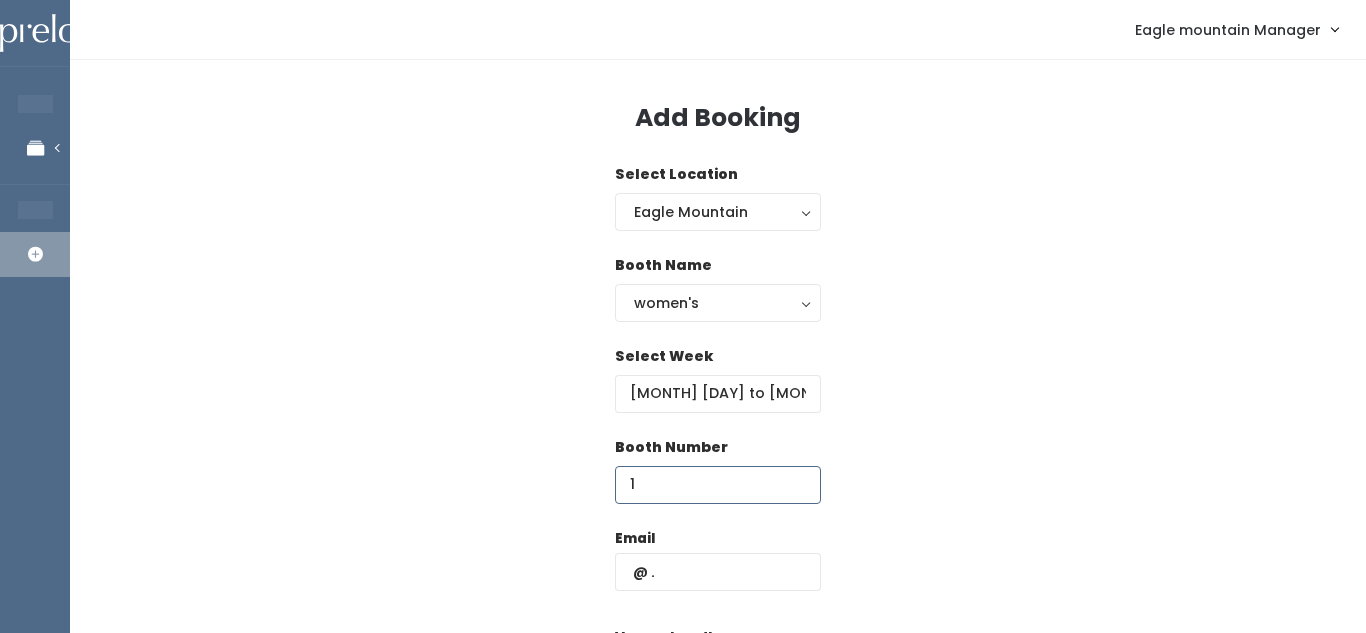 click on "1" at bounding box center (718, 485) 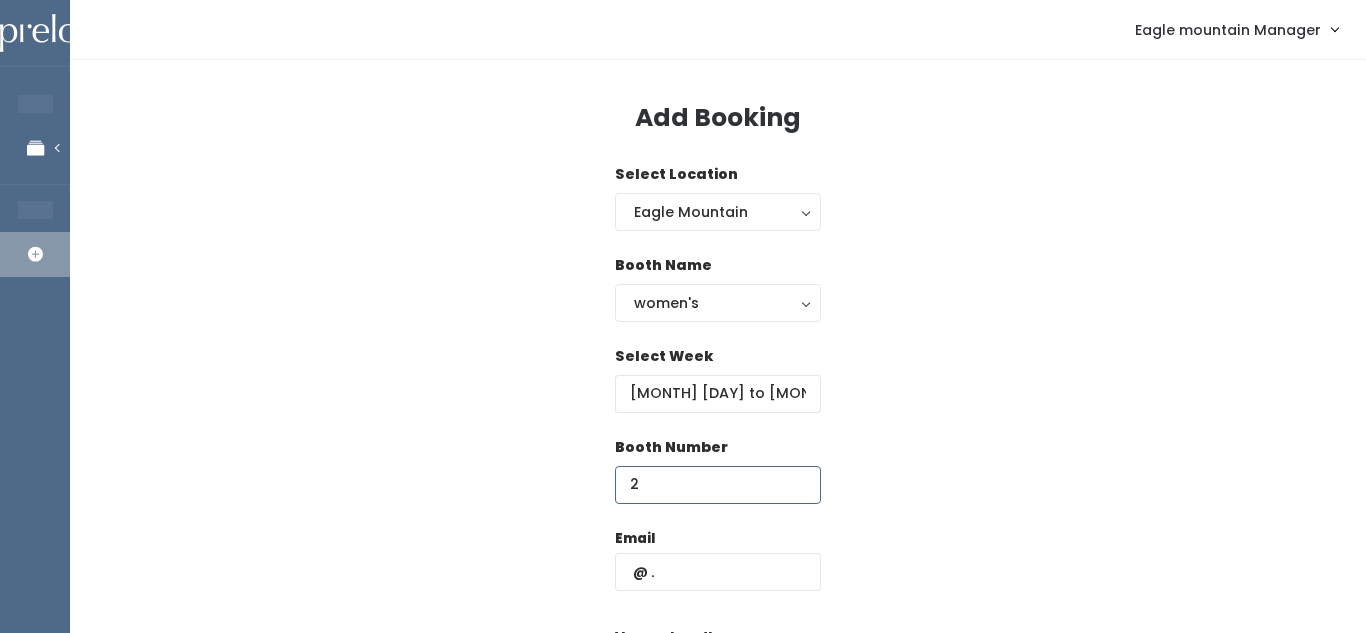 click on "2" at bounding box center [718, 485] 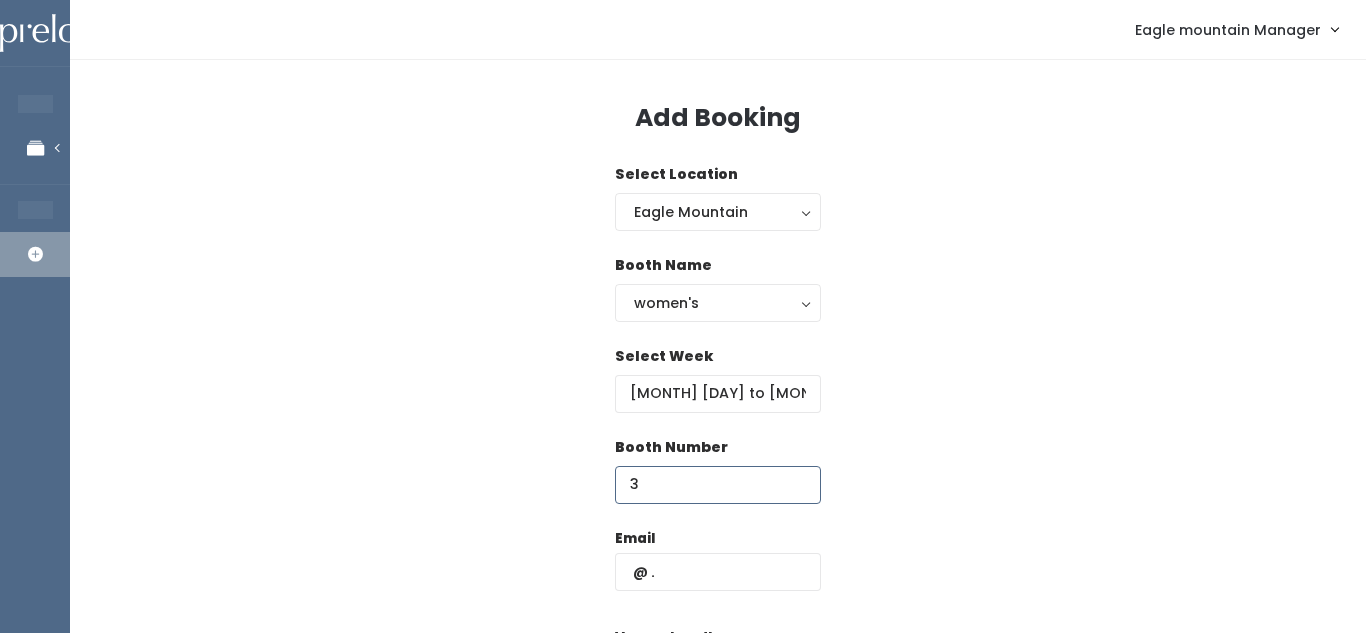 click on "3" at bounding box center (718, 485) 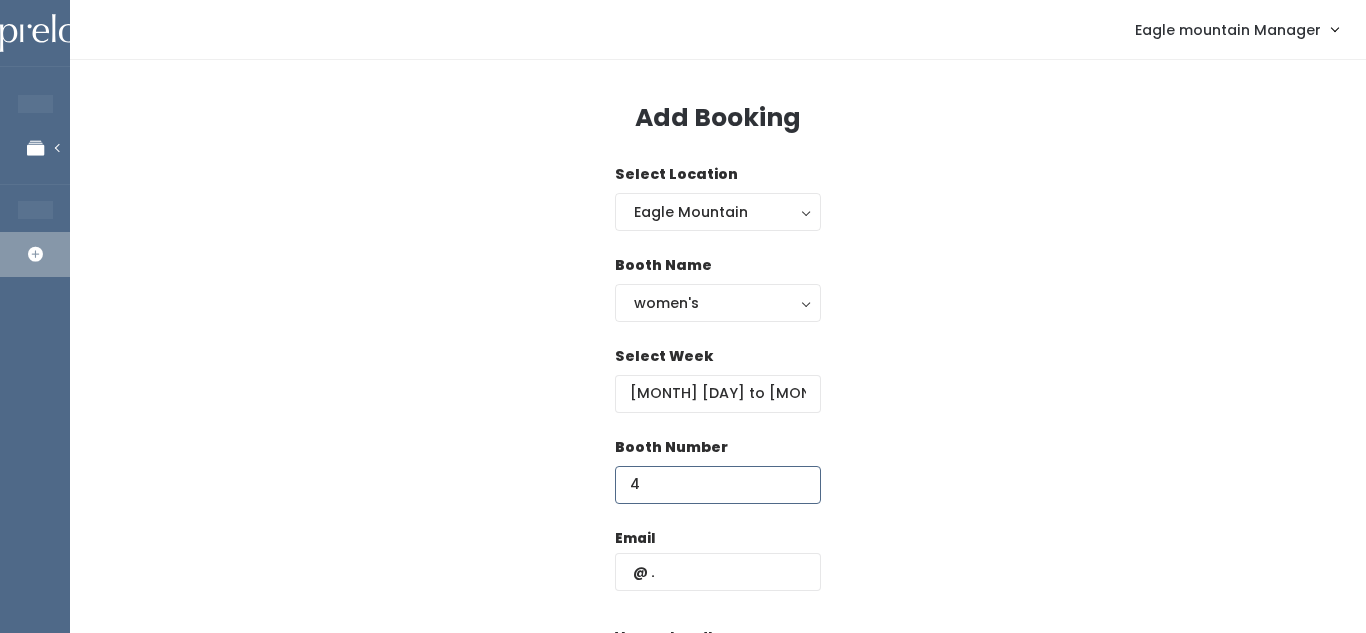 click on "4" at bounding box center (718, 485) 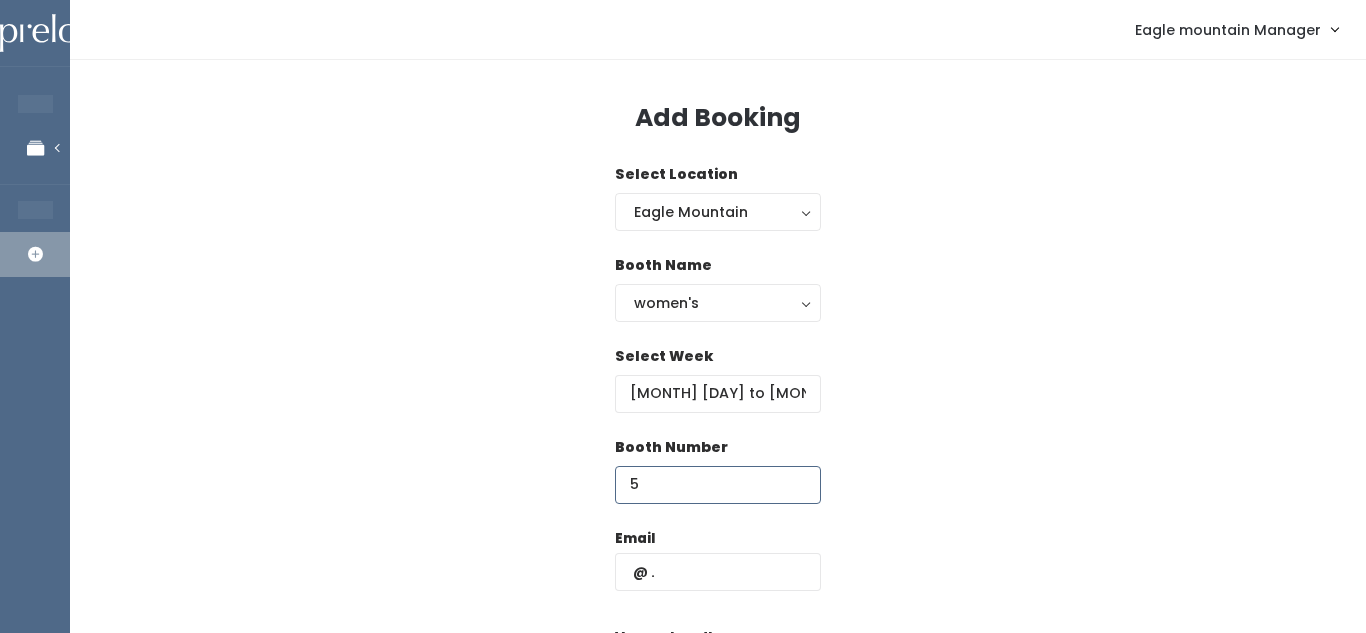 click on "5" at bounding box center (718, 485) 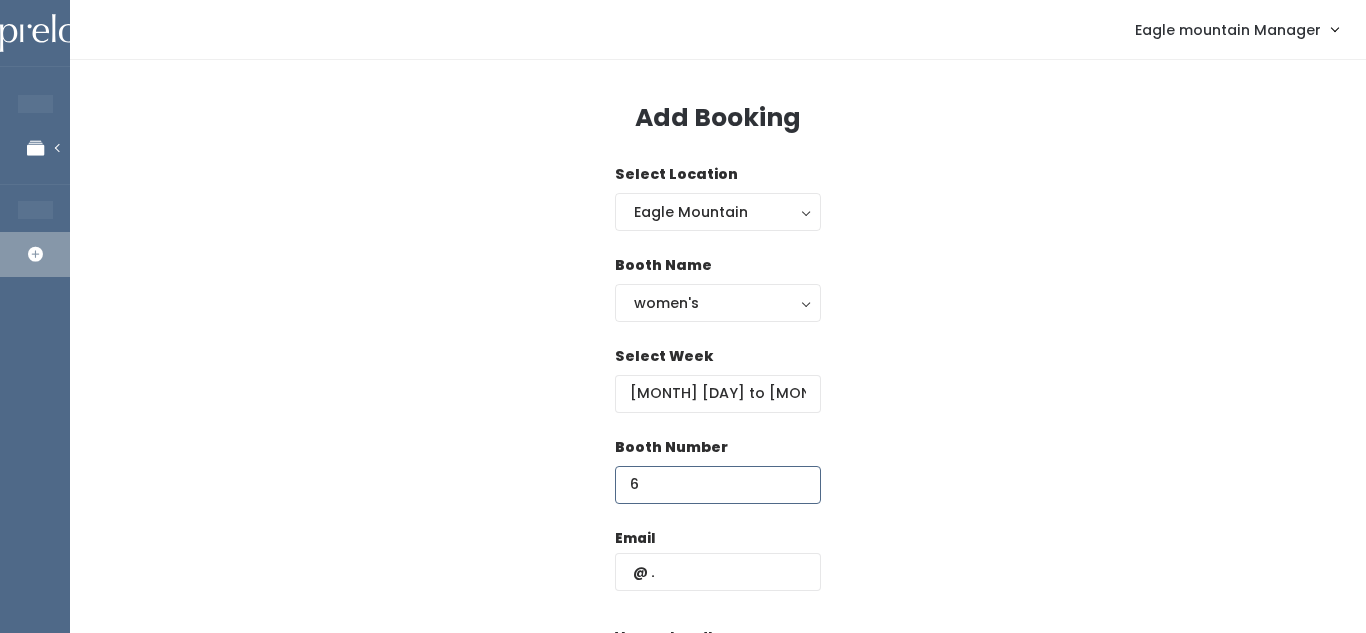 click on "6" at bounding box center (718, 485) 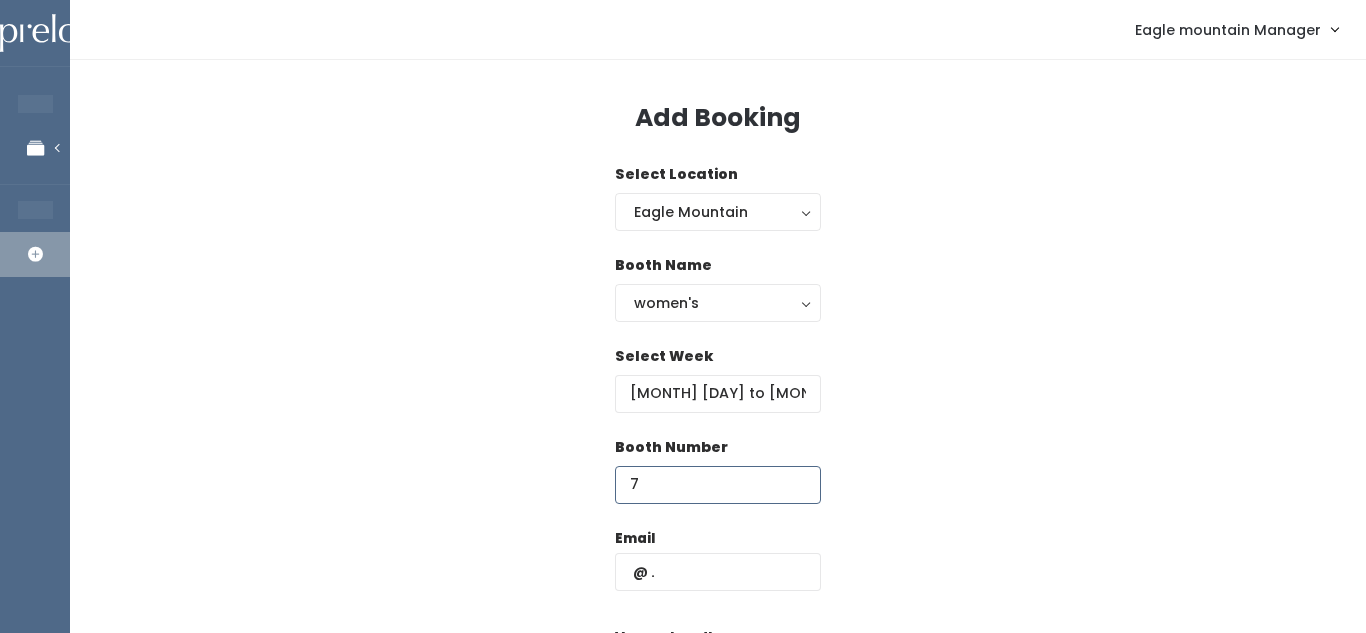 click on "7" at bounding box center (718, 485) 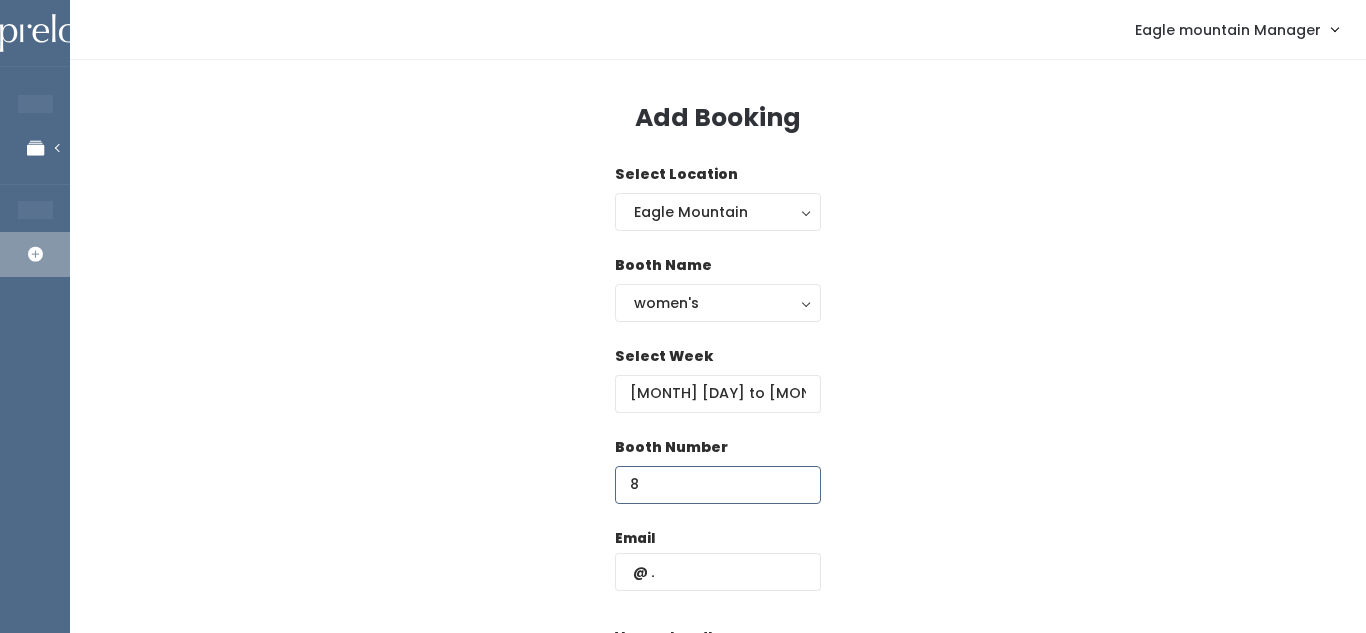 type on "8" 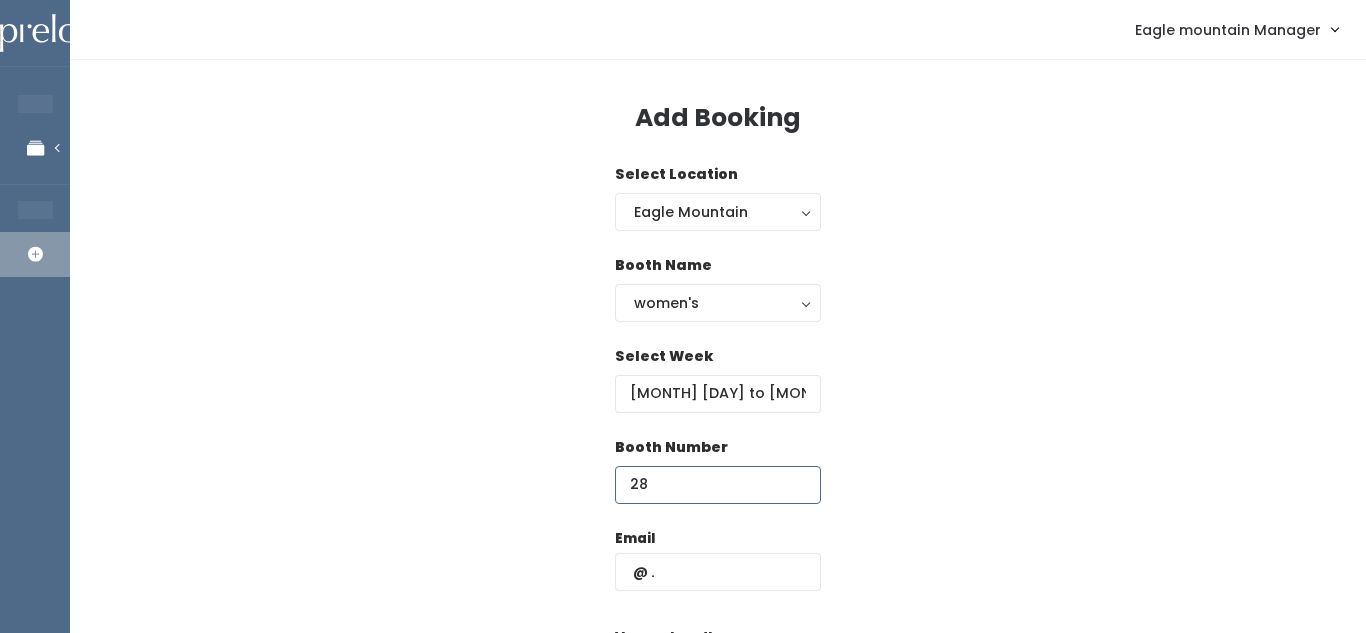 type on "2" 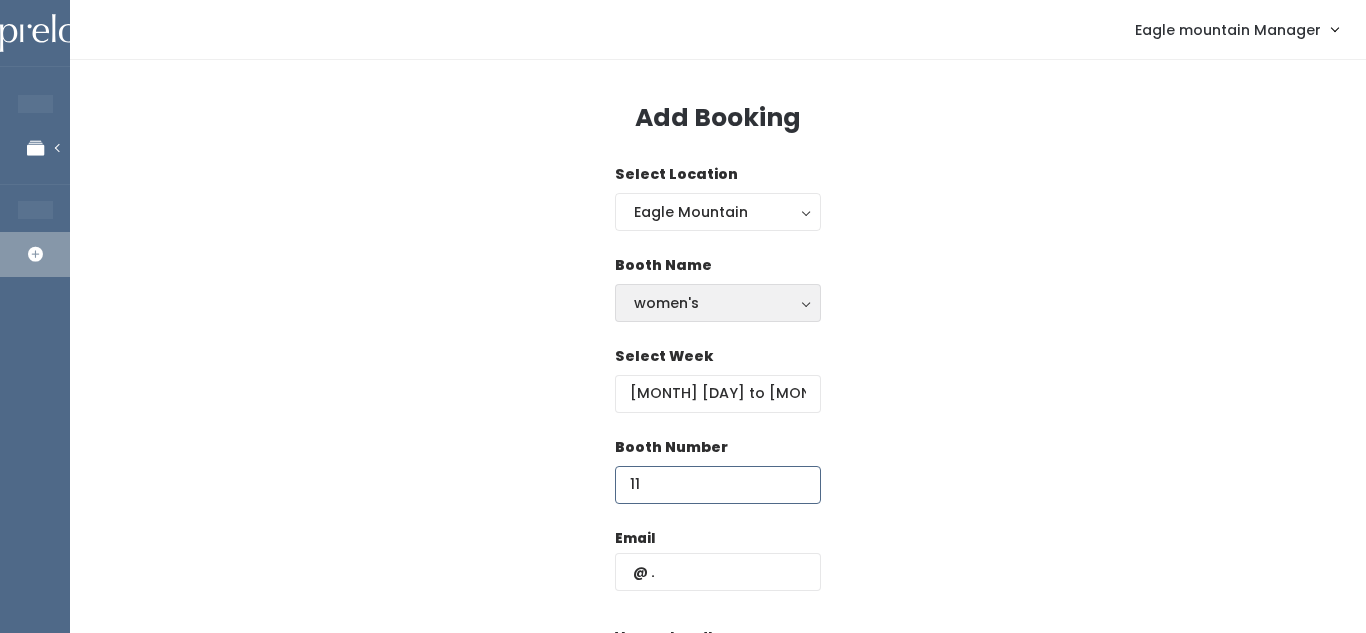 type on "11" 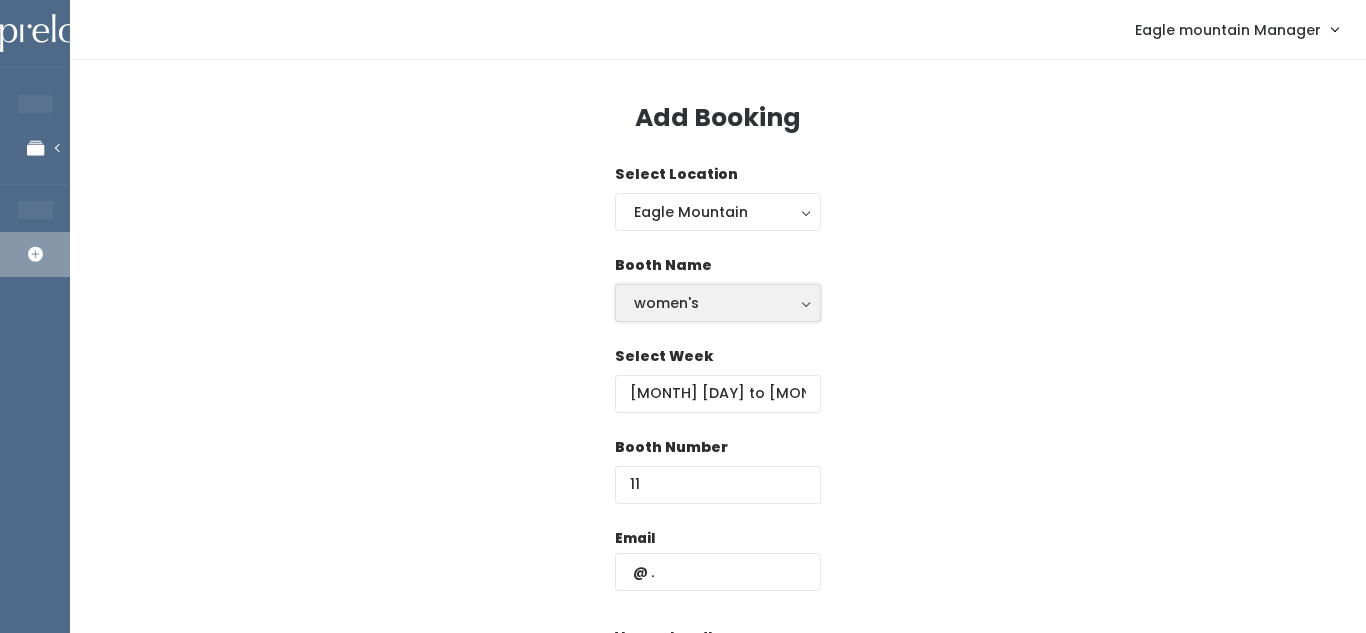click on "women's" at bounding box center (718, 303) 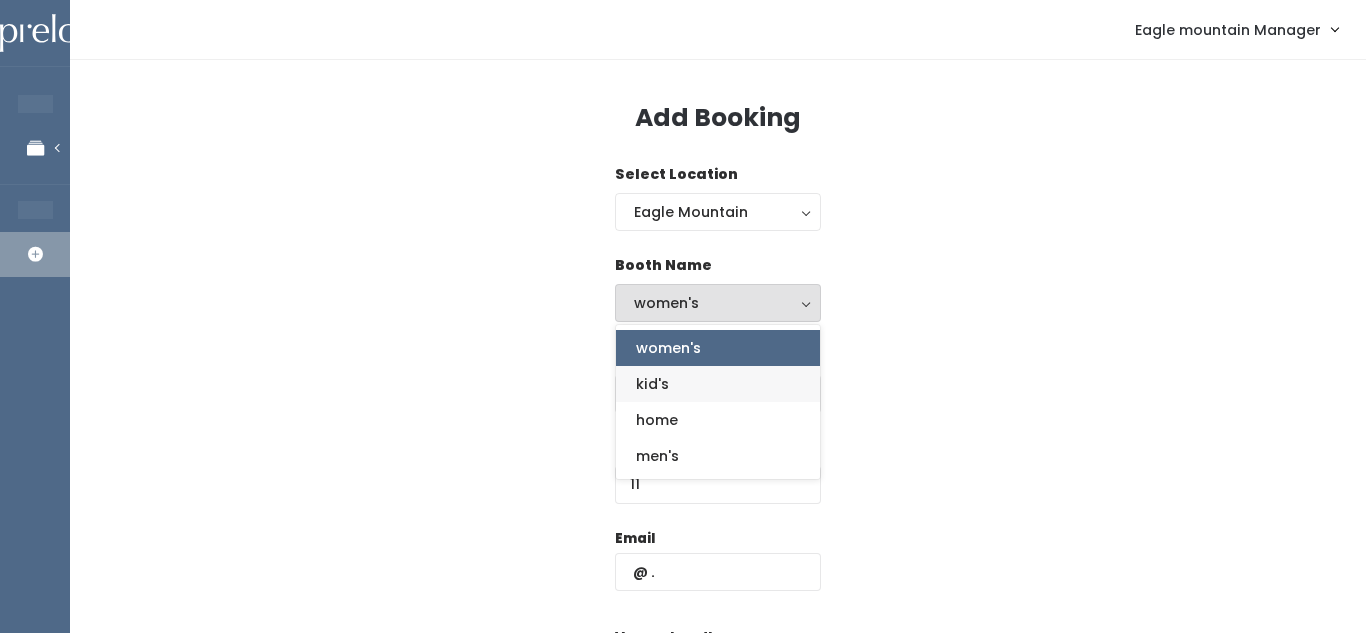 click on "kid's" at bounding box center [718, 384] 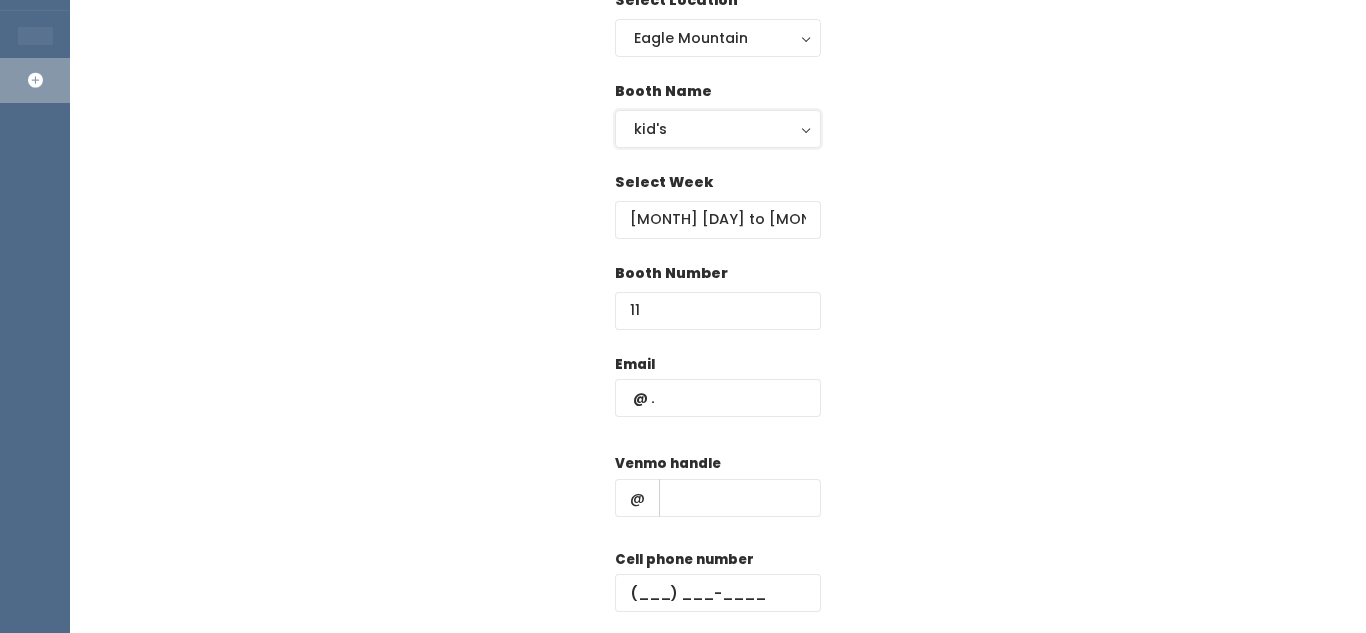 scroll, scrollTop: 175, scrollLeft: 0, axis: vertical 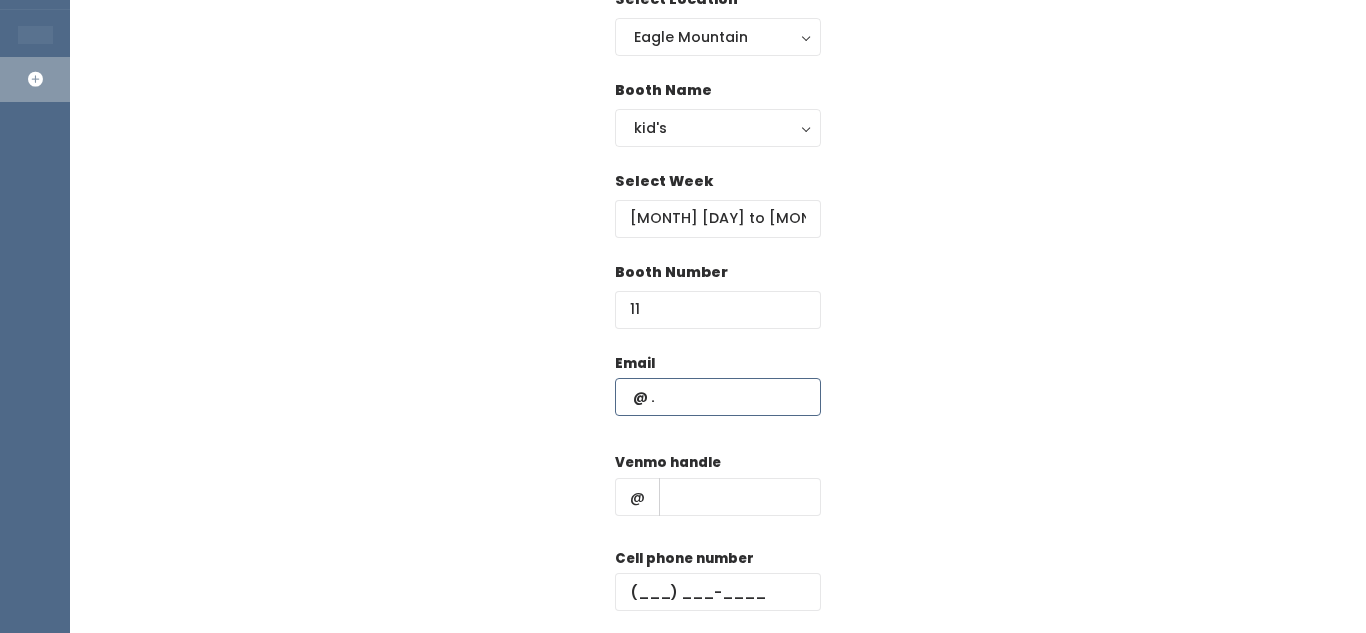 click at bounding box center (718, 397) 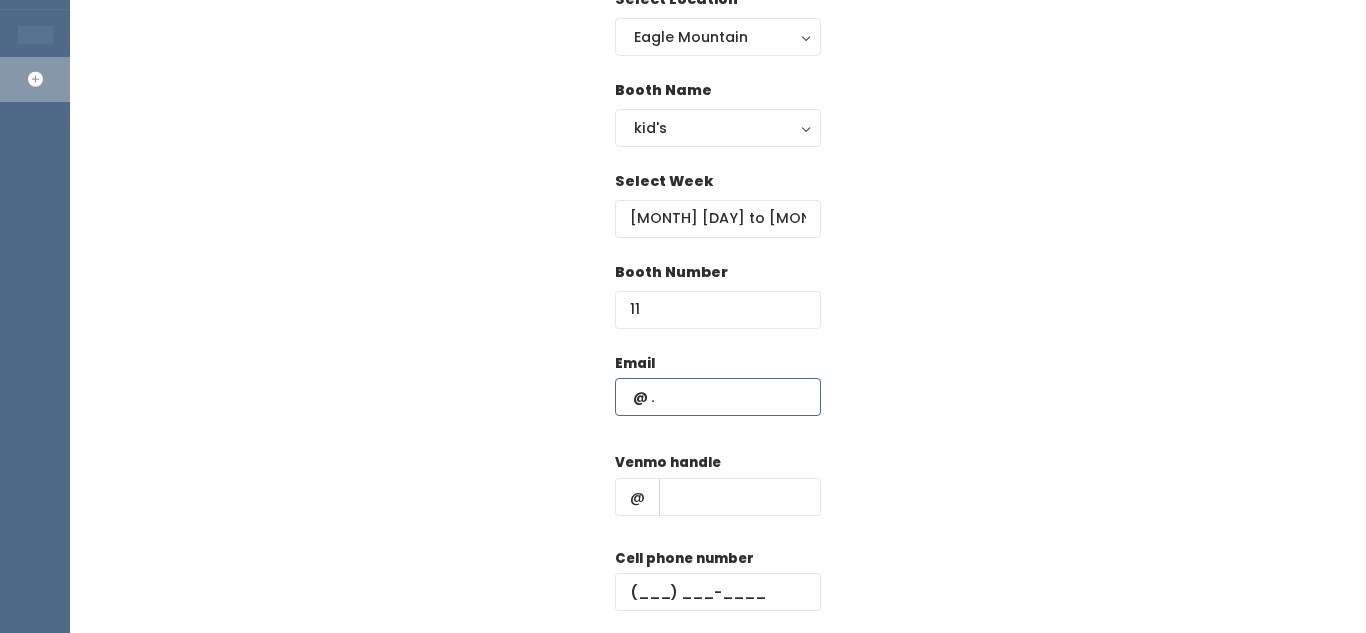 paste on "morganbrandner8@gmail.com" 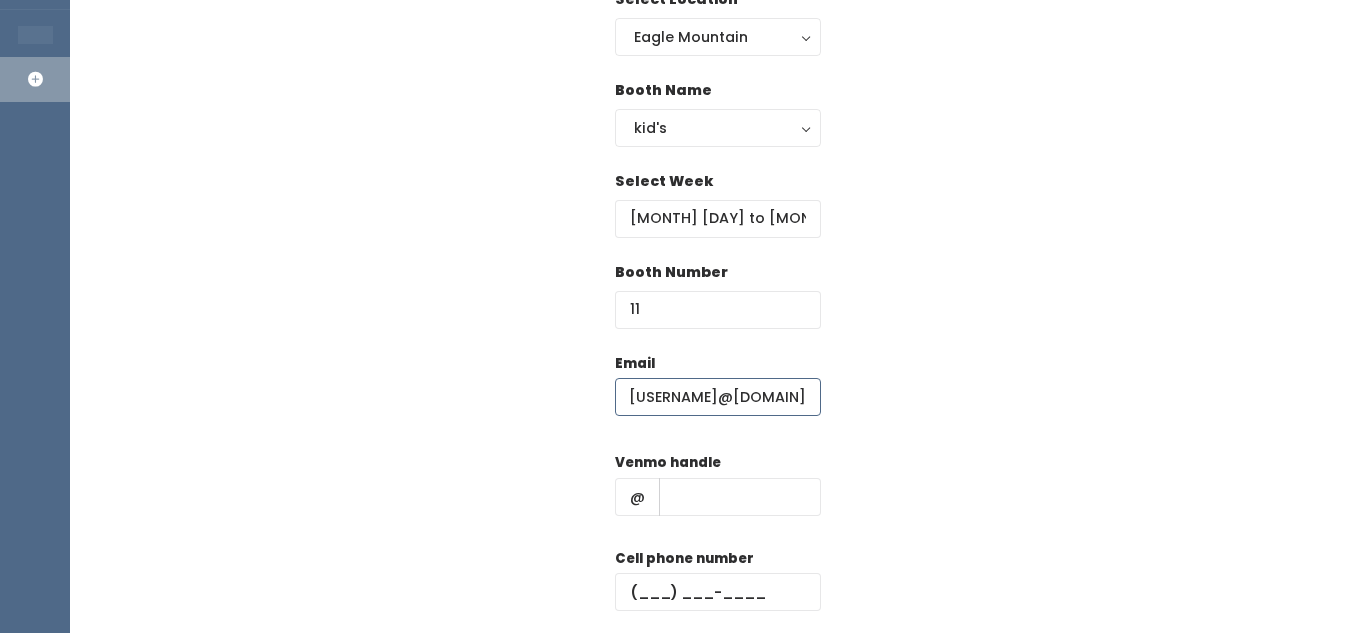 scroll, scrollTop: 0, scrollLeft: 51, axis: horizontal 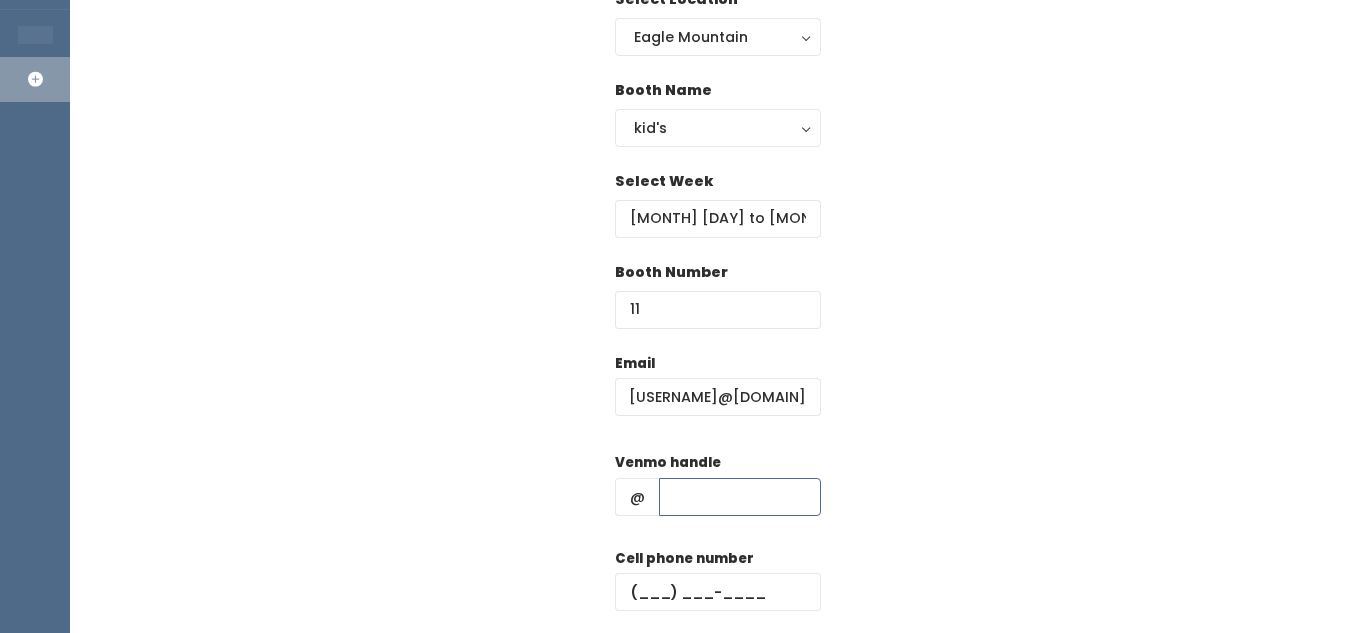 click at bounding box center (740, 497) 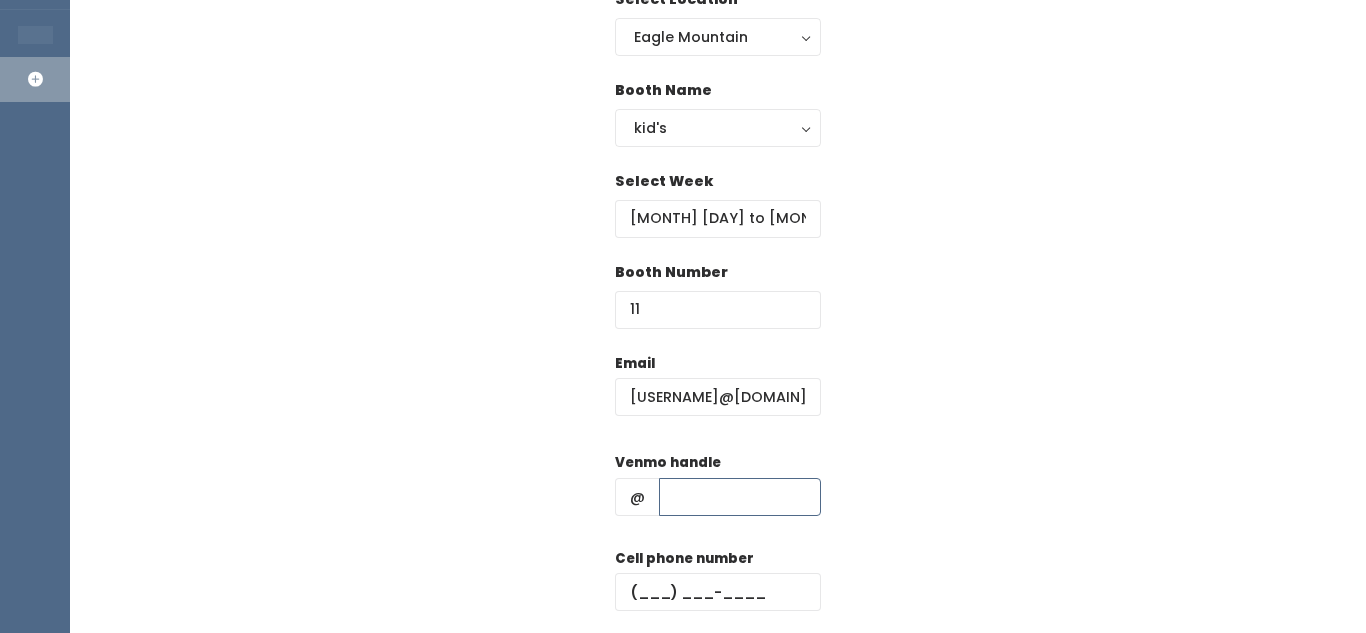 paste on "mo_smo" 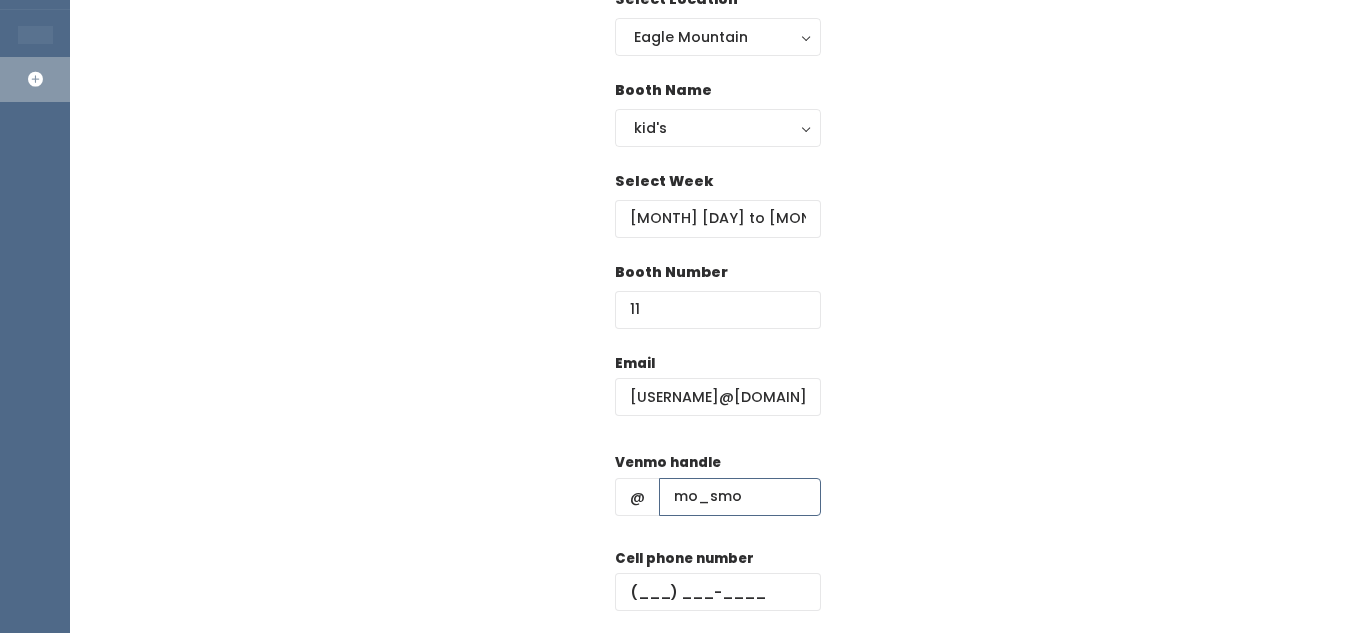 type on "mo_smo" 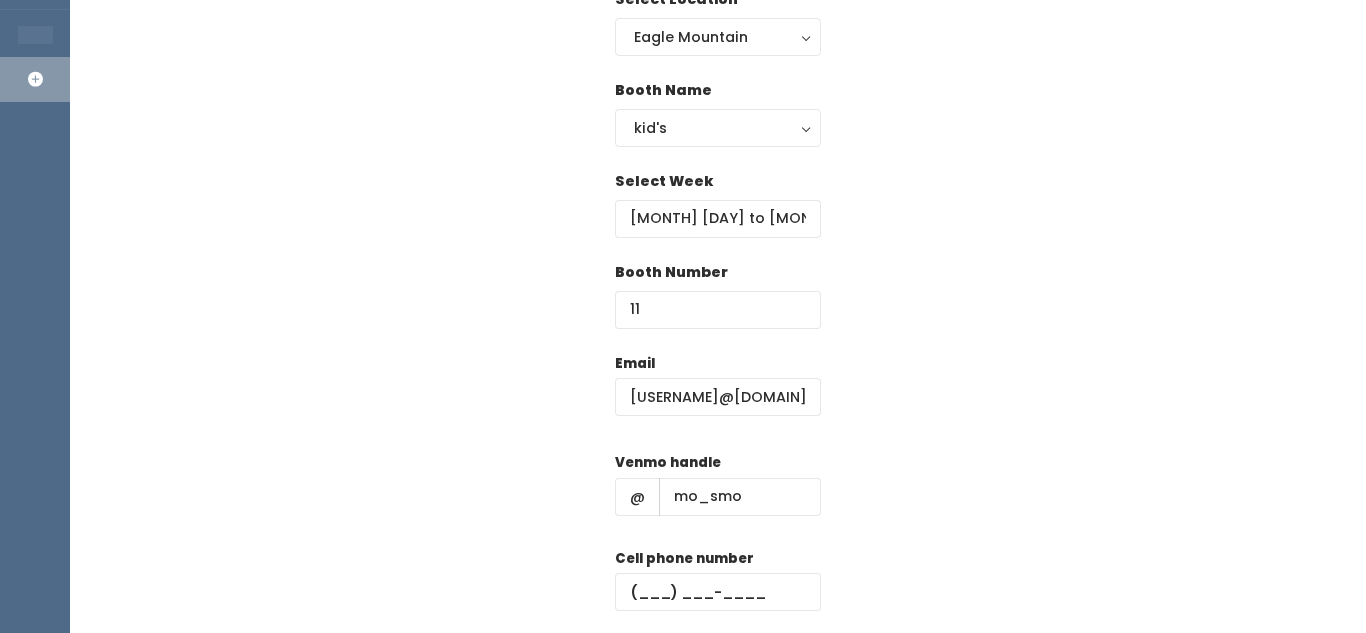 click on "Cell phone number" at bounding box center (684, 559) 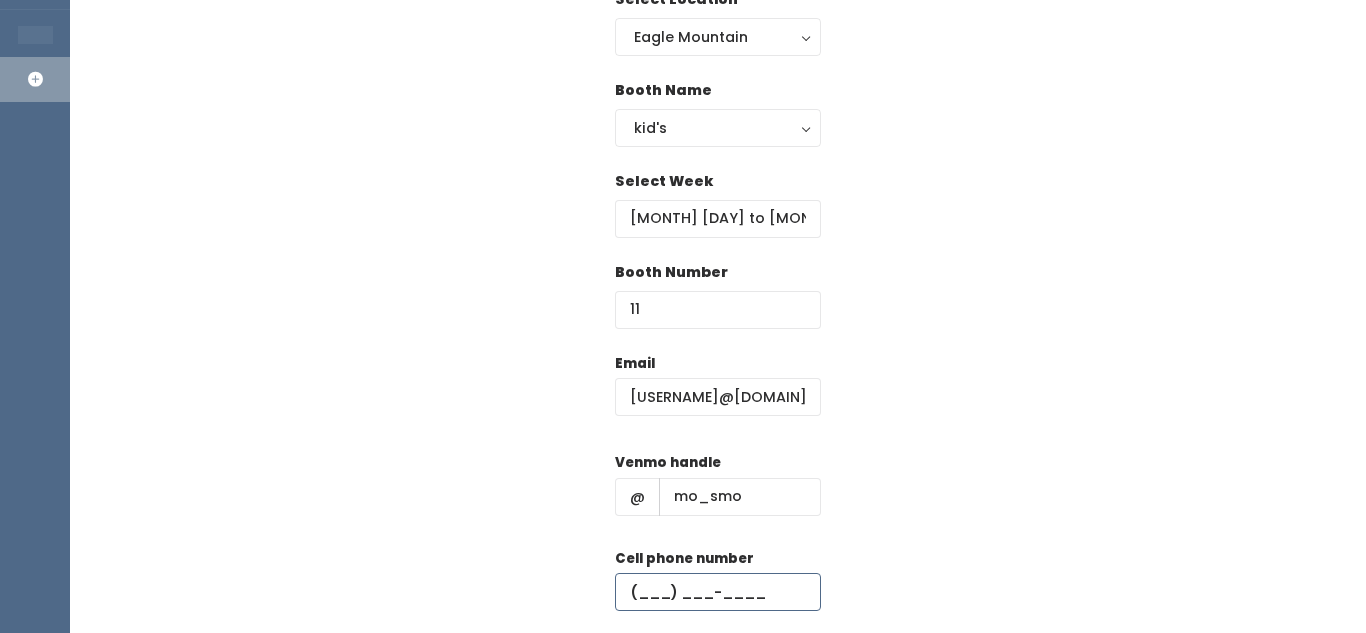 click at bounding box center (718, 592) 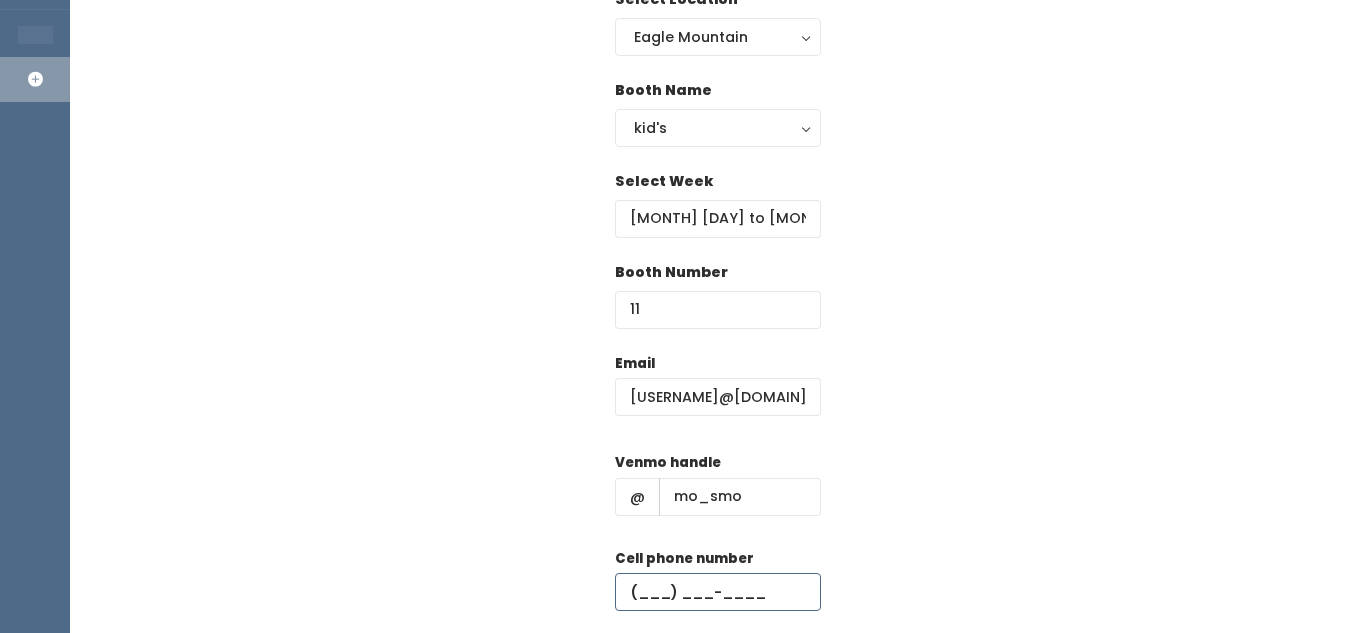 paste on "(801) 549-8111" 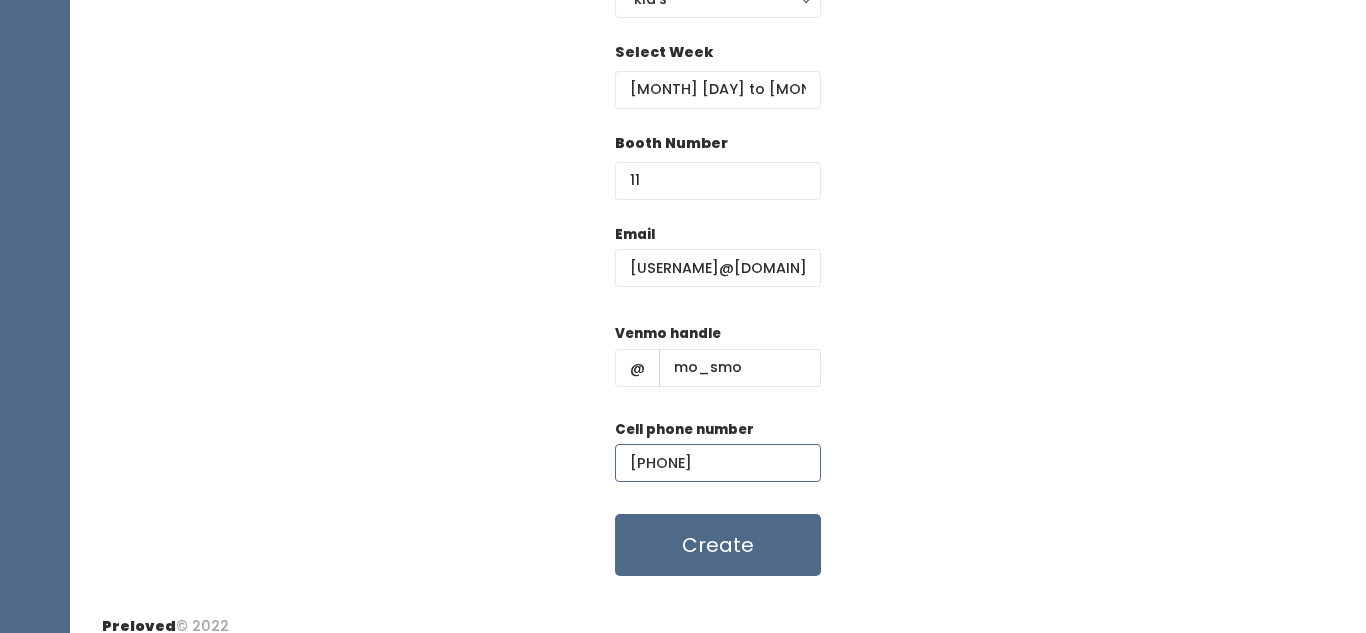 scroll, scrollTop: 324, scrollLeft: 0, axis: vertical 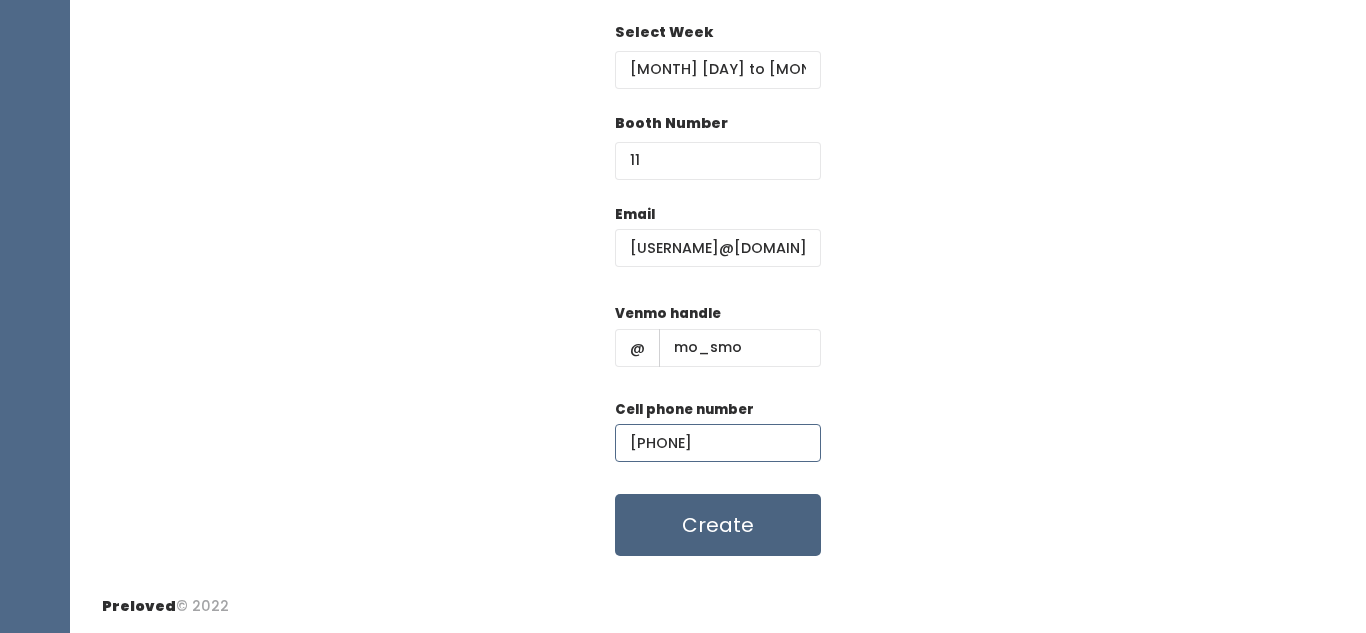 type on "(801) 549-8111" 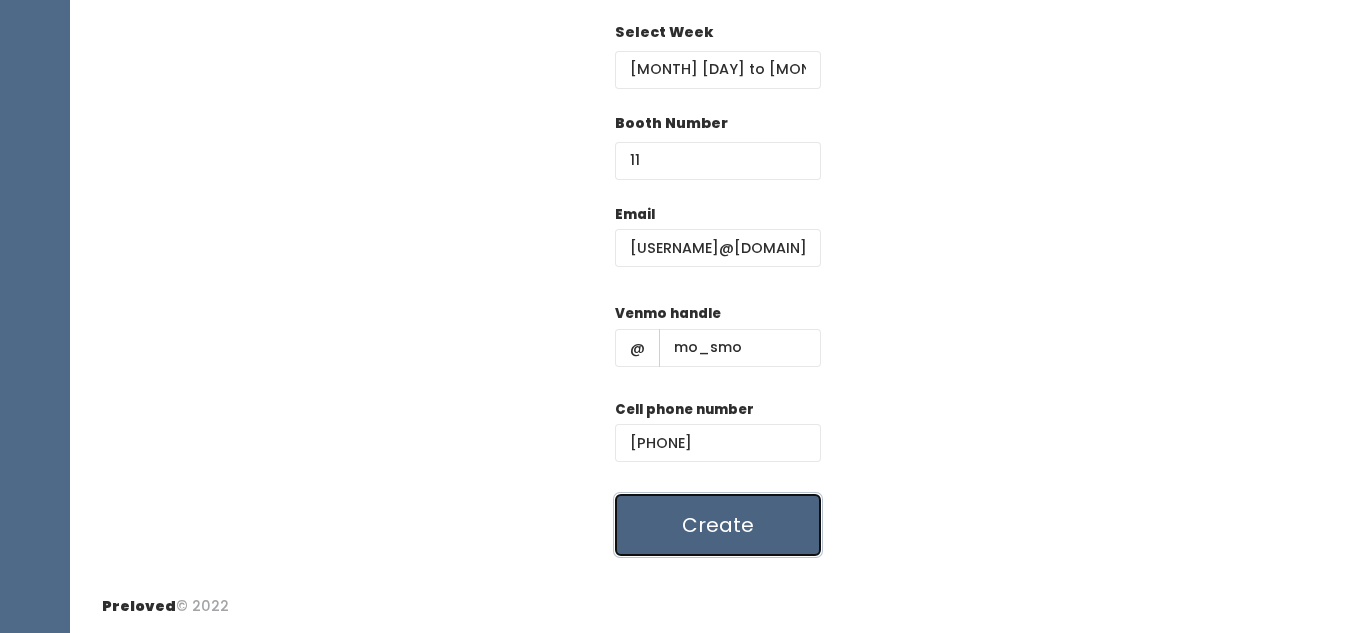 click on "Create" at bounding box center [718, 525] 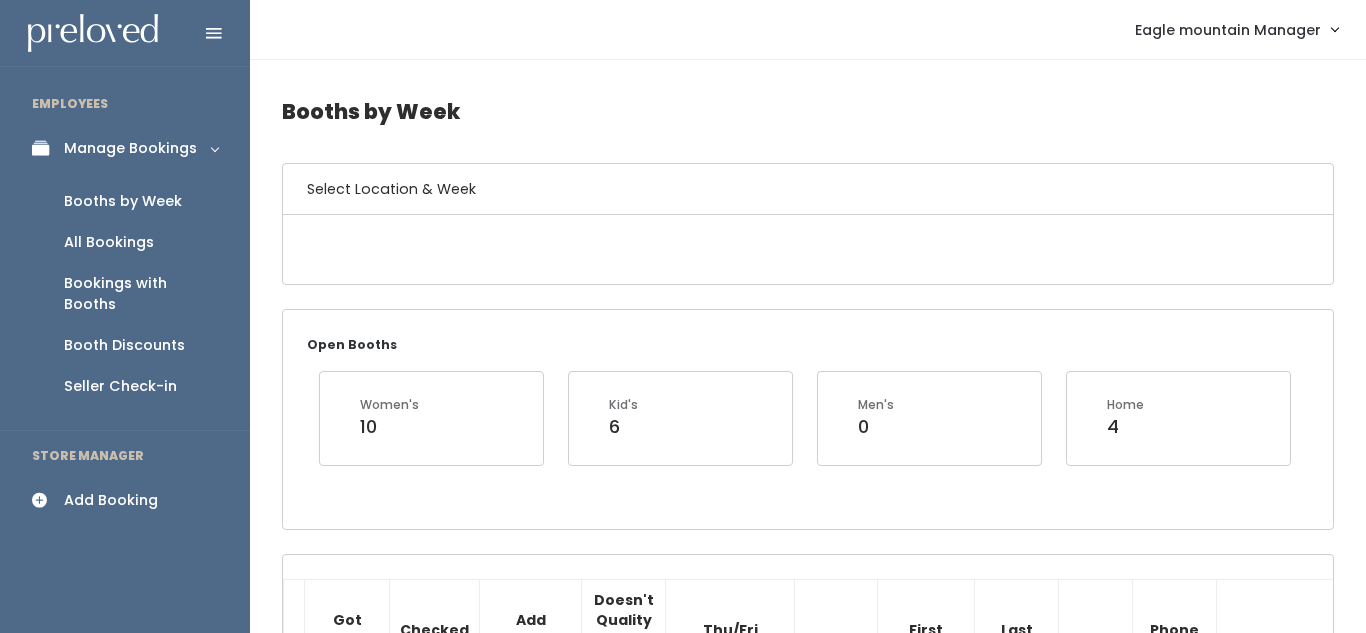 scroll, scrollTop: 0, scrollLeft: 0, axis: both 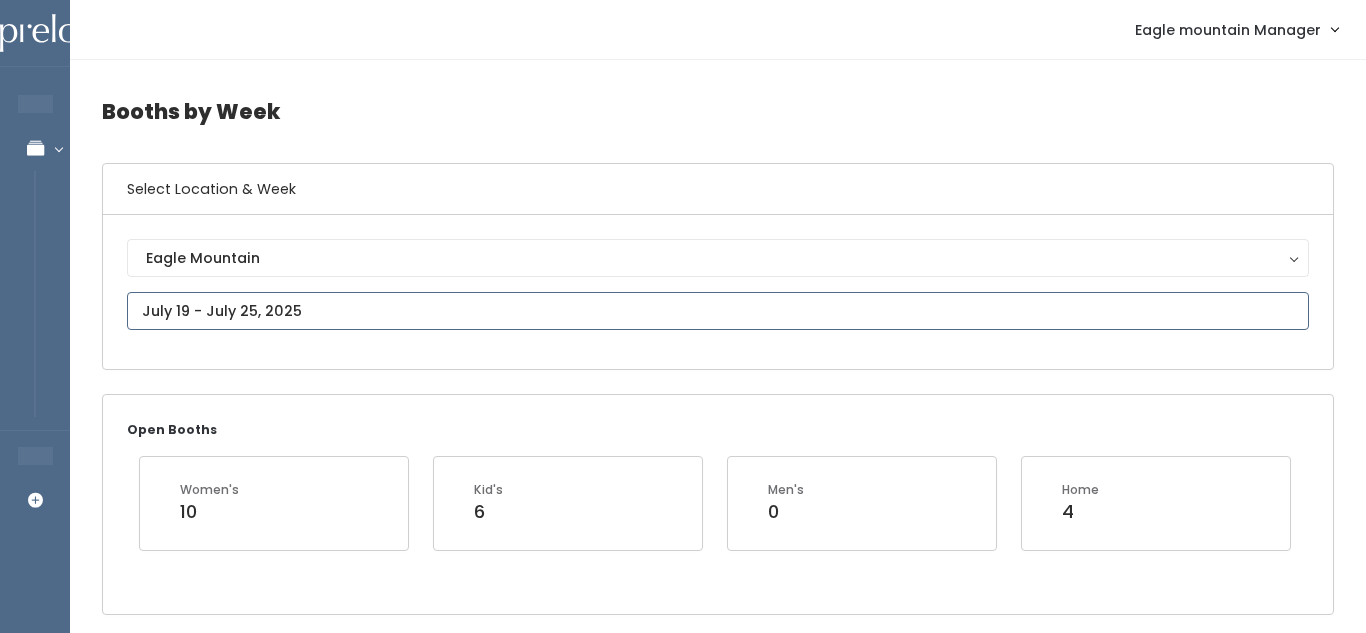 click at bounding box center [718, 311] 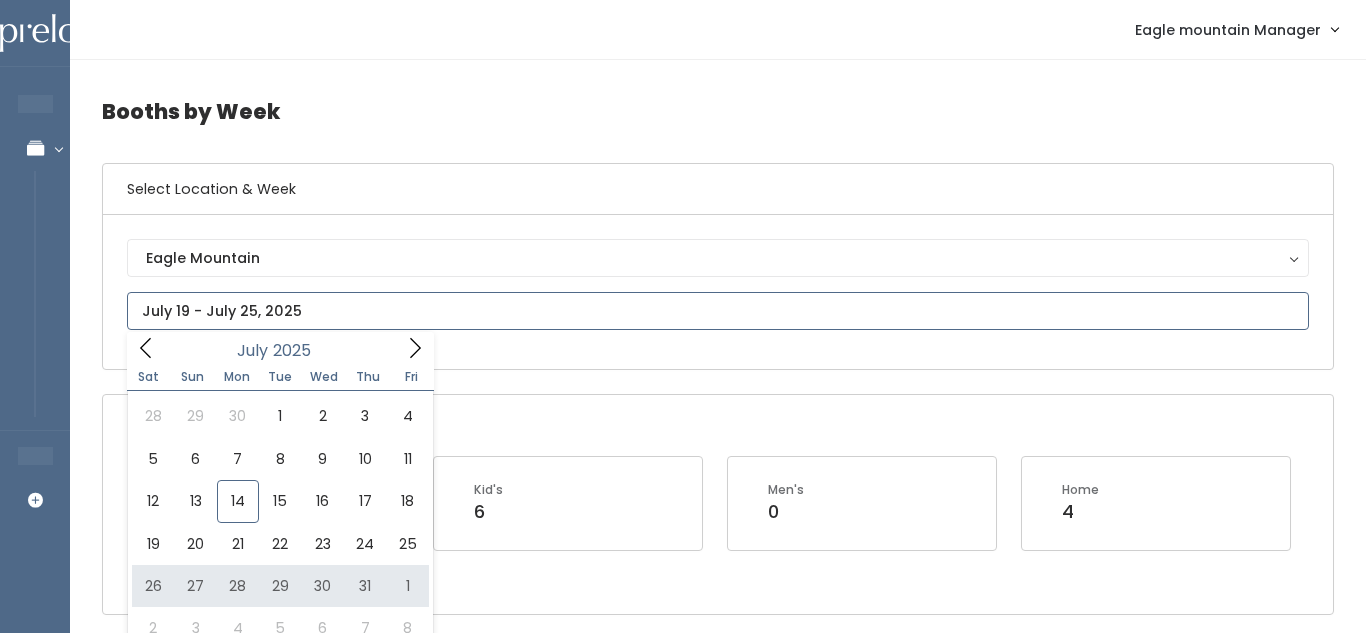 type on "July 26 to August 1" 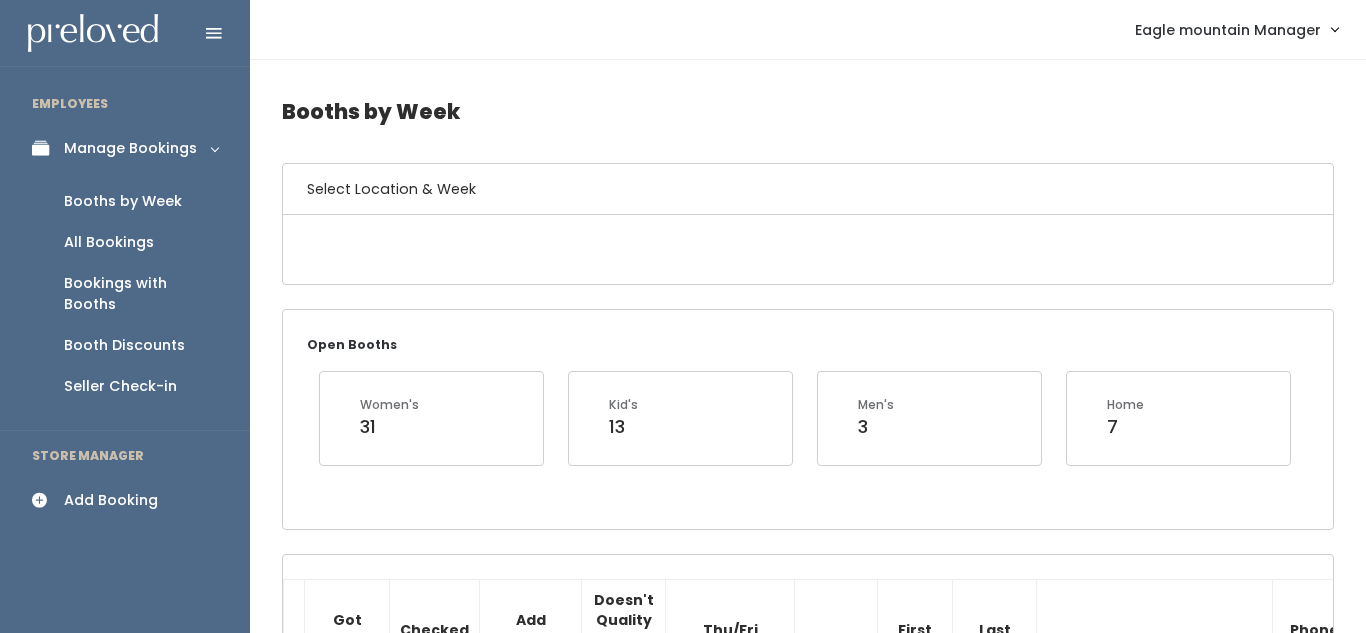 scroll, scrollTop: 0, scrollLeft: 0, axis: both 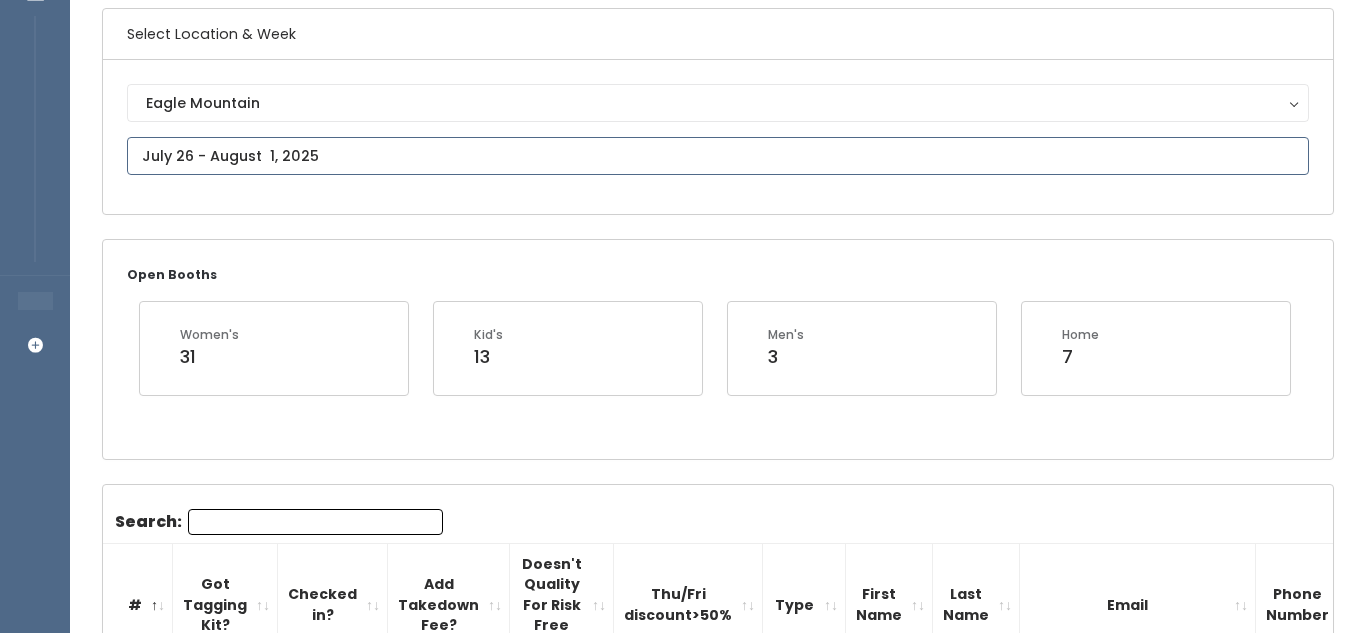 click at bounding box center (718, 156) 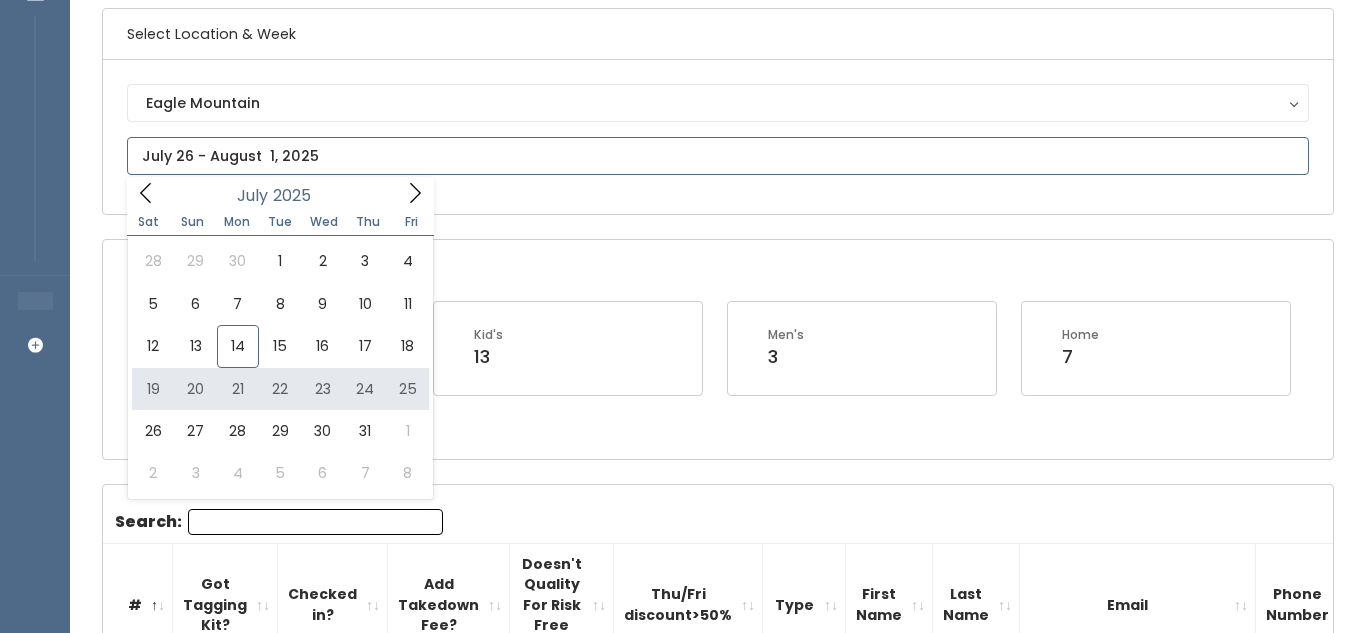 type on "[MONTH] [NUMBER] to [MONTH] [NUMBER]" 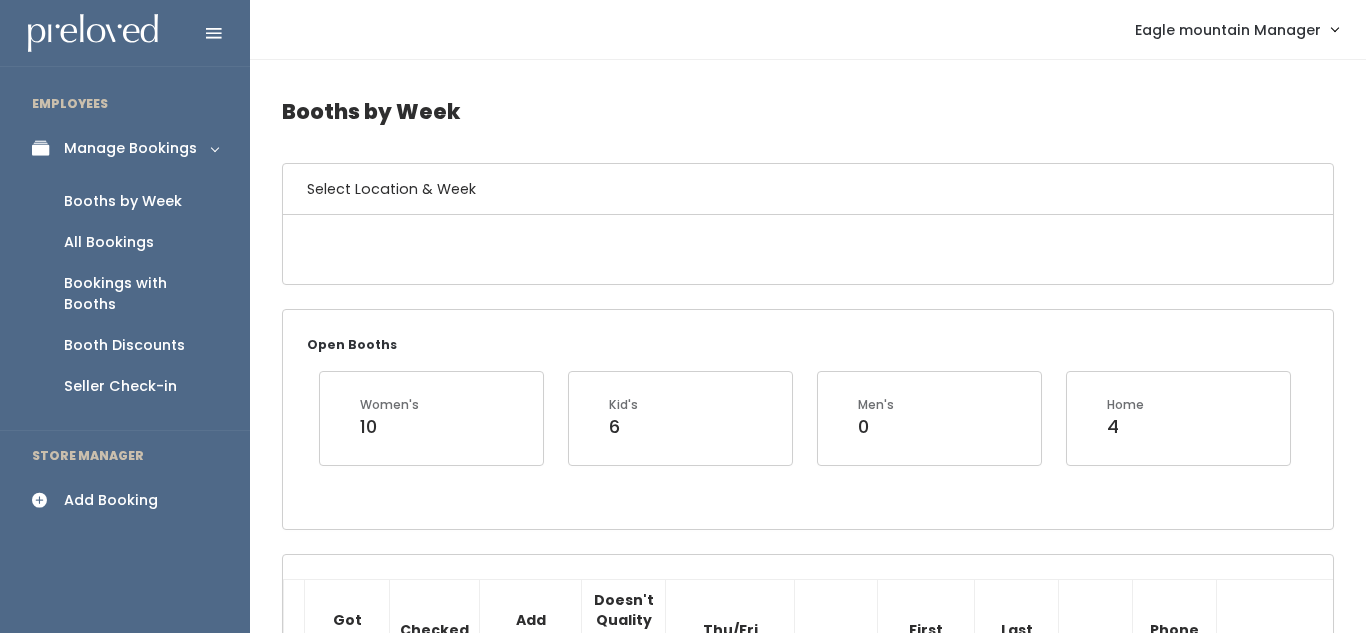 scroll, scrollTop: 0, scrollLeft: 0, axis: both 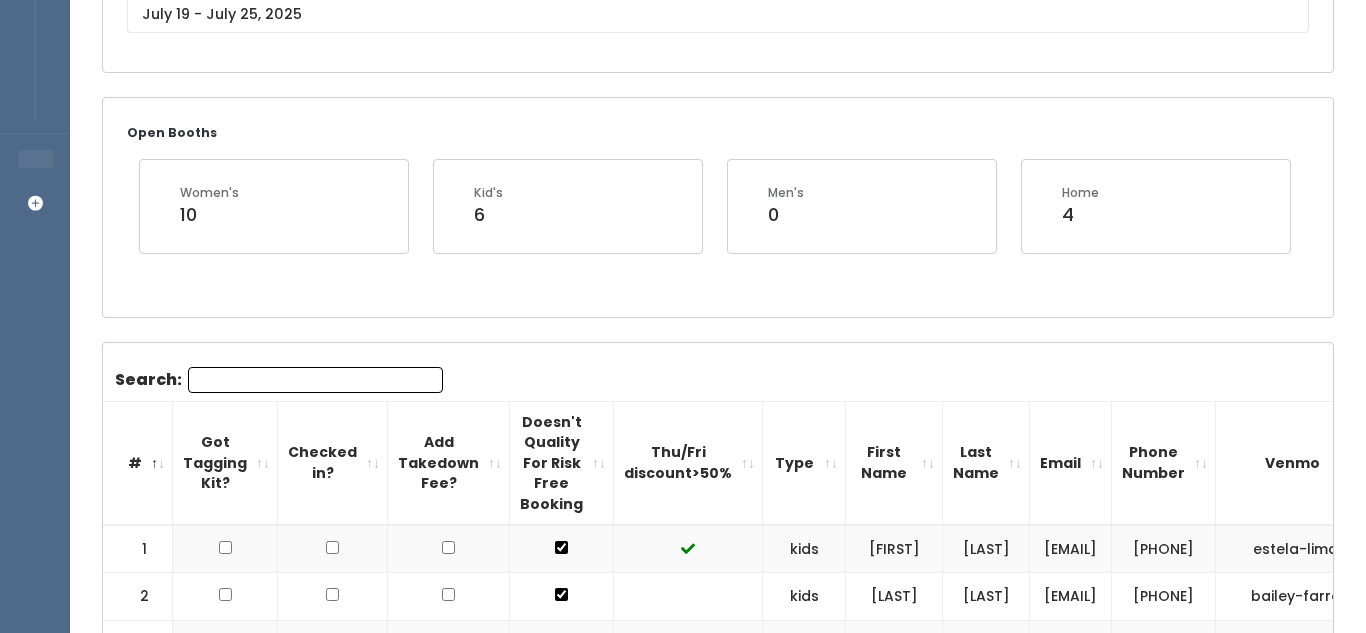 click on "Search:" at bounding box center [315, 380] 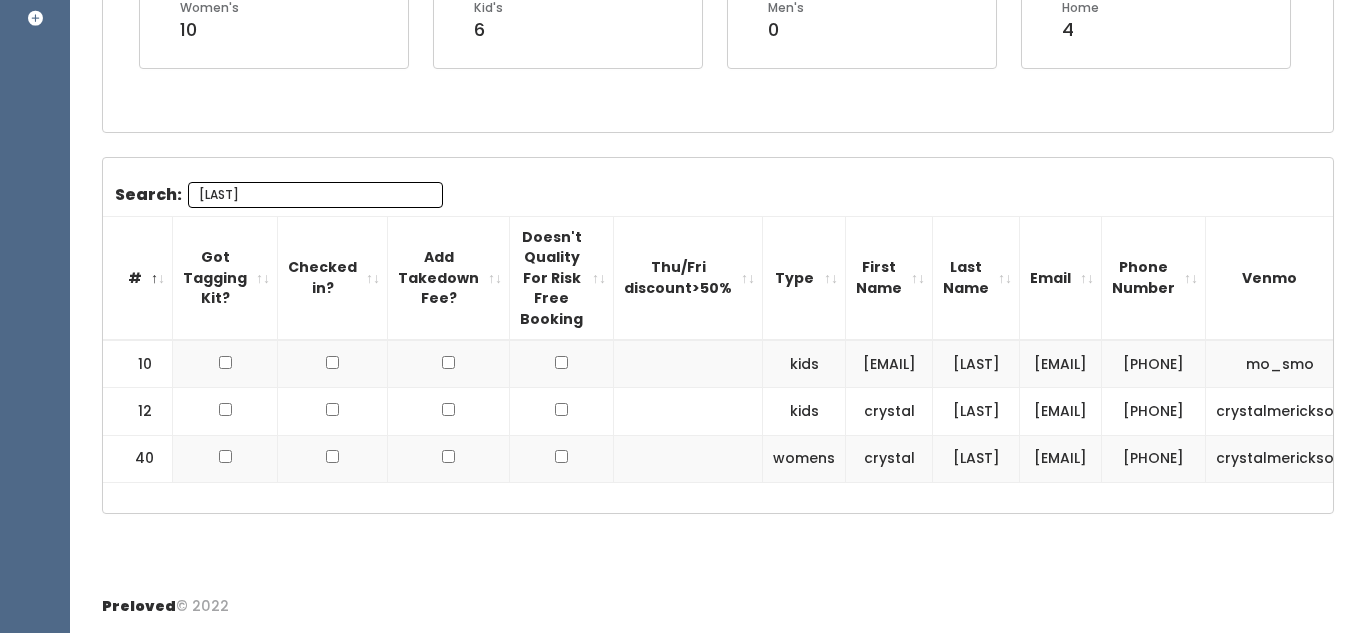 scroll, scrollTop: 511, scrollLeft: 0, axis: vertical 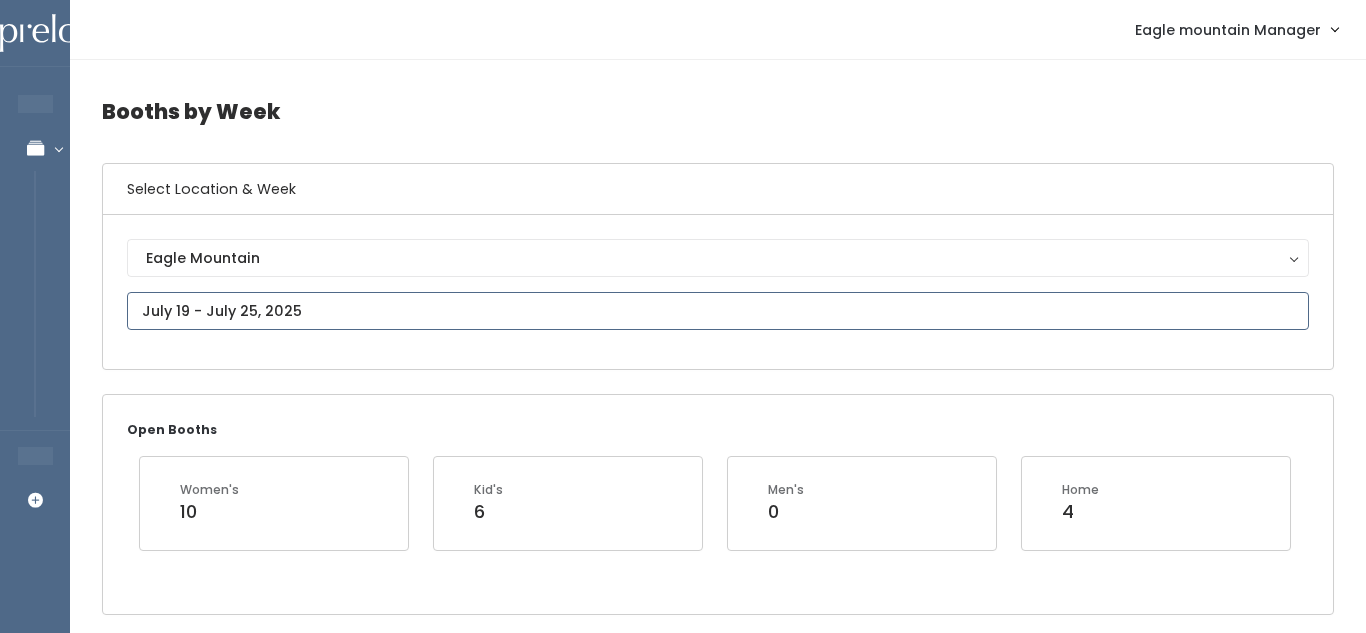 click at bounding box center [718, 311] 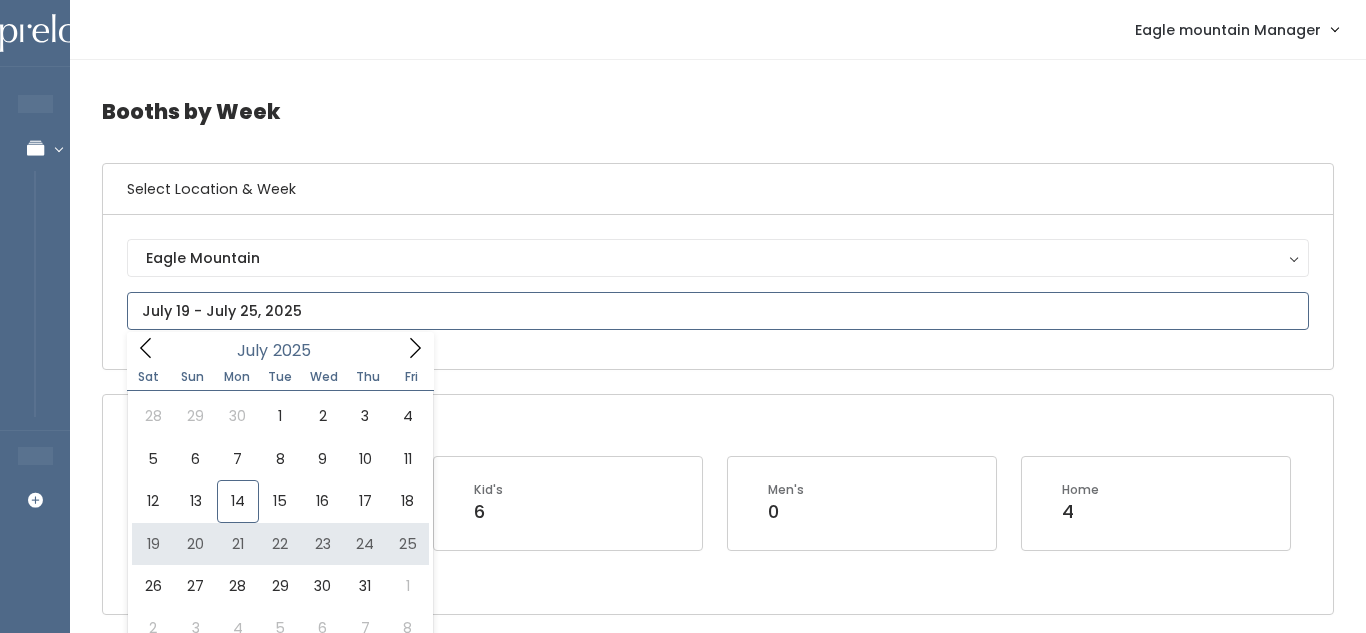 type on "July 19 to July 25" 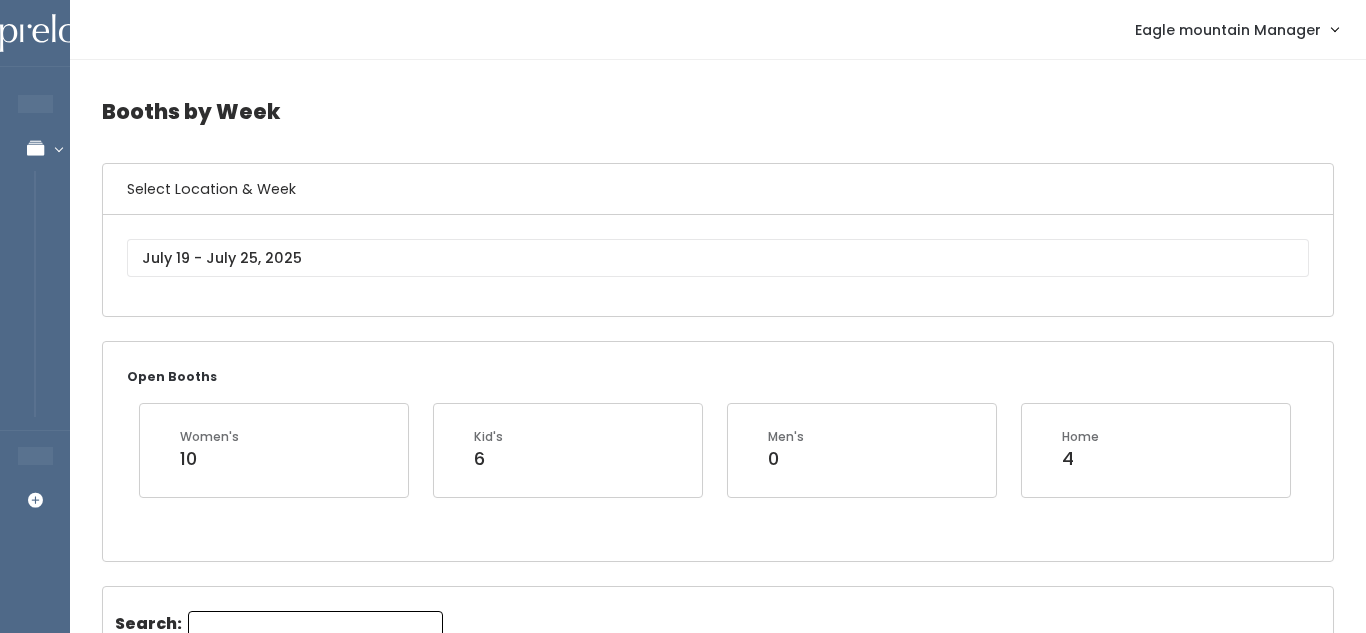 scroll, scrollTop: 0, scrollLeft: 0, axis: both 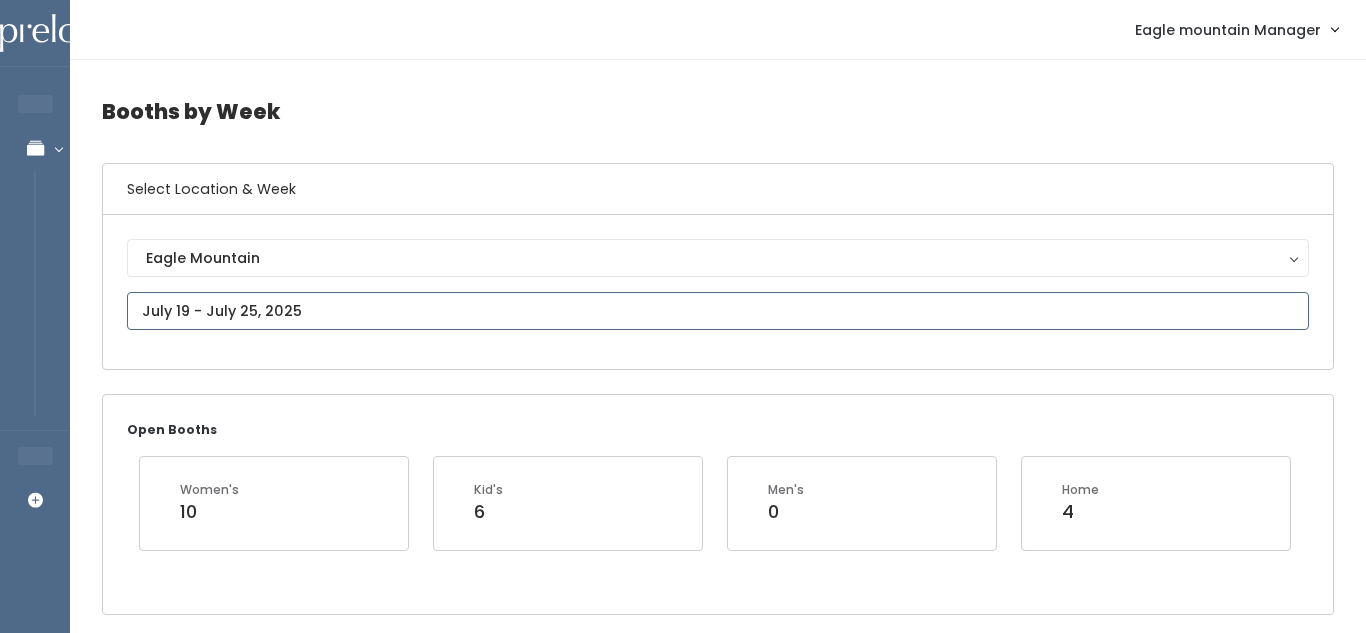 click on "EMPLOYEES
Manage Bookings
Booths by Week
All Bookings
Bookings with Booths
Booth Discounts
Seller Check-in
STORE MANAGER
Add Booking
Eagle mountain Manager" at bounding box center [683, 2093] 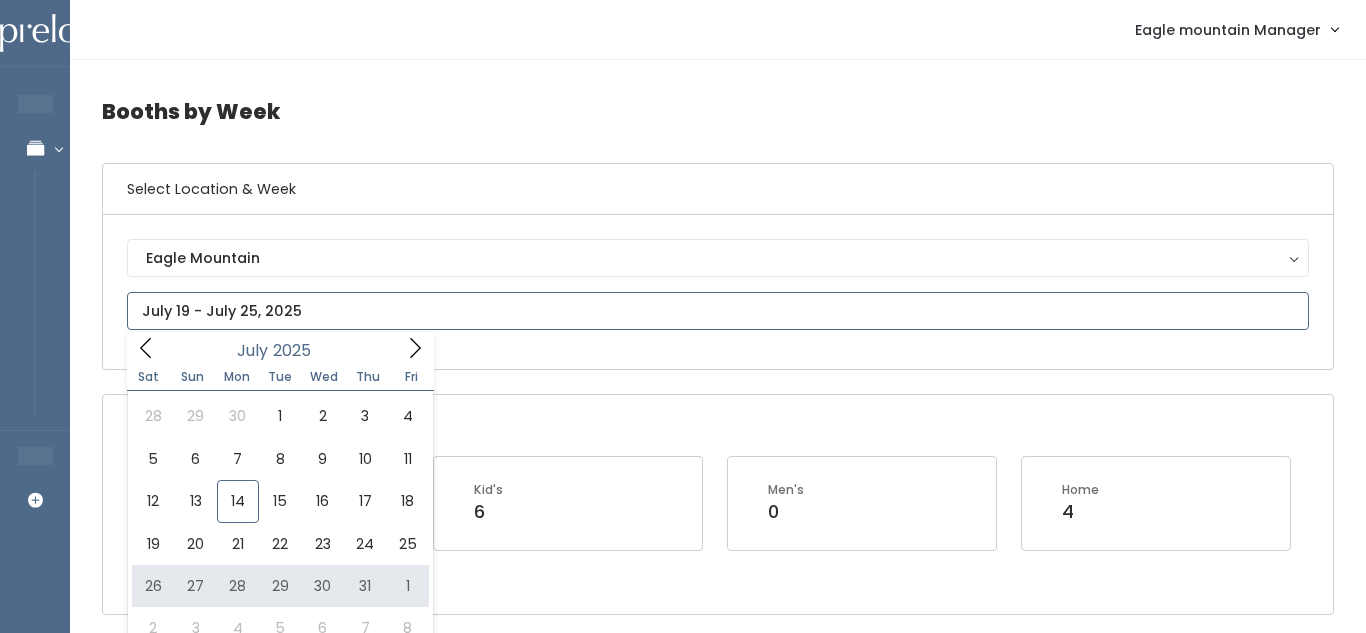type on "July 26 to August 1" 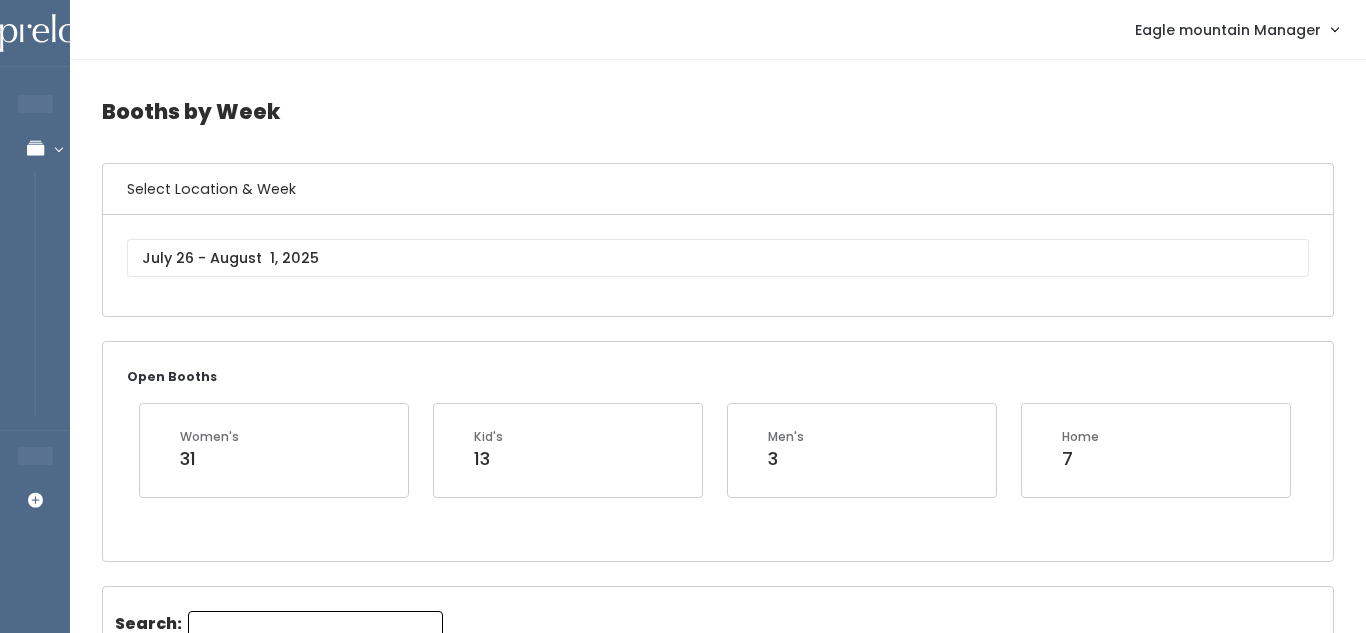 scroll, scrollTop: 597, scrollLeft: 0, axis: vertical 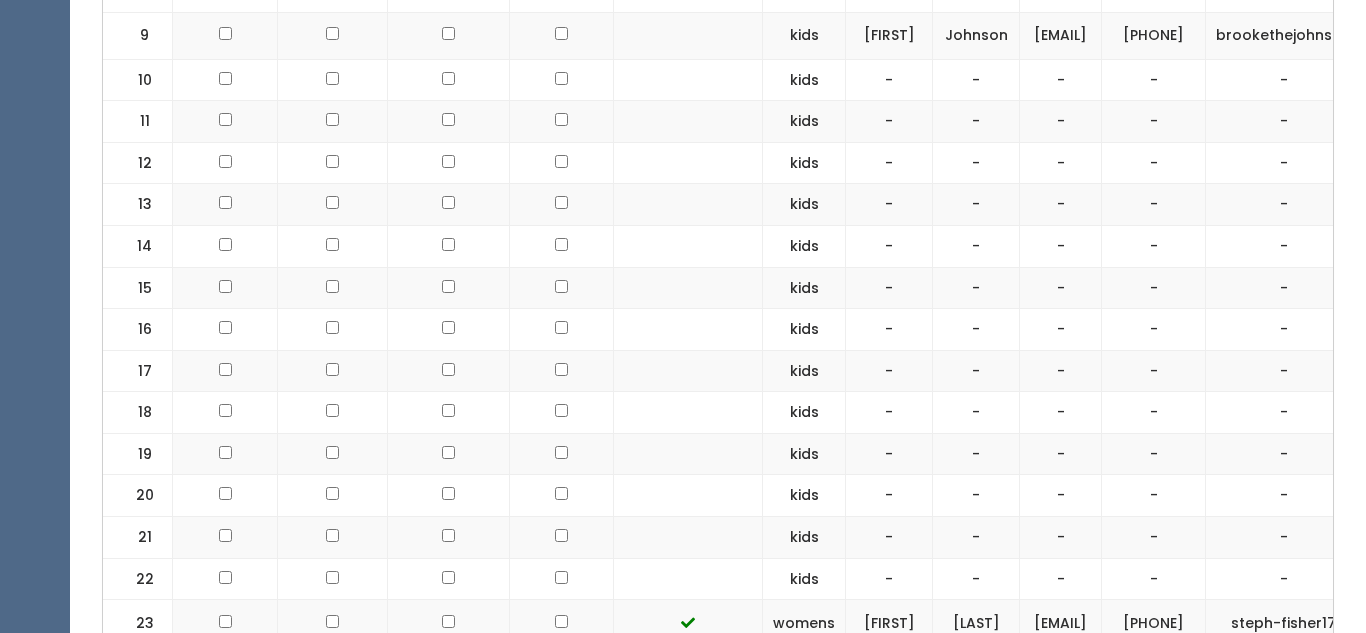 click on "kids" at bounding box center (804, -12) 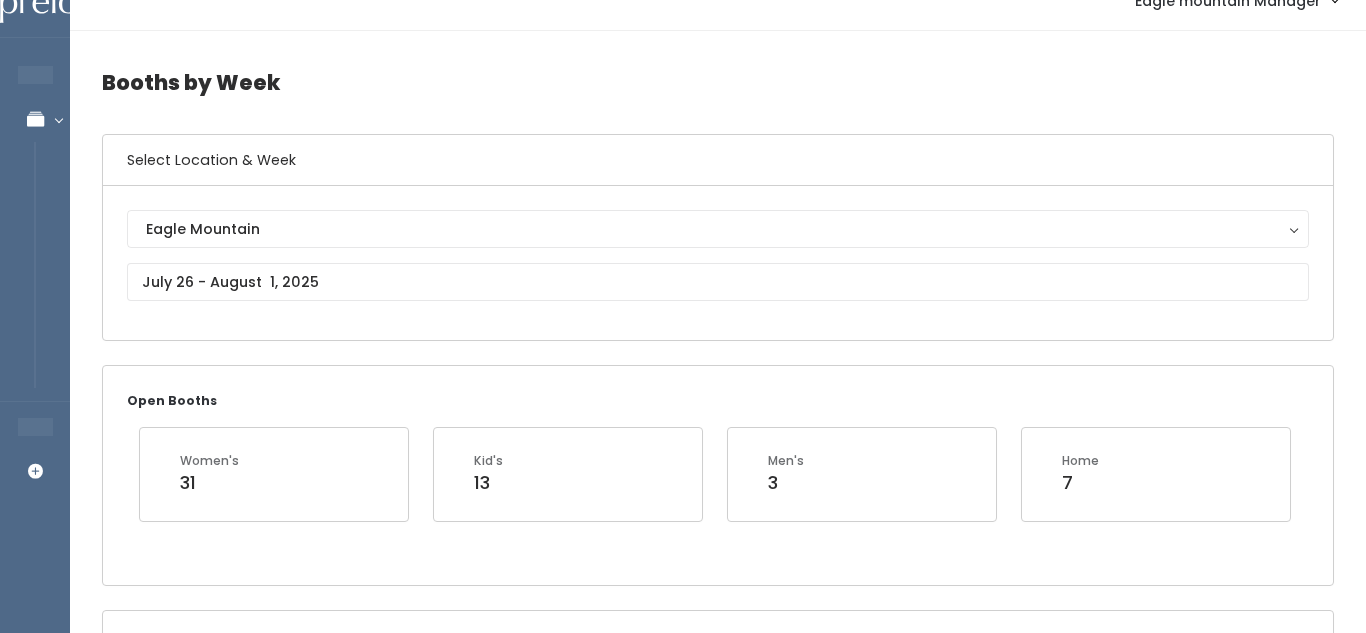 scroll, scrollTop: 0, scrollLeft: 0, axis: both 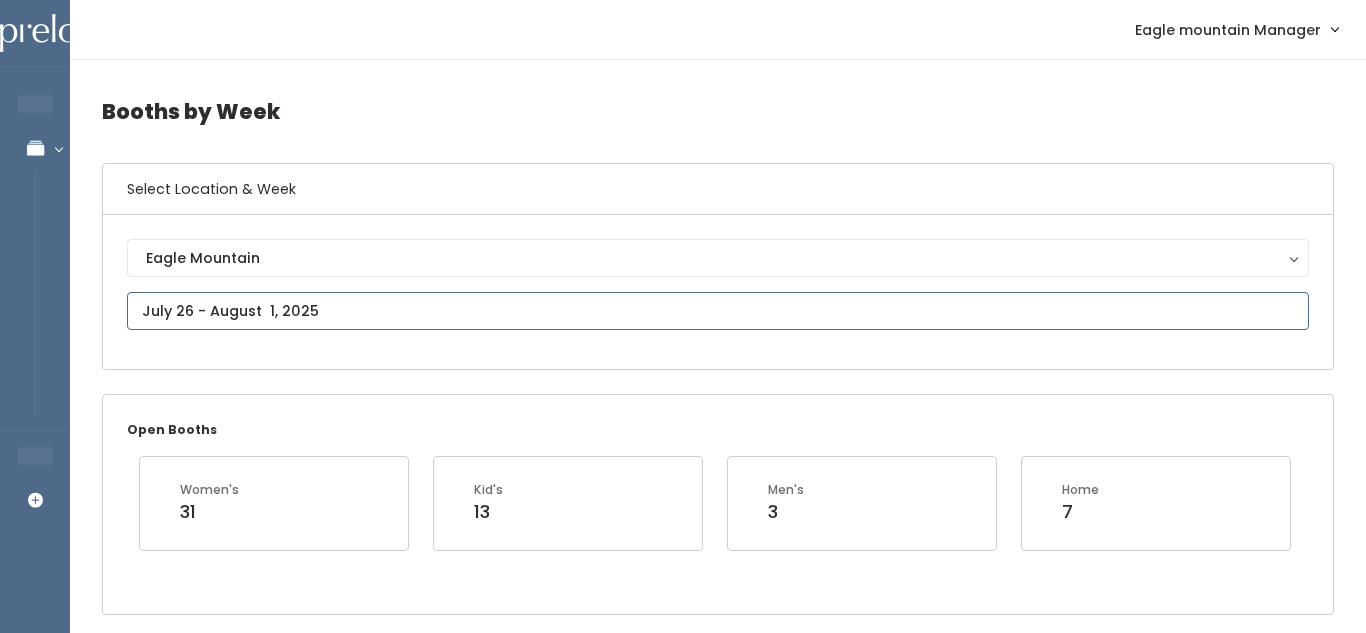 click at bounding box center (718, 311) 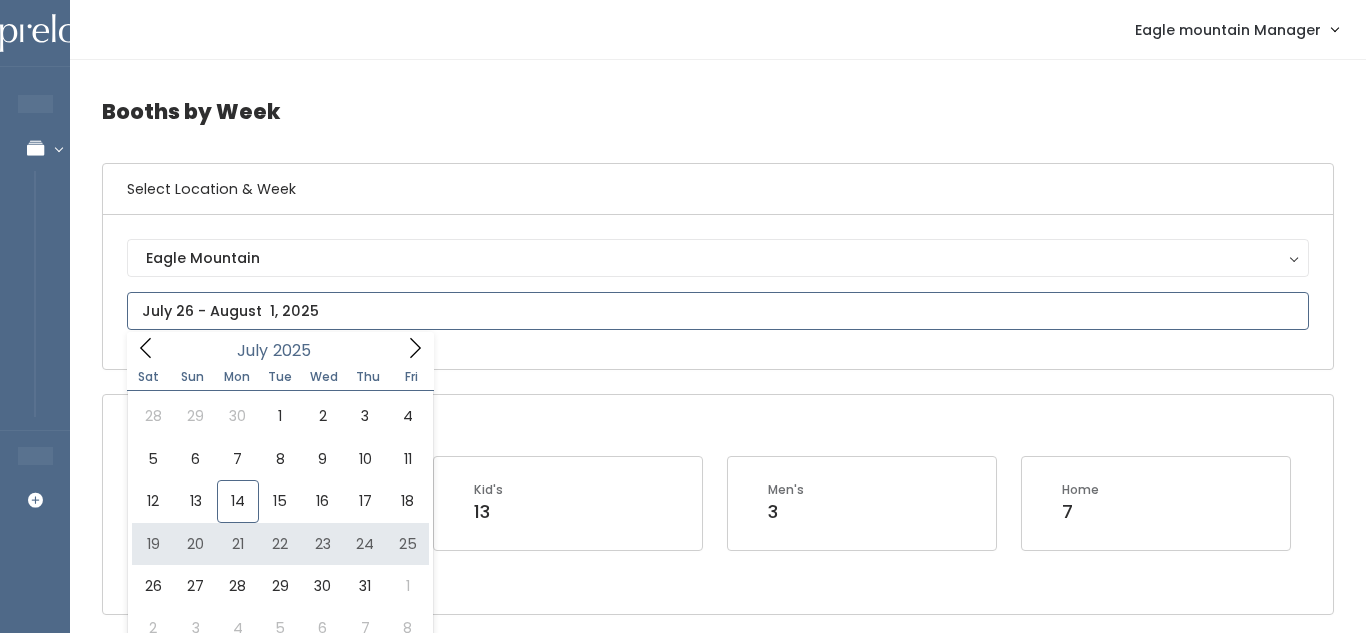 type on "July 19 to July 25" 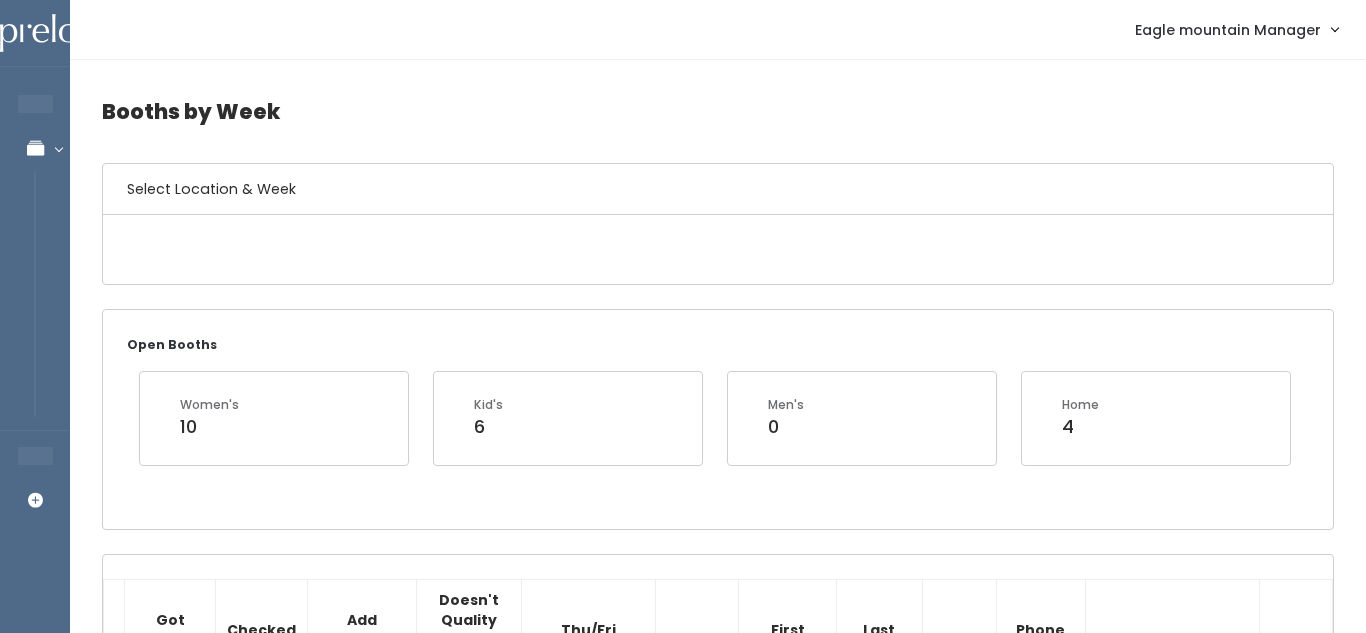 scroll, scrollTop: 0, scrollLeft: 0, axis: both 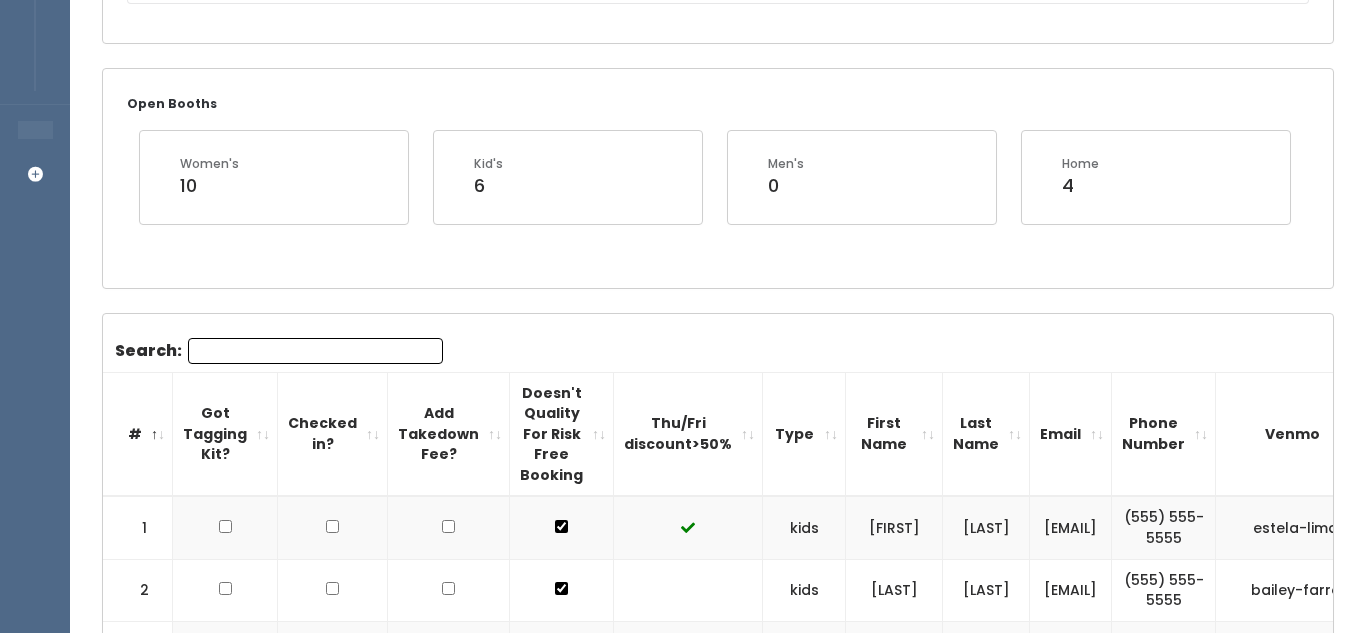 click on "Search:" at bounding box center (315, 351) 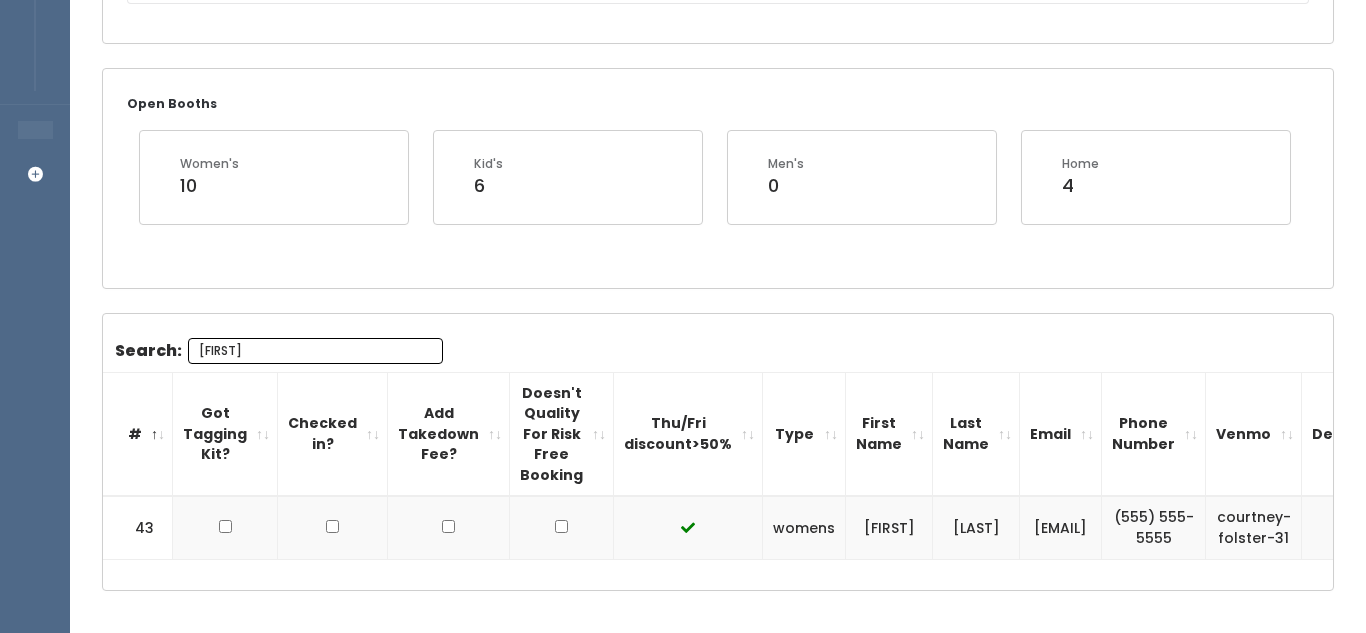 type on "C" 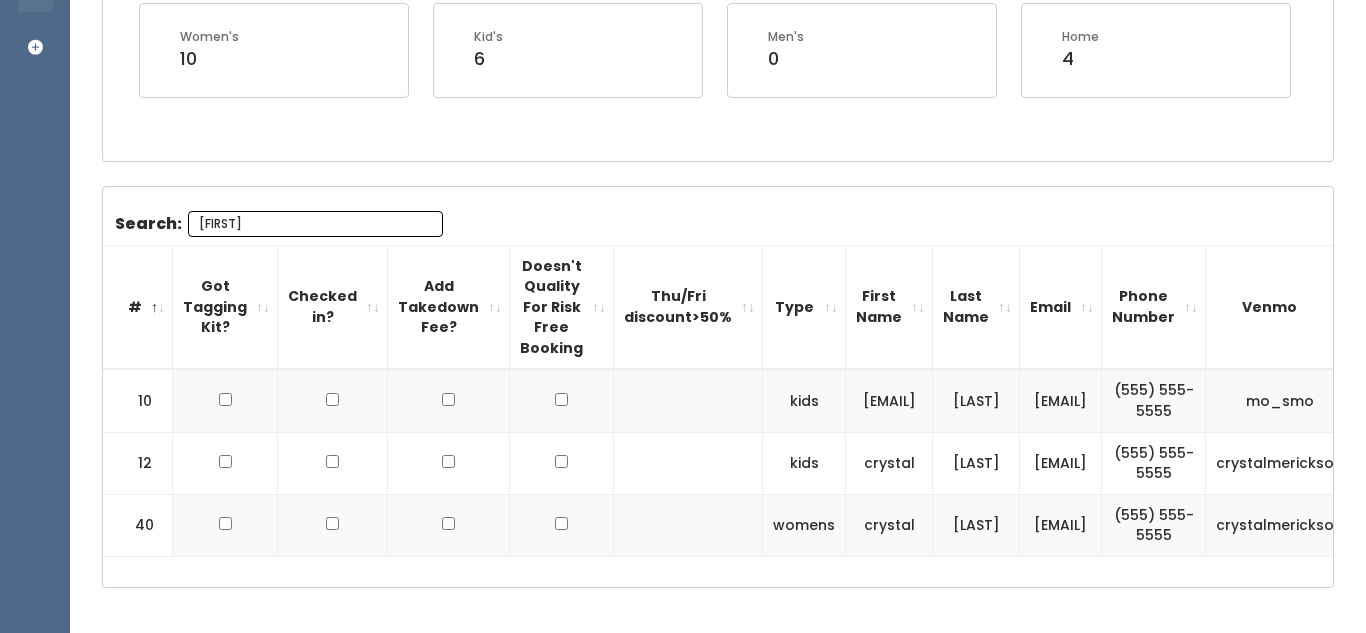 scroll, scrollTop: 455, scrollLeft: 0, axis: vertical 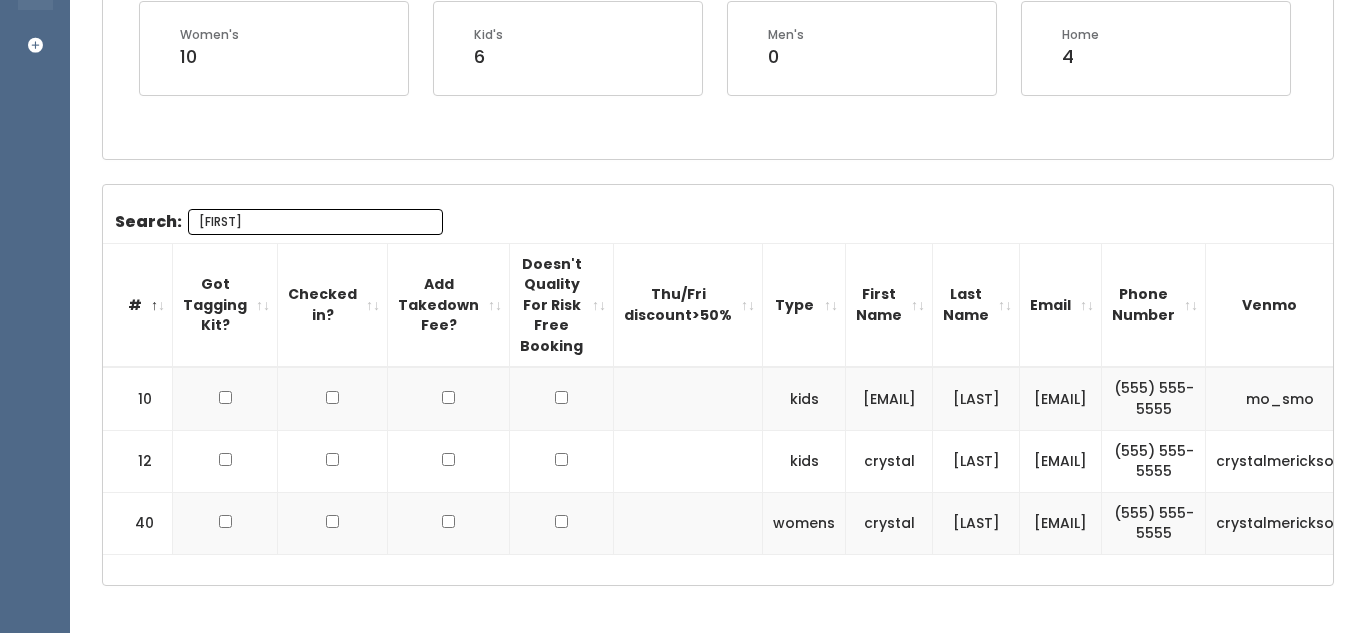 type on "Morgan" 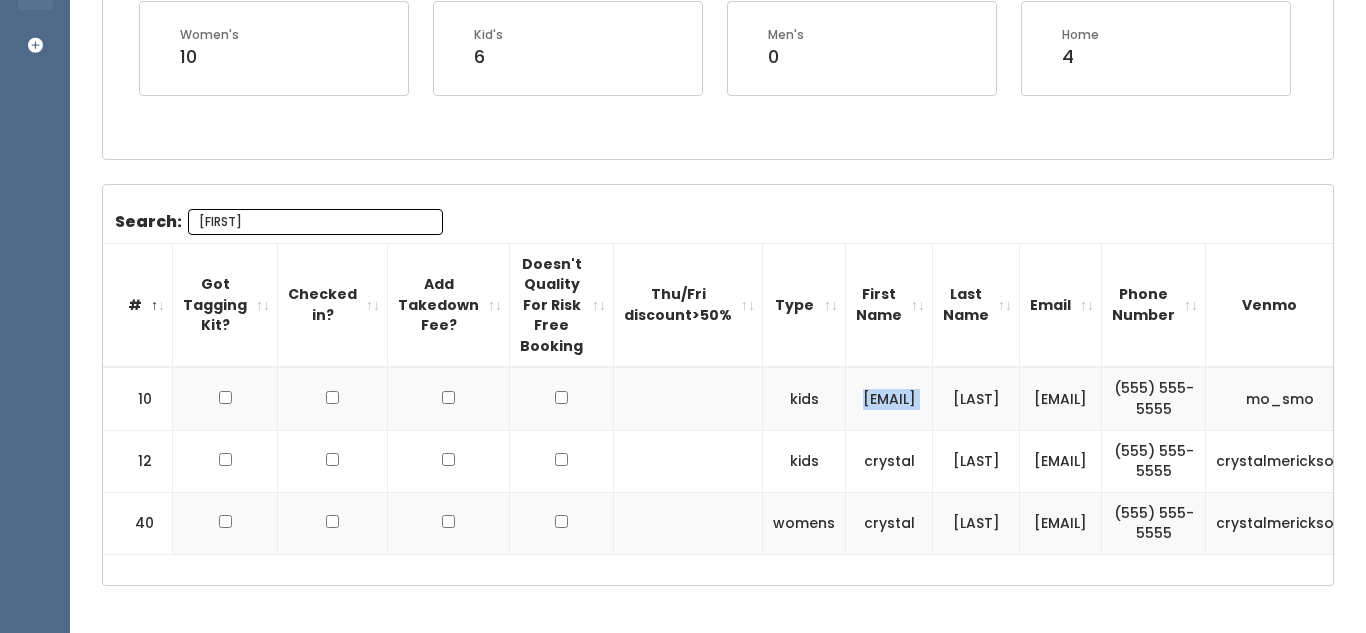 drag, startPoint x: 827, startPoint y: 397, endPoint x: 1075, endPoint y: 401, distance: 248.03226 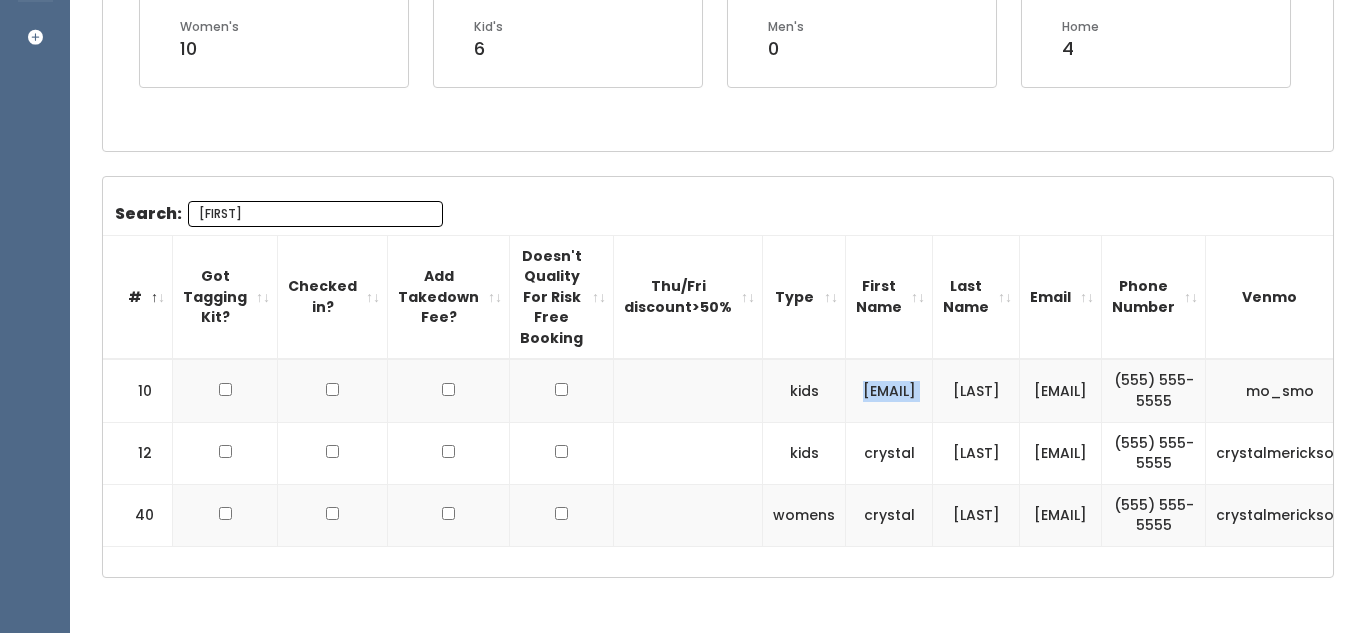 scroll, scrollTop: 466, scrollLeft: 0, axis: vertical 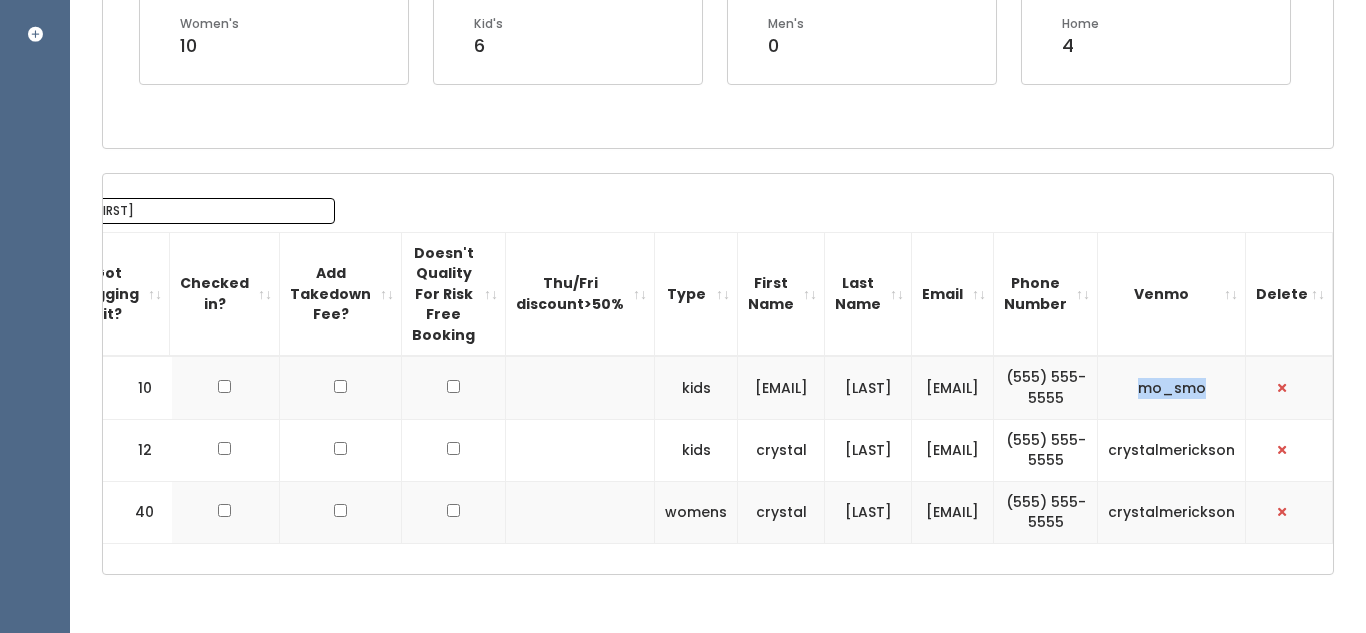 drag, startPoint x: 1194, startPoint y: 392, endPoint x: 1265, endPoint y: 390, distance: 71.02816 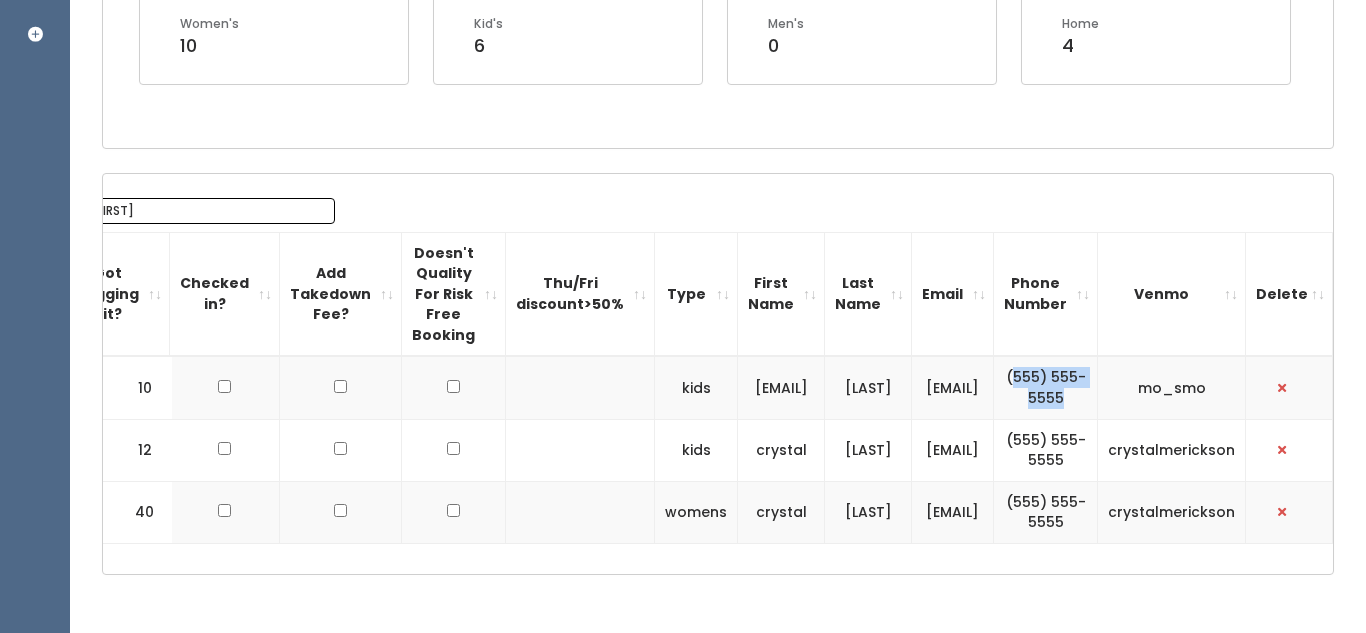 drag, startPoint x: 1069, startPoint y: 374, endPoint x: 1129, endPoint y: 404, distance: 67.08204 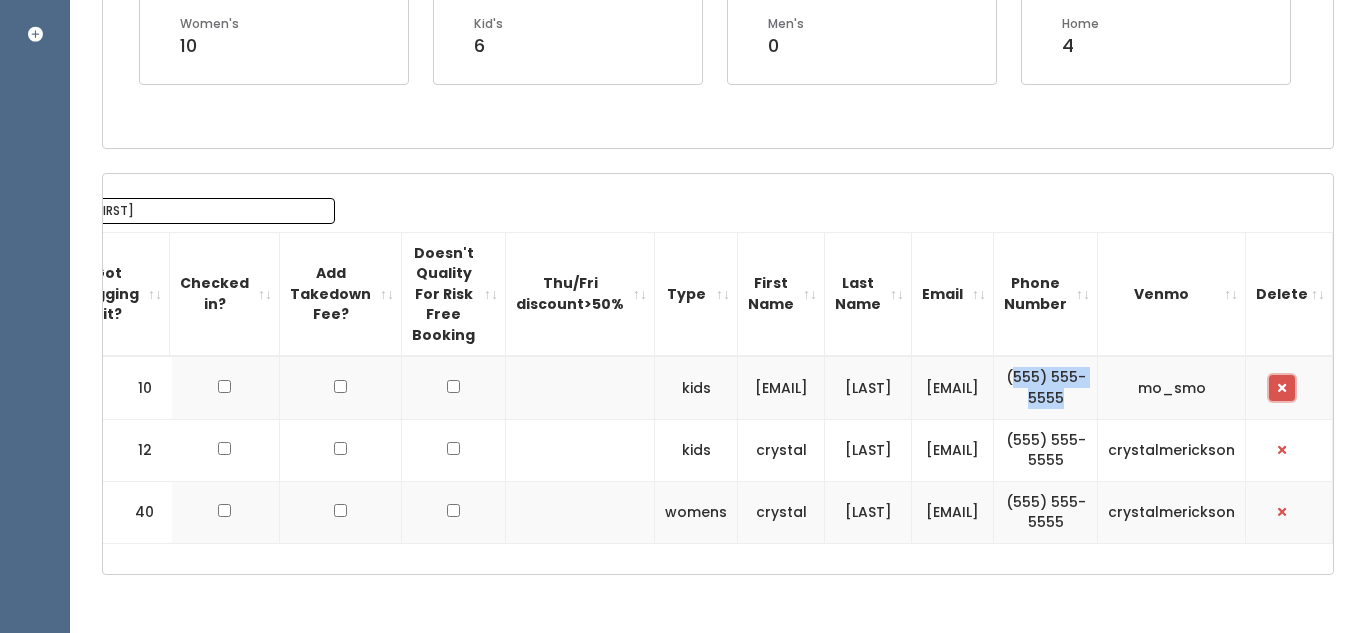 click at bounding box center (1282, 388) 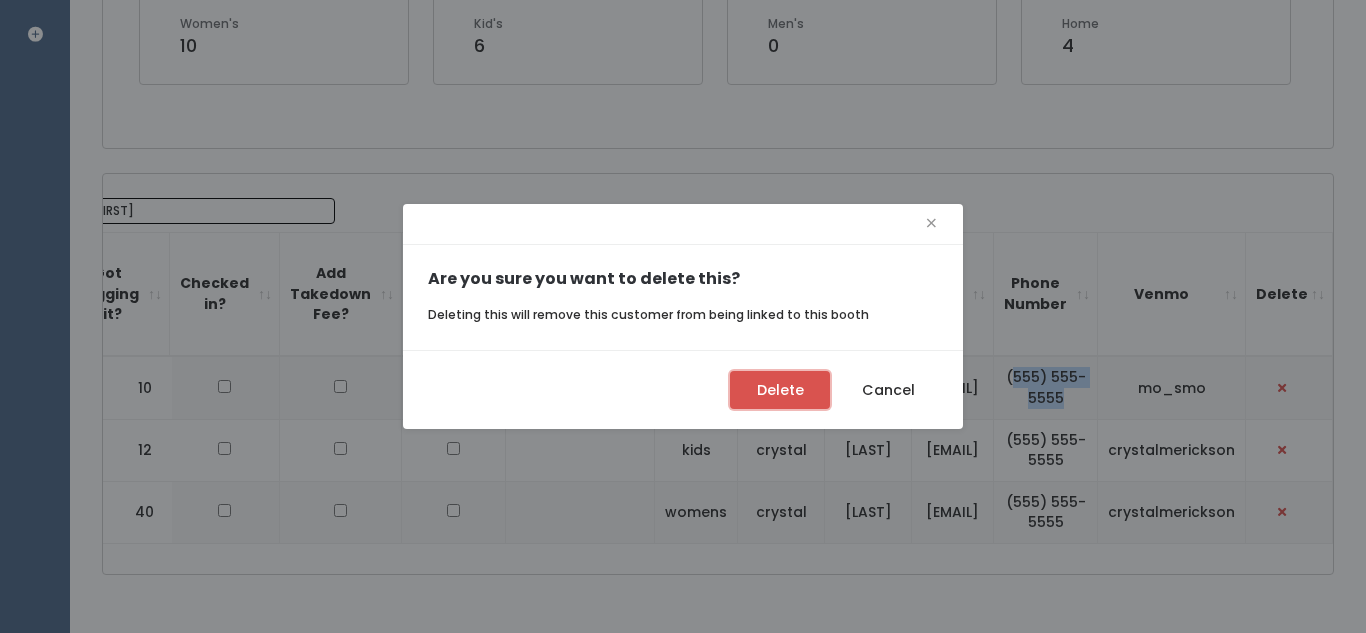 click on "Delete" at bounding box center [780, 390] 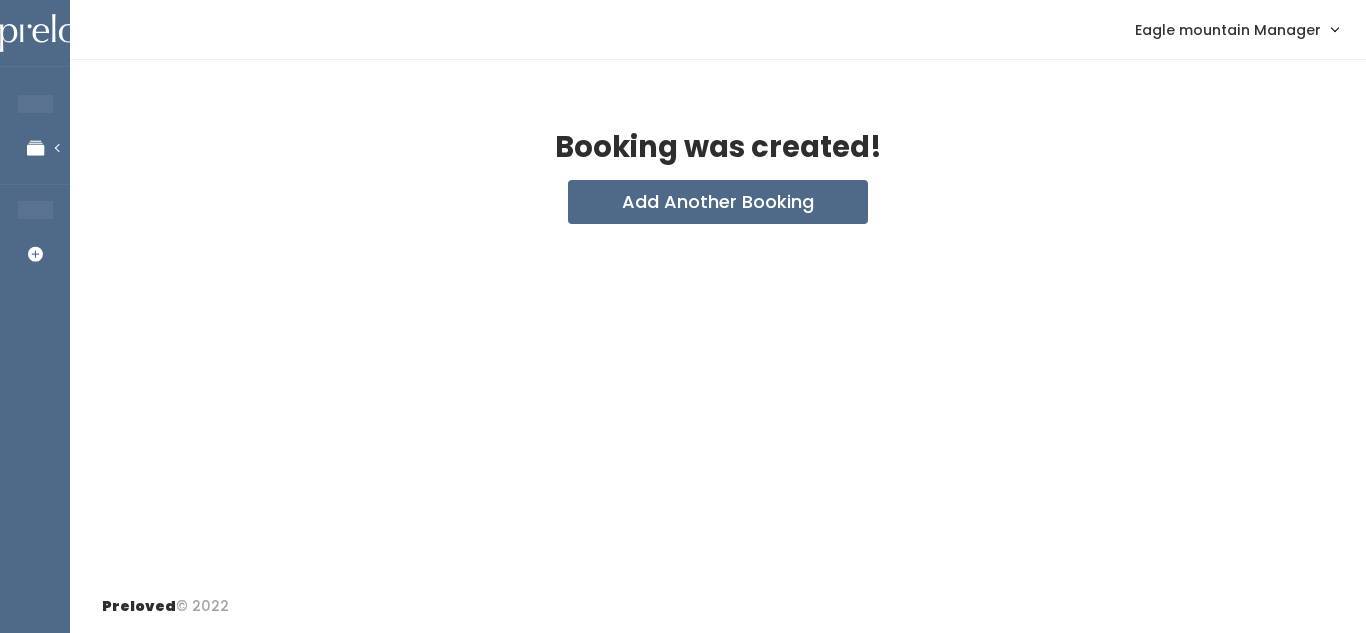 scroll, scrollTop: 0, scrollLeft: 0, axis: both 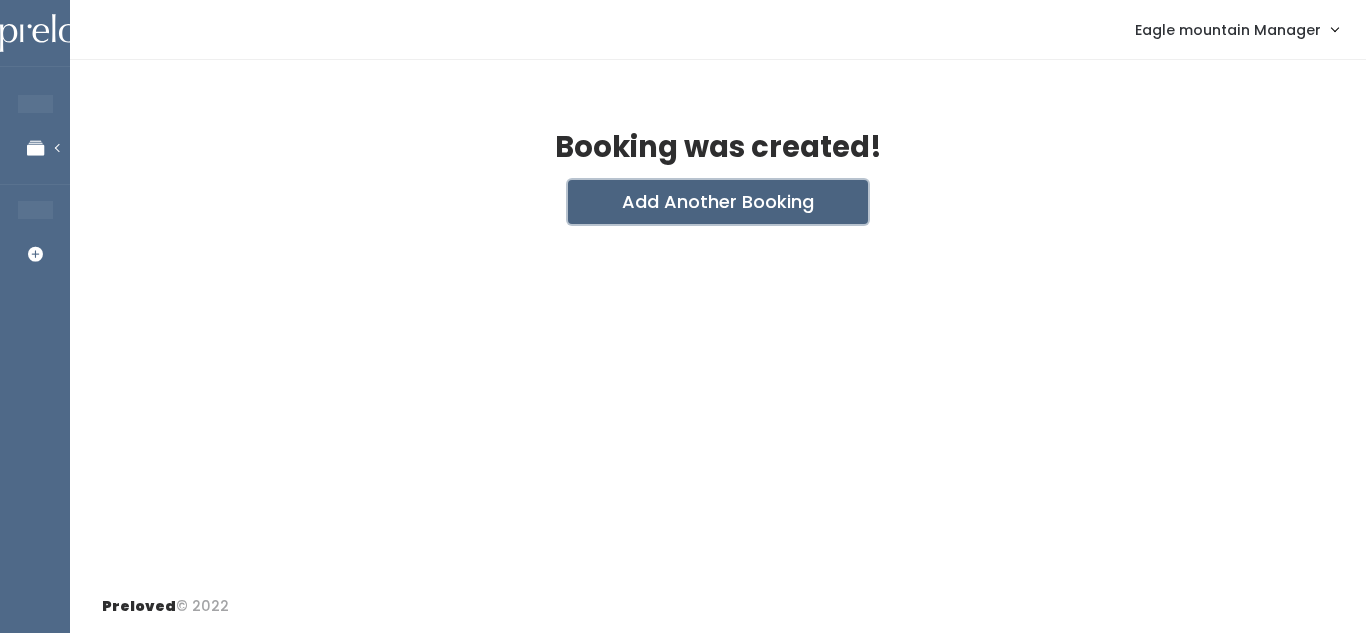 click on "Add Another Booking" at bounding box center (718, 202) 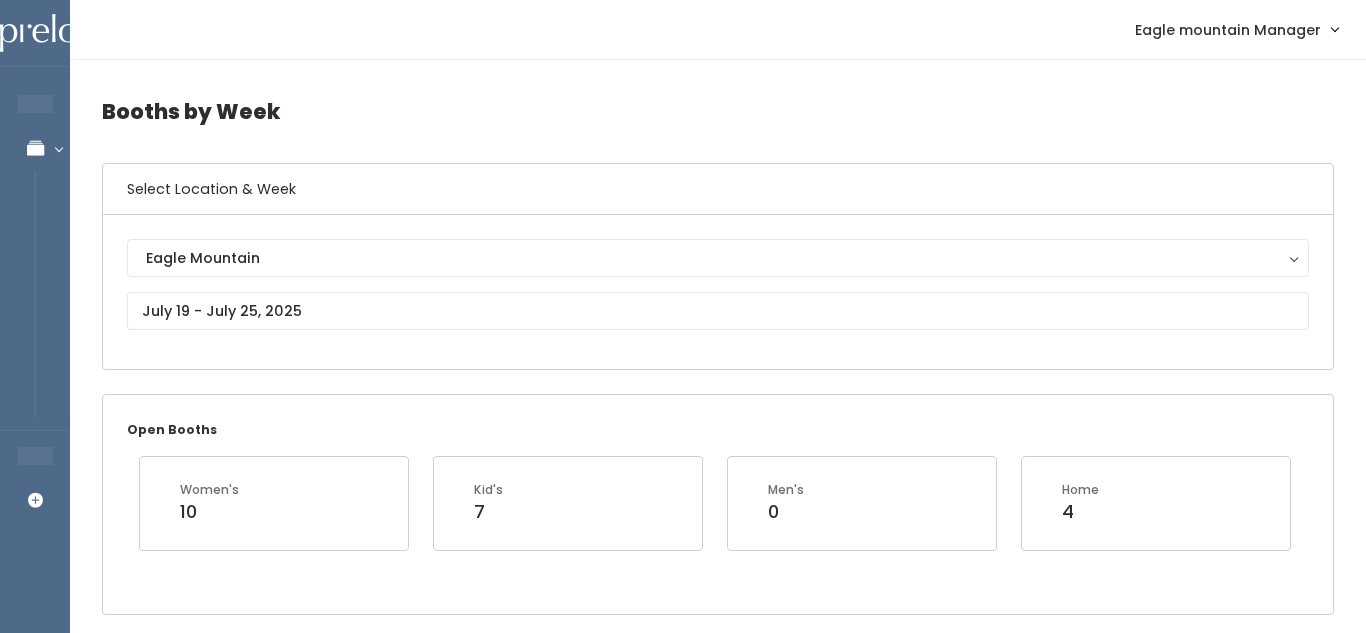 scroll, scrollTop: 466, scrollLeft: 0, axis: vertical 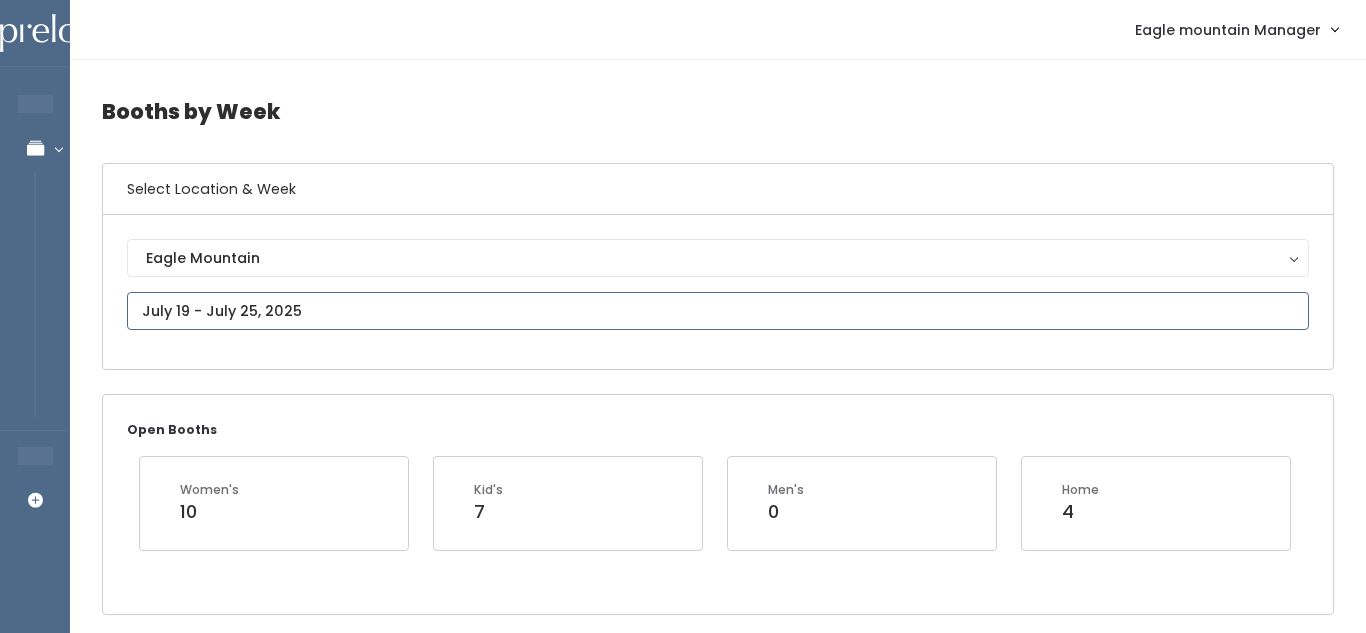 click at bounding box center (718, 311) 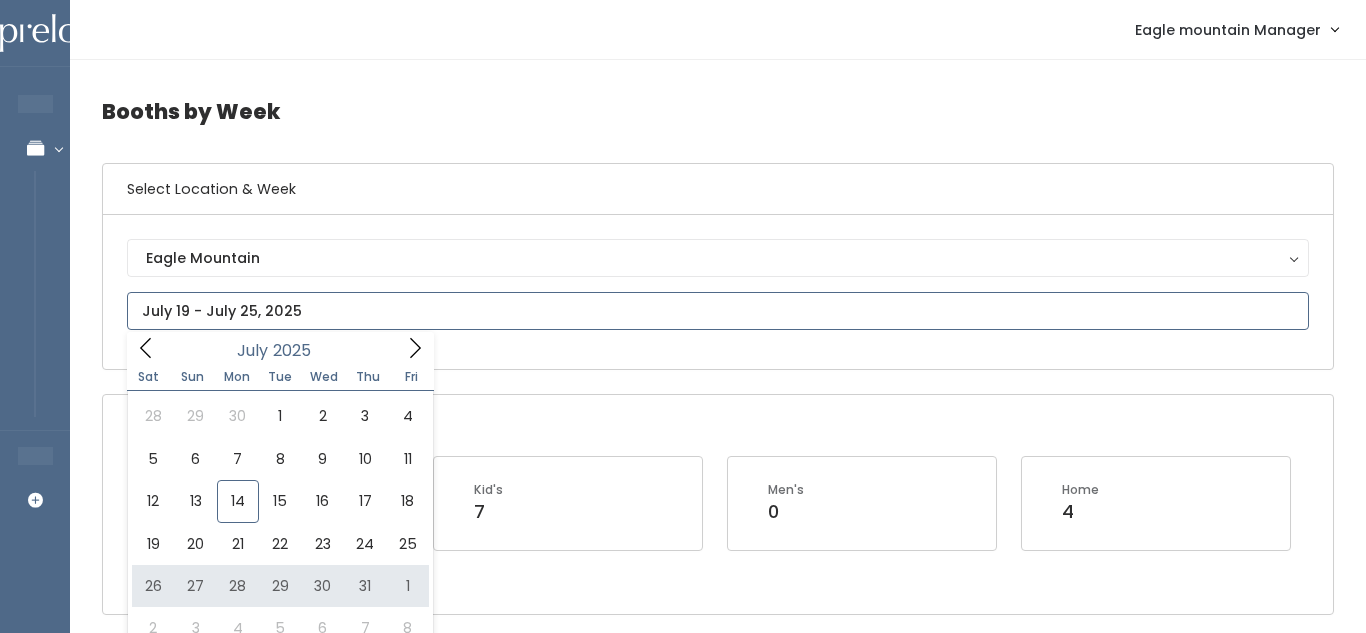 type on "July 26 to August 1" 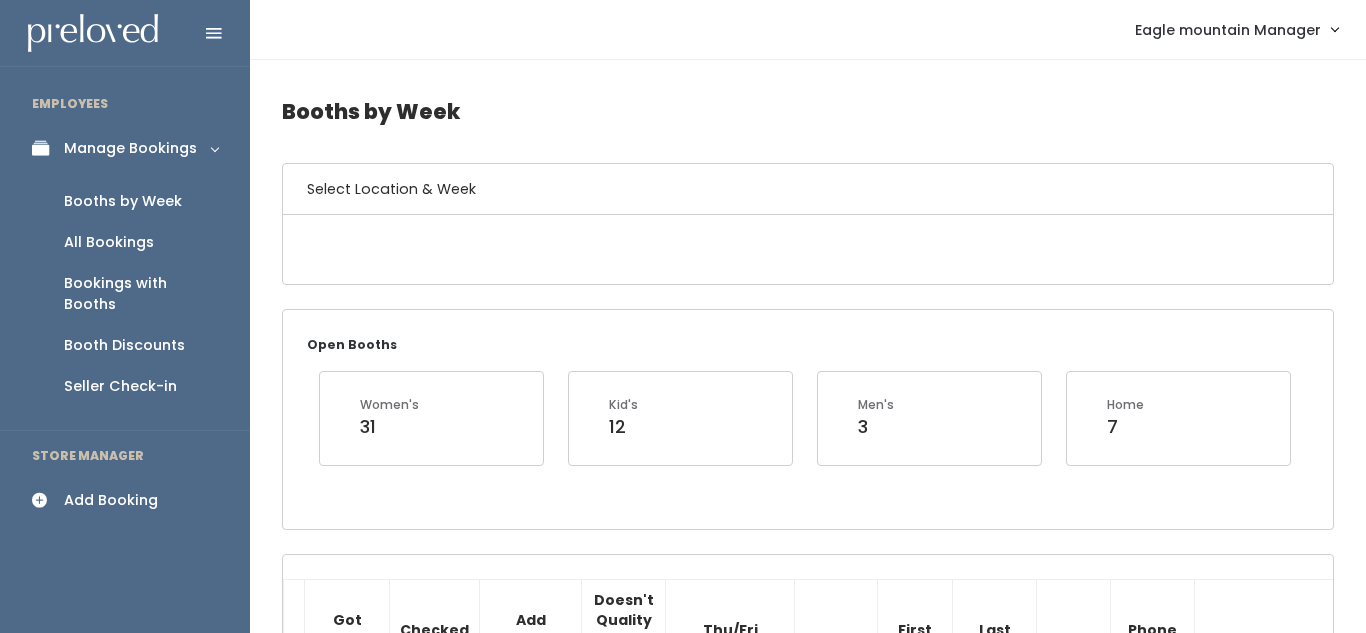 scroll, scrollTop: 0, scrollLeft: 0, axis: both 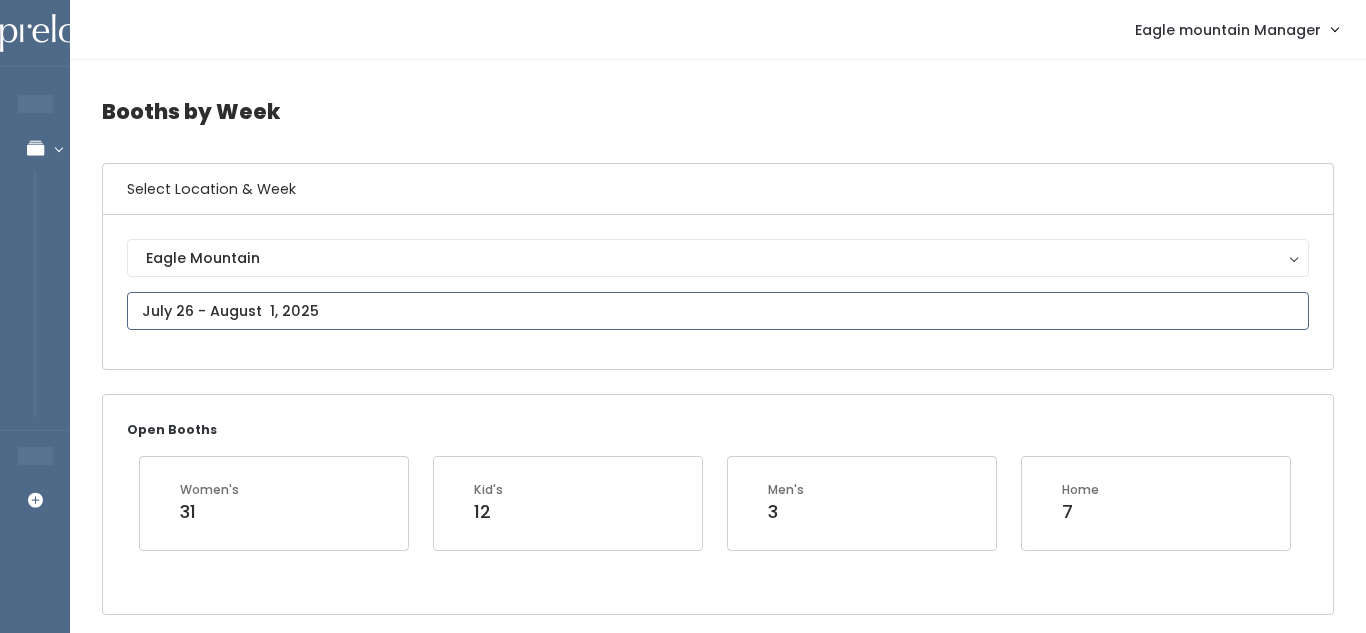 click at bounding box center (718, 311) 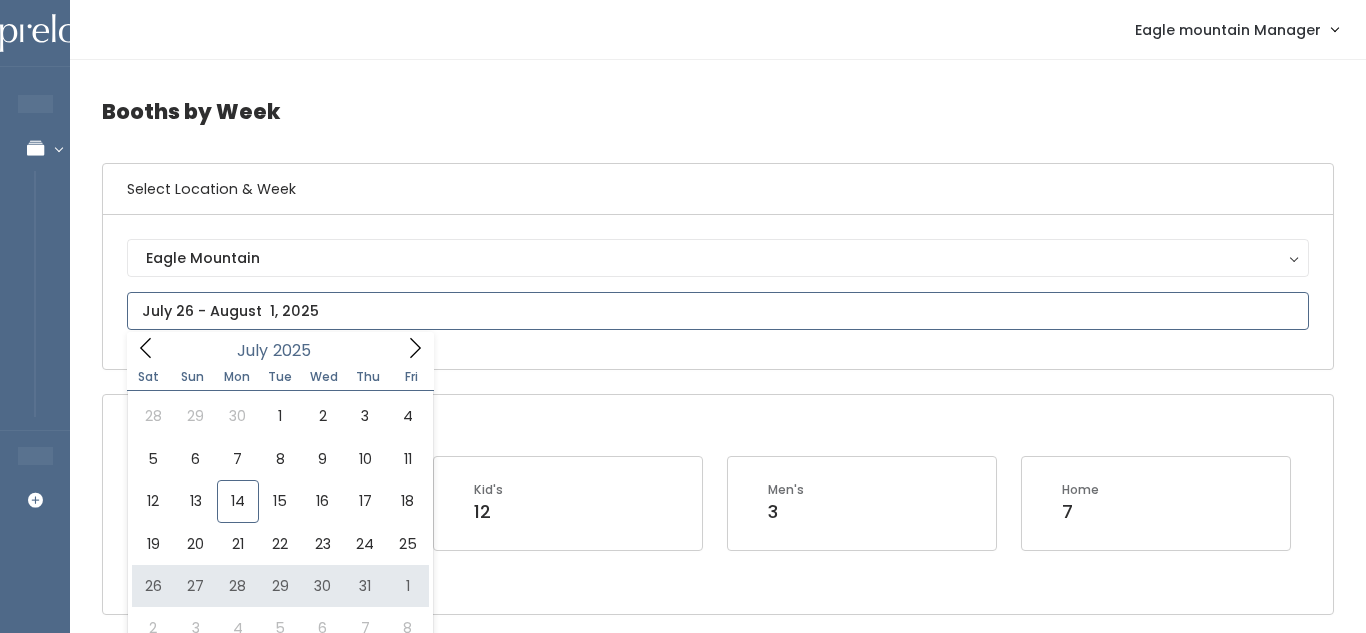 type on "July 26 to August 1" 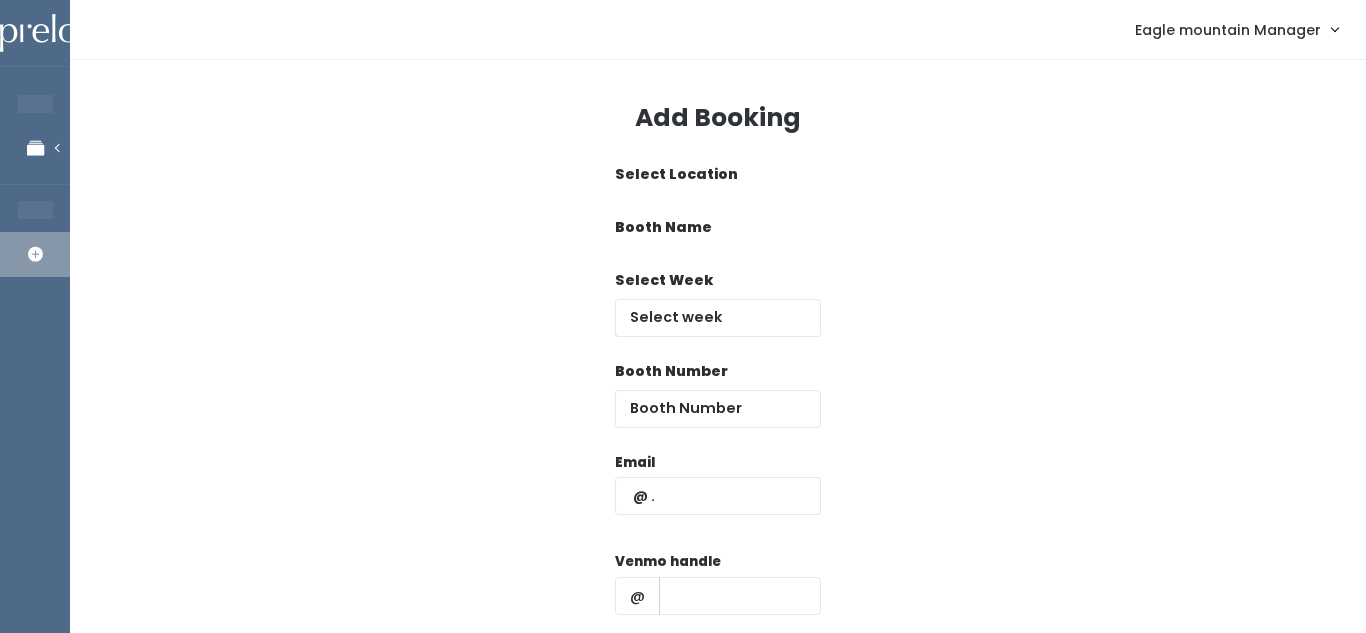 scroll, scrollTop: 0, scrollLeft: 0, axis: both 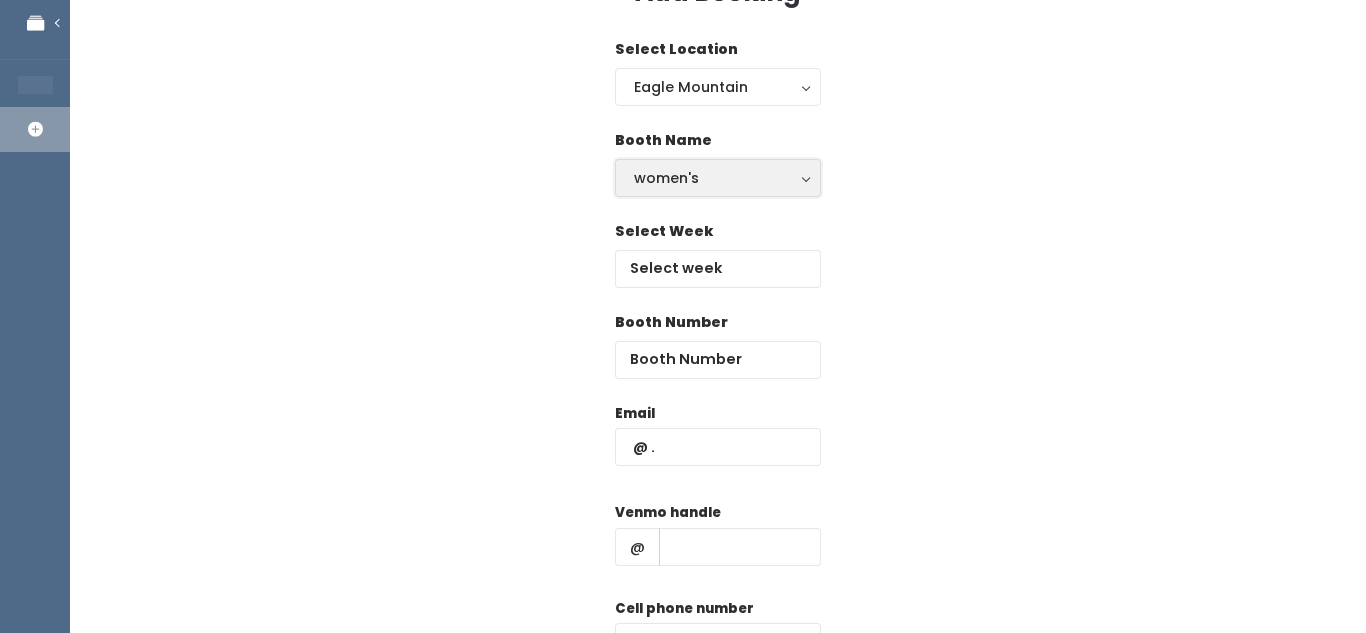 click on "women's" at bounding box center (718, 178) 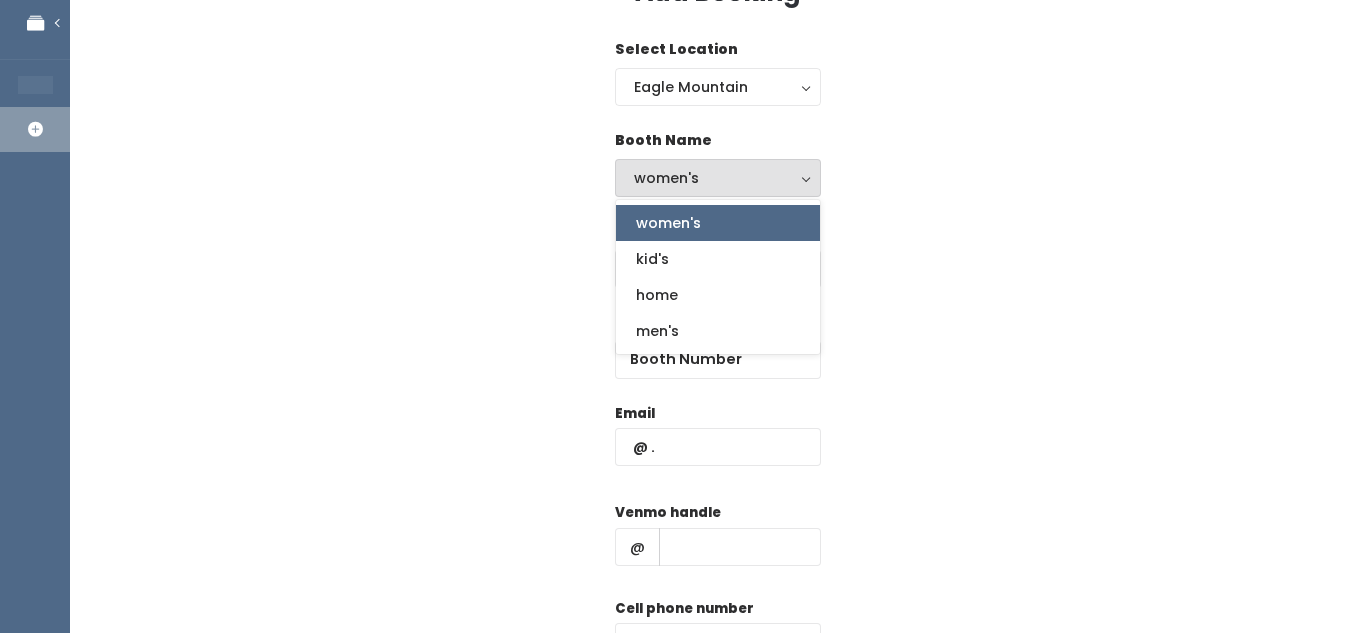 click on "Select Location
[LOCATION]
[LOCATION]" at bounding box center (718, 84) 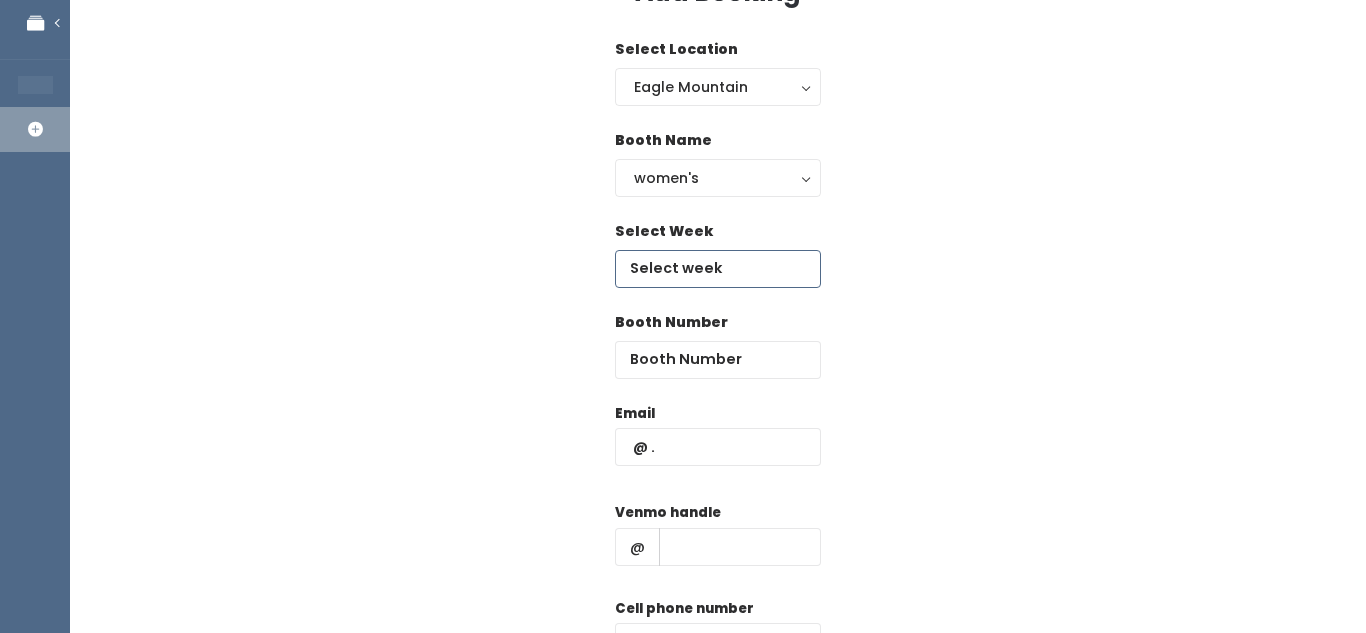 click at bounding box center [718, 269] 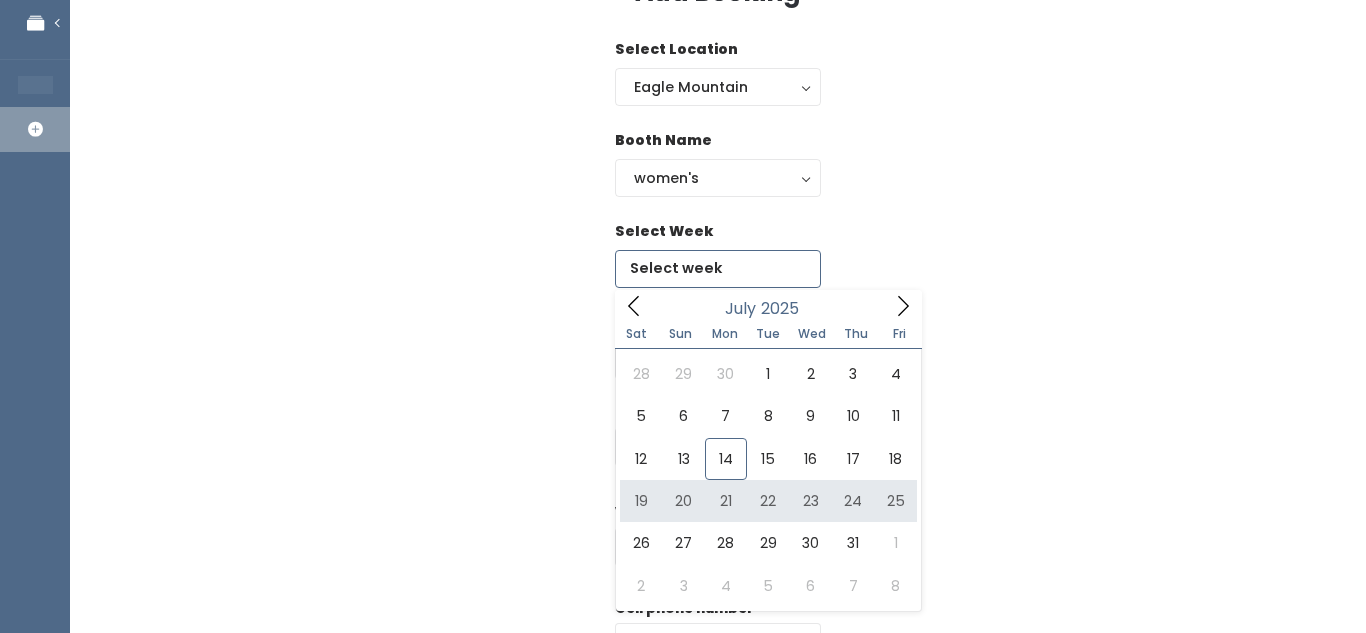 type on "[MONTH] [NUMBER] to [MONTH] [NUMBER]" 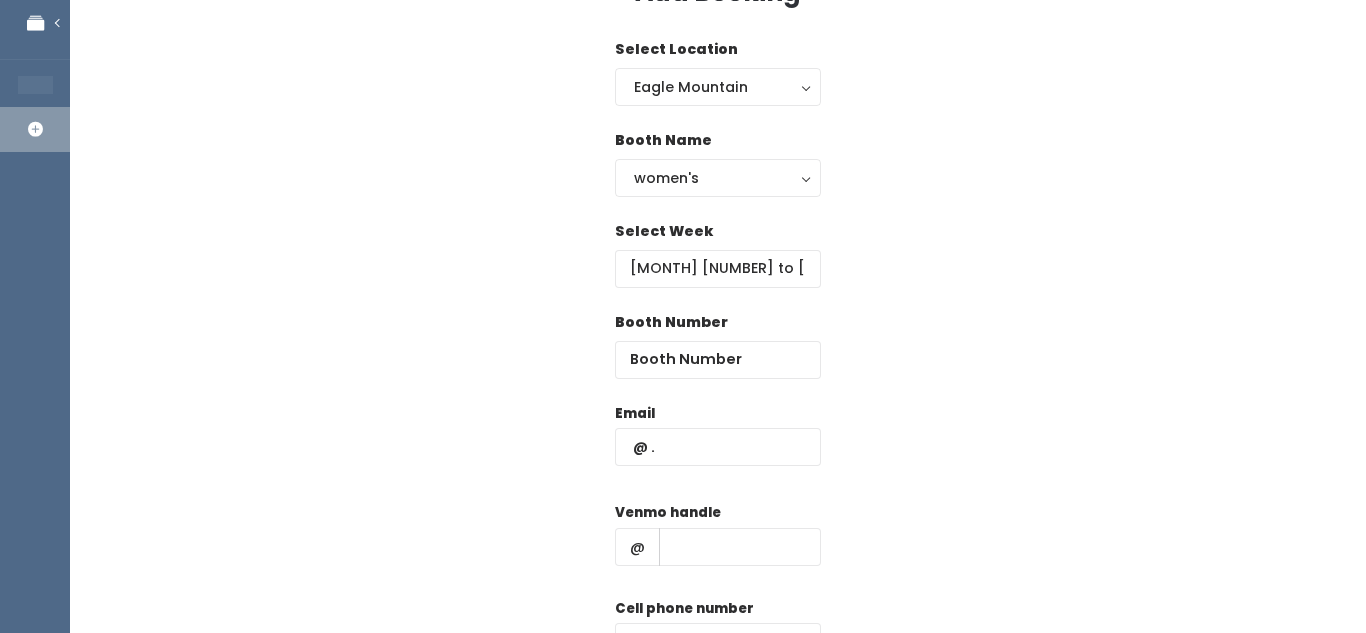 click on "Booth Name
women's
kid's
home
men's
women's    women's  kid's  home  men's" at bounding box center (718, 175) 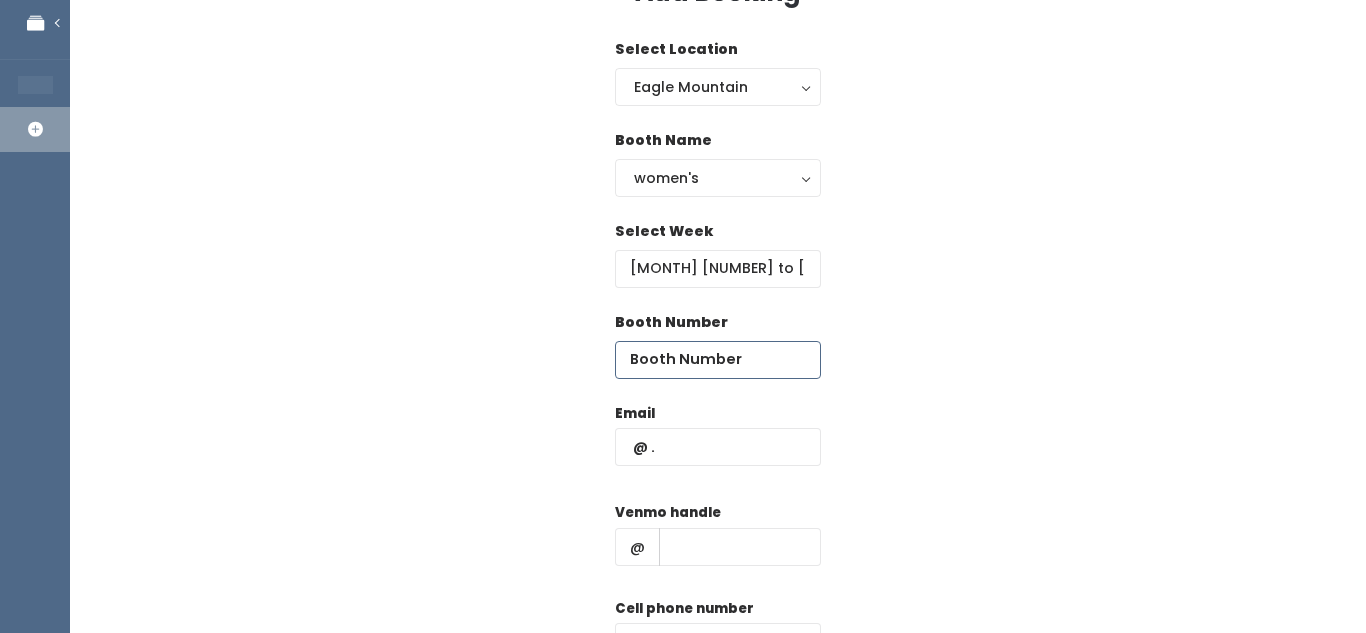 click at bounding box center [718, 360] 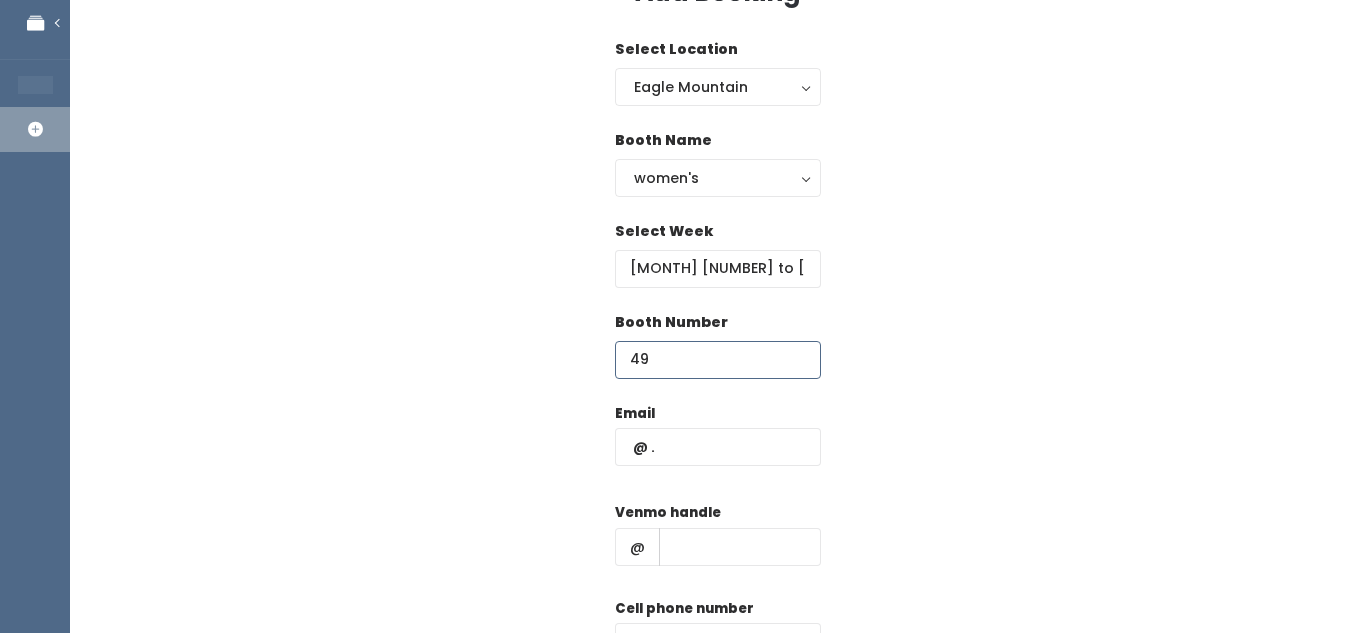 type on "49" 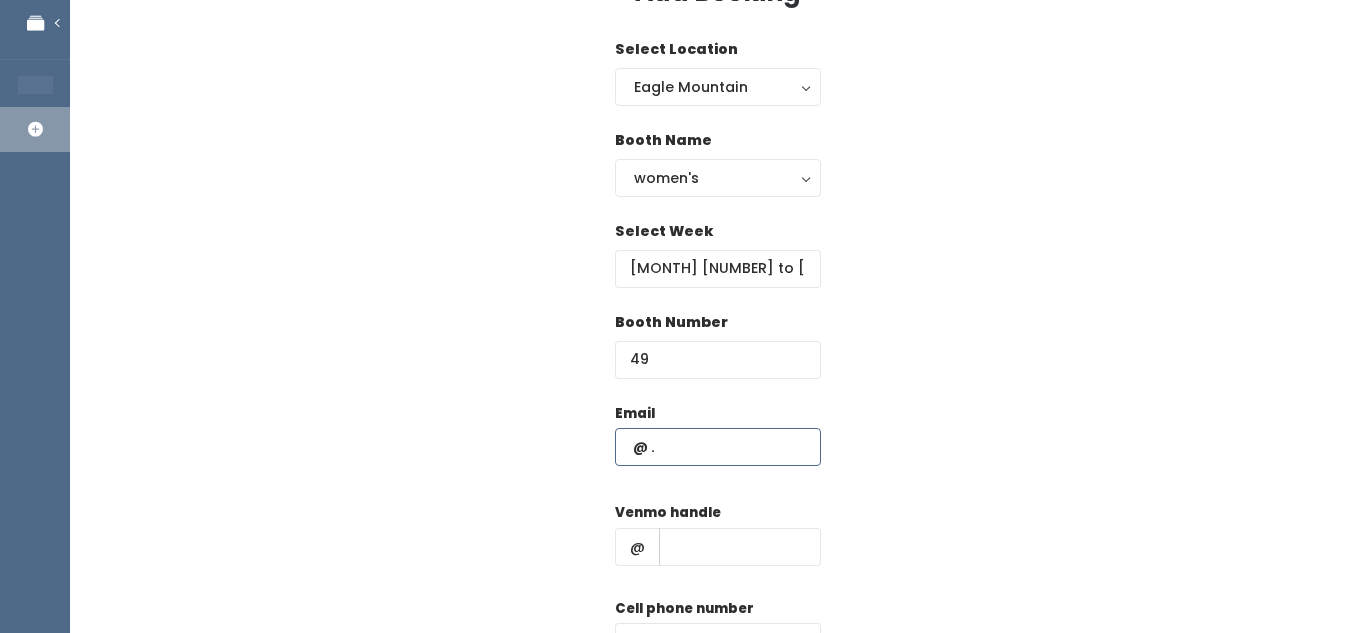 click at bounding box center [718, 447] 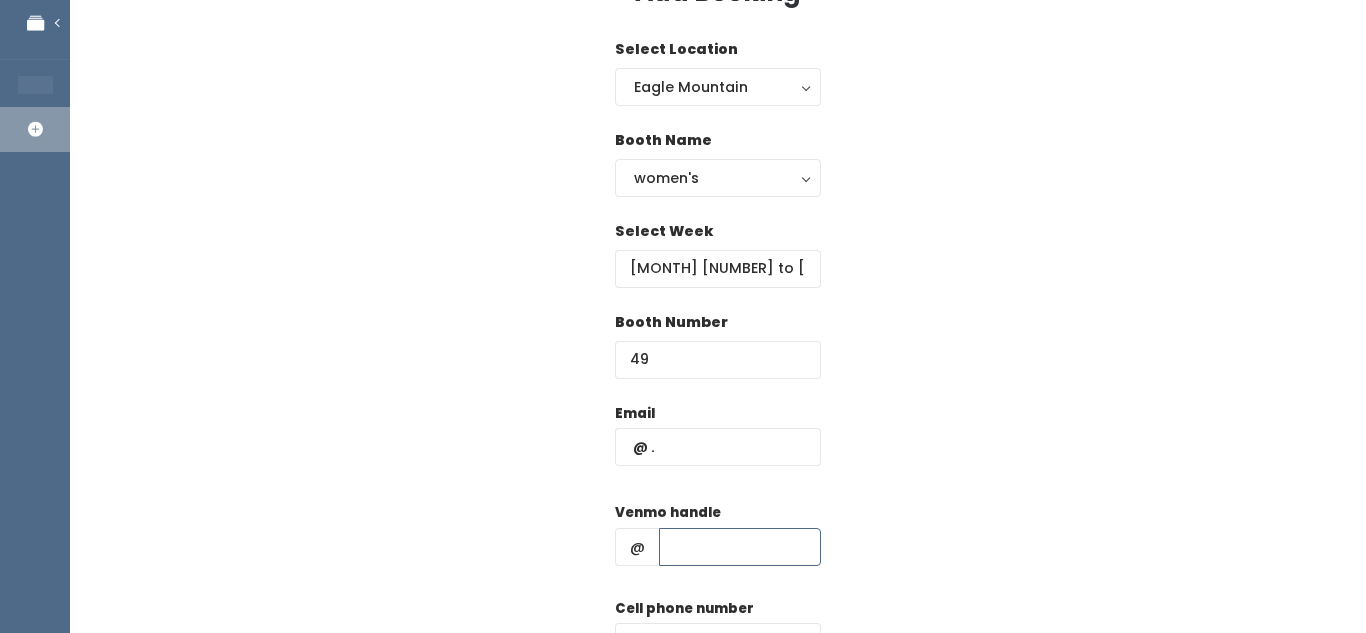click at bounding box center [740, 547] 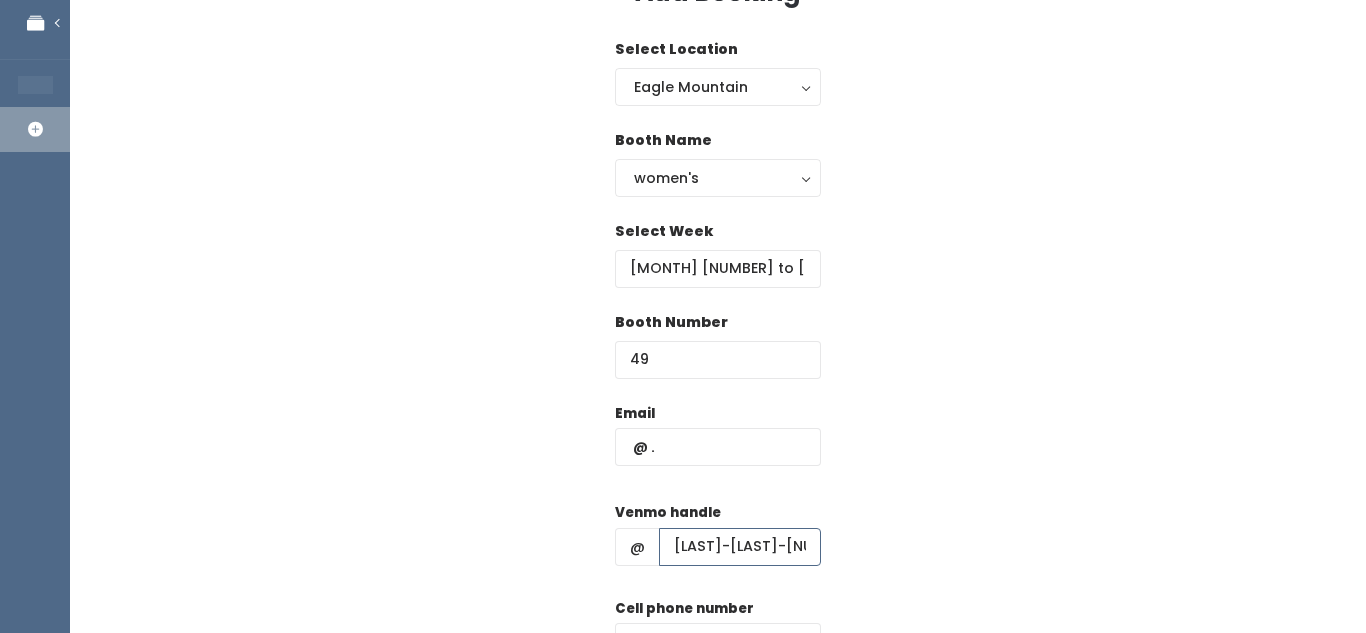scroll, scrollTop: 0, scrollLeft: 36, axis: horizontal 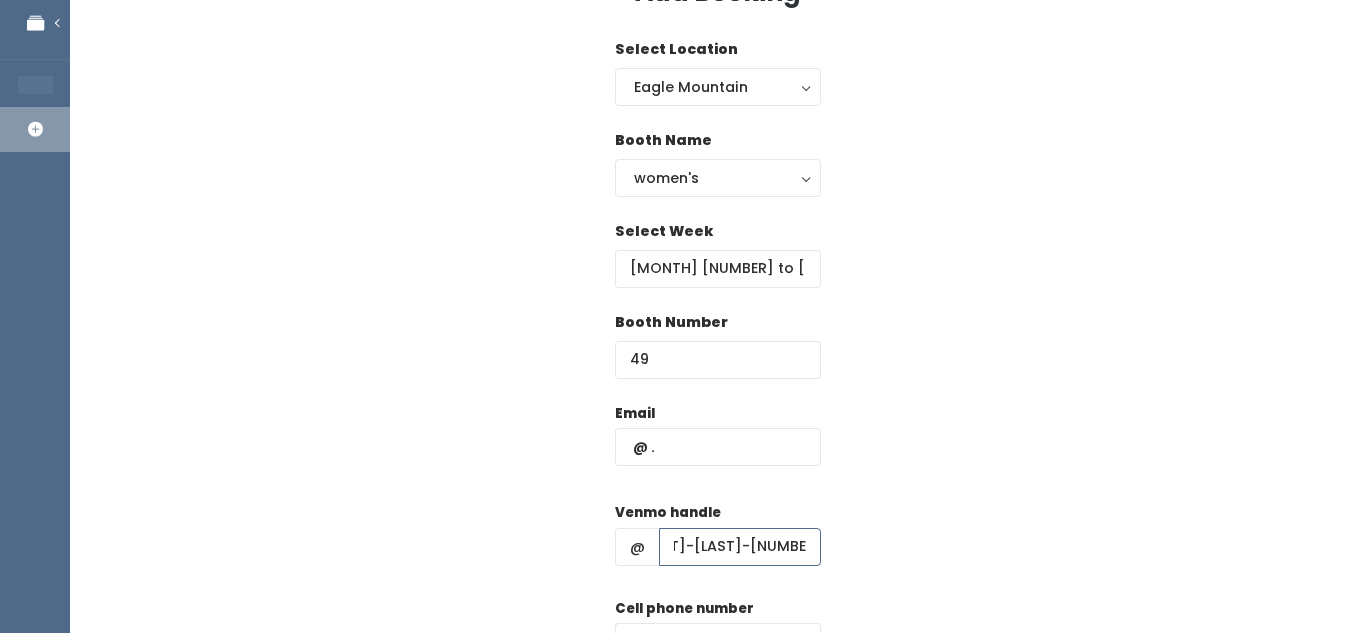 type on "Shannon-Thompson-11" 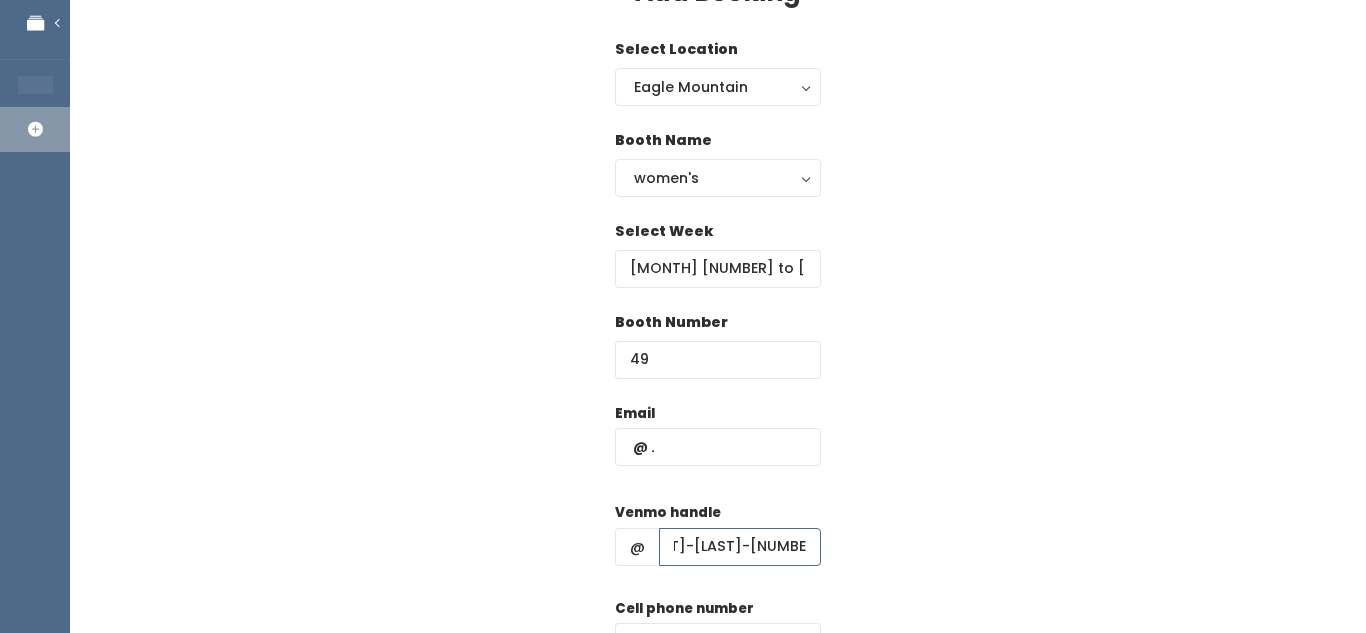 scroll, scrollTop: 0, scrollLeft: 0, axis: both 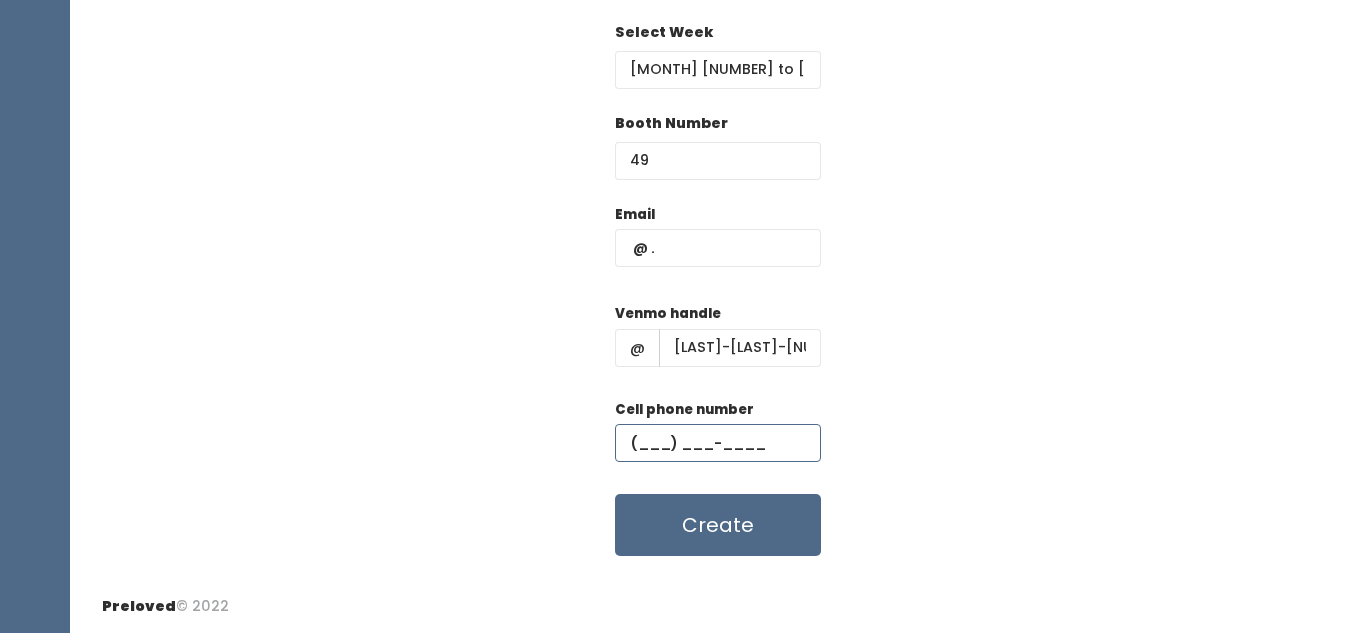 click at bounding box center (718, 443) 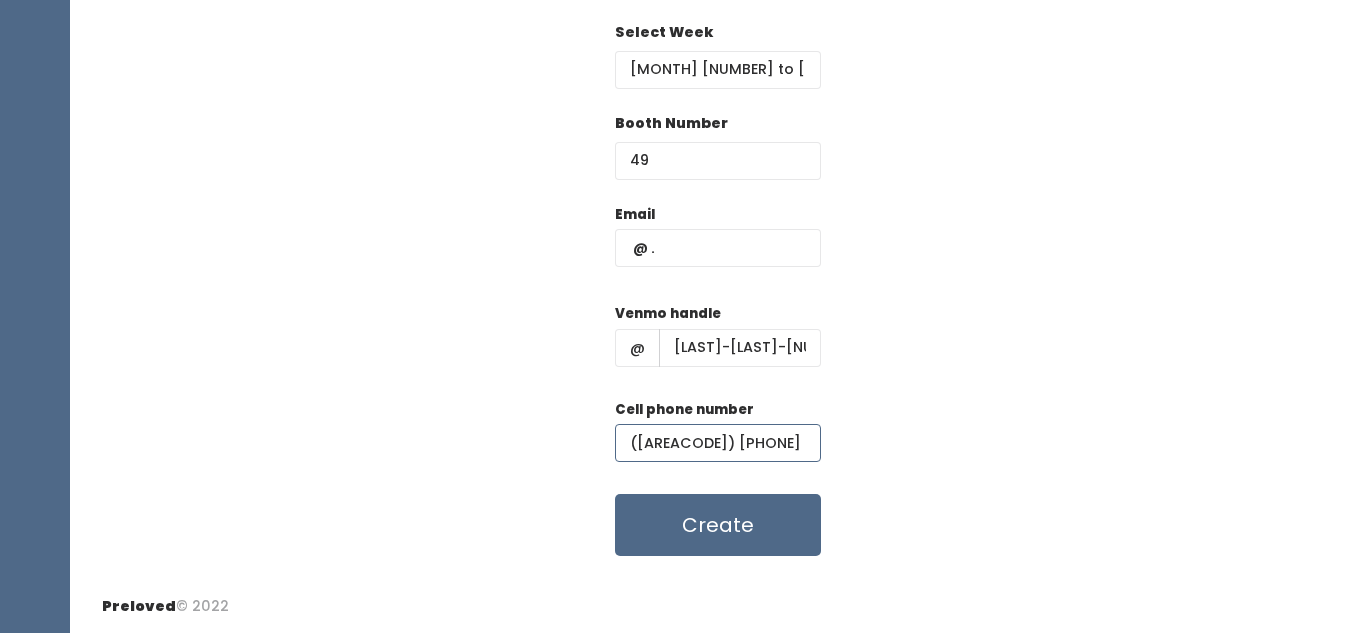 type on "(435) 660-3126" 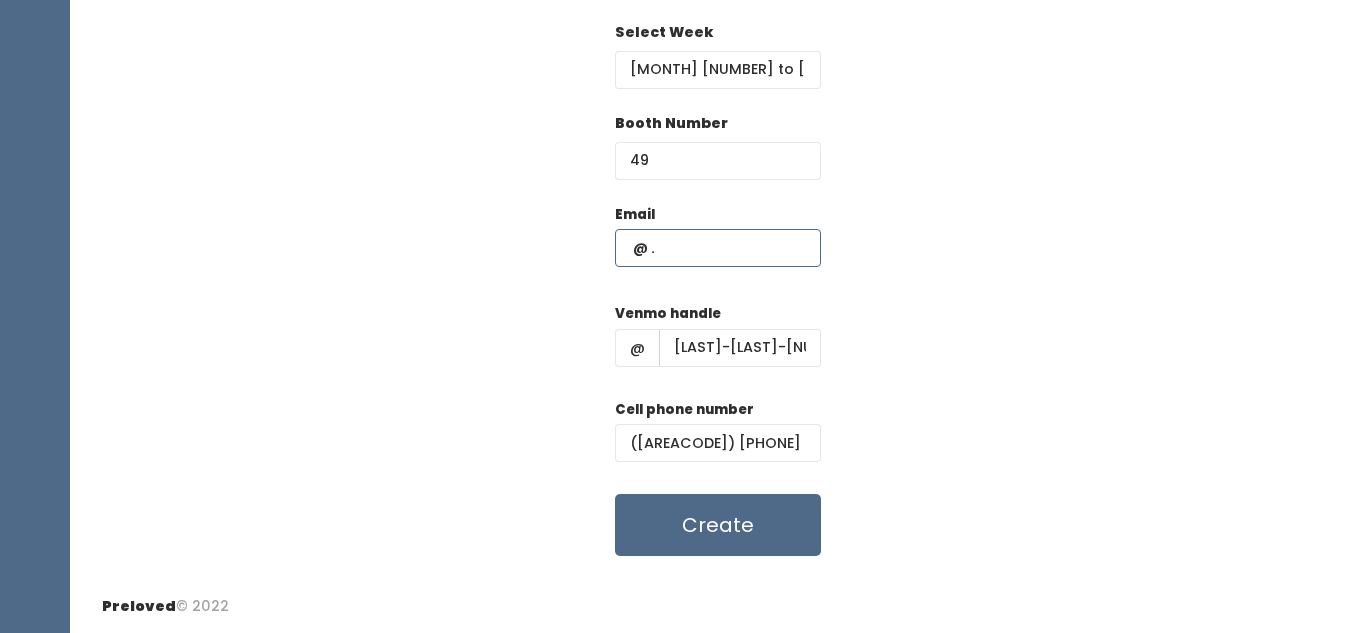 click at bounding box center [718, 248] 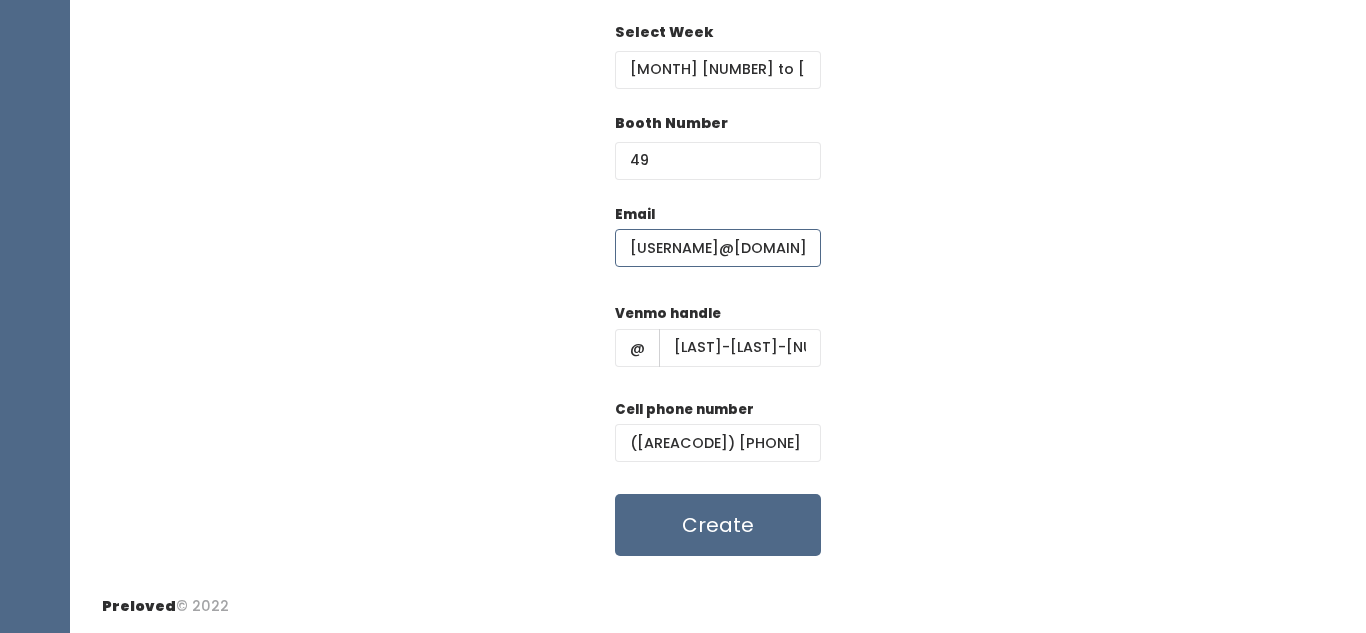 scroll, scrollTop: 0, scrollLeft: 40, axis: horizontal 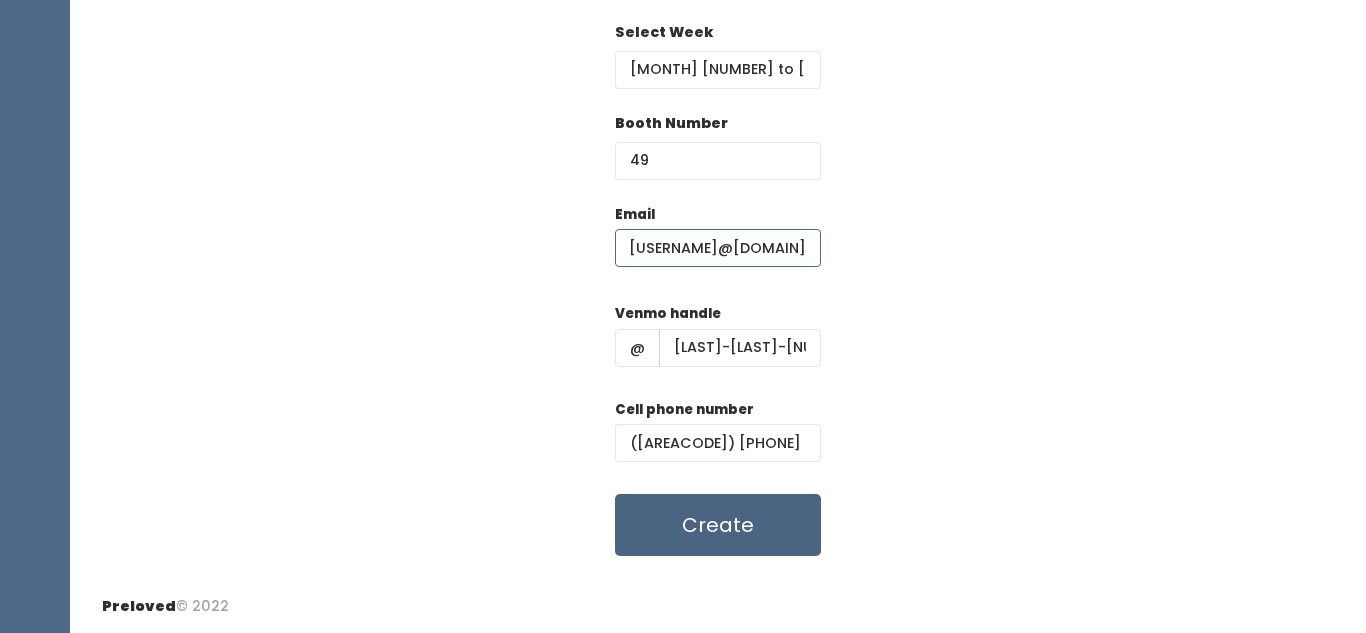 type on "[EMAIL]" 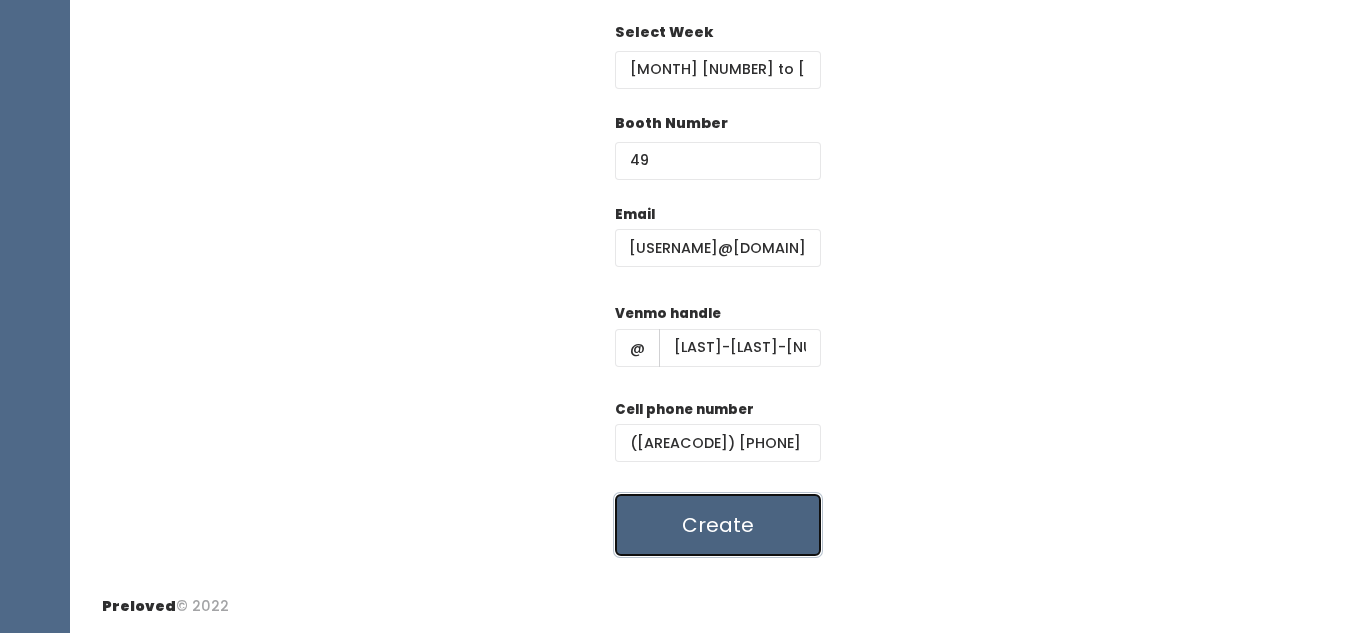 scroll, scrollTop: 0, scrollLeft: 0, axis: both 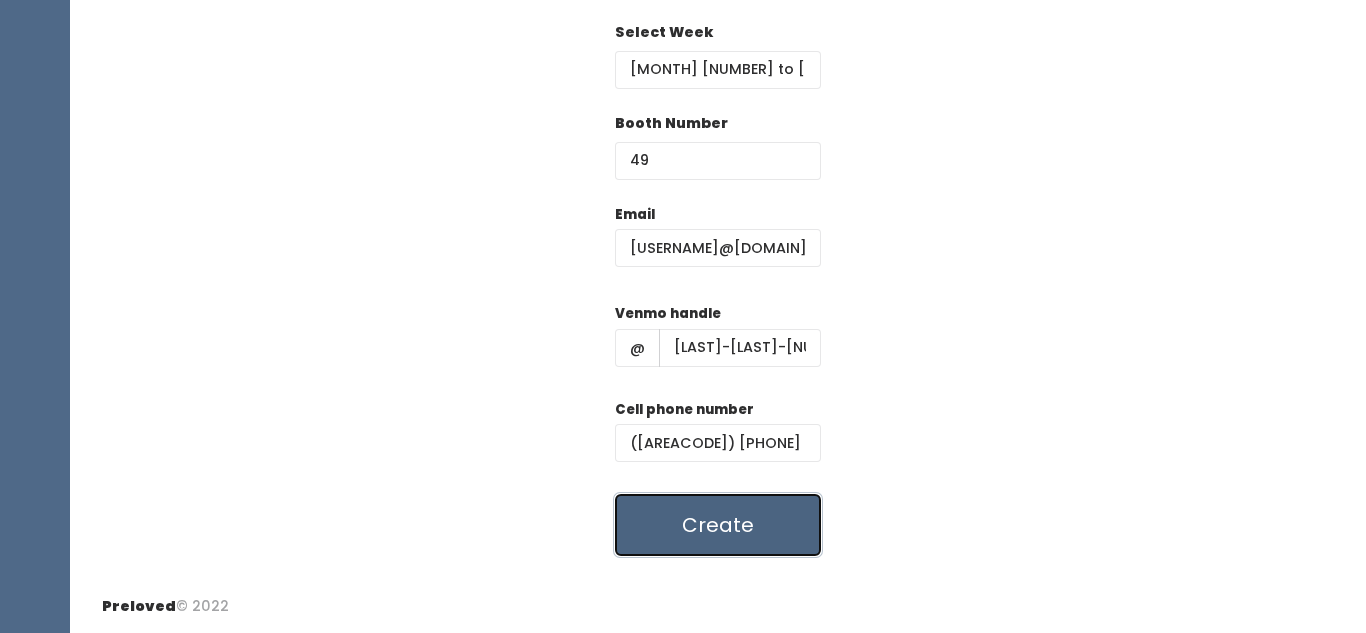 click on "Create" at bounding box center [718, 525] 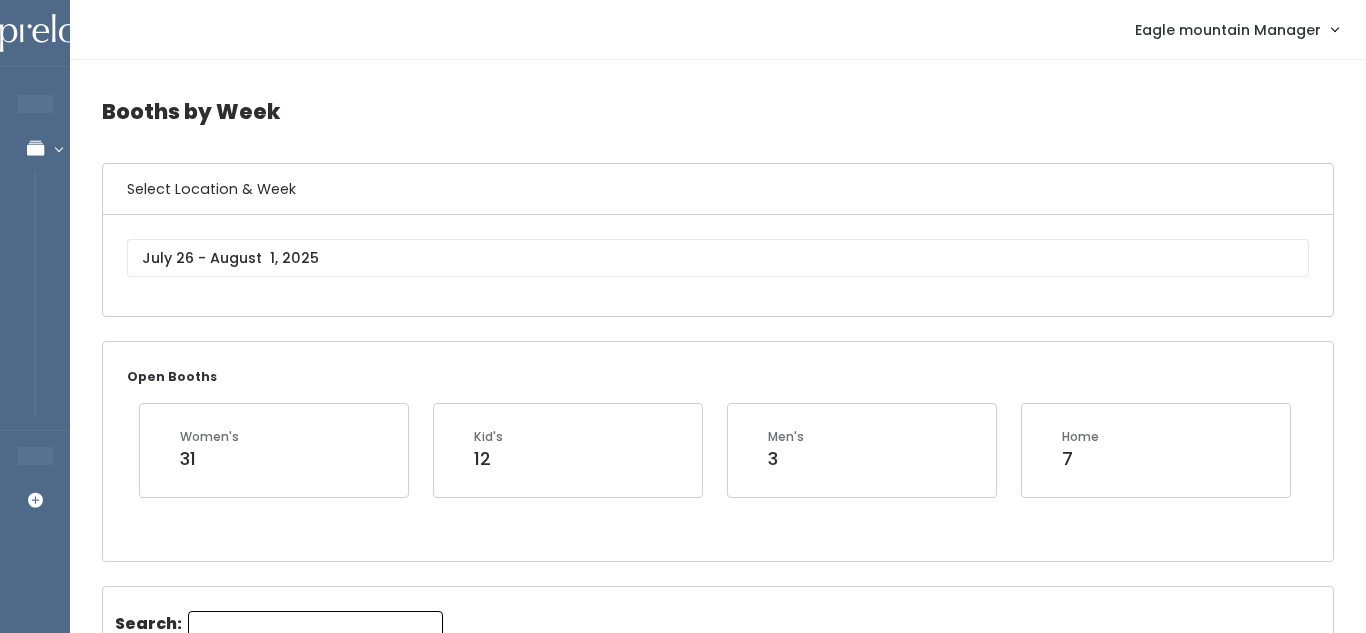 scroll, scrollTop: 0, scrollLeft: 0, axis: both 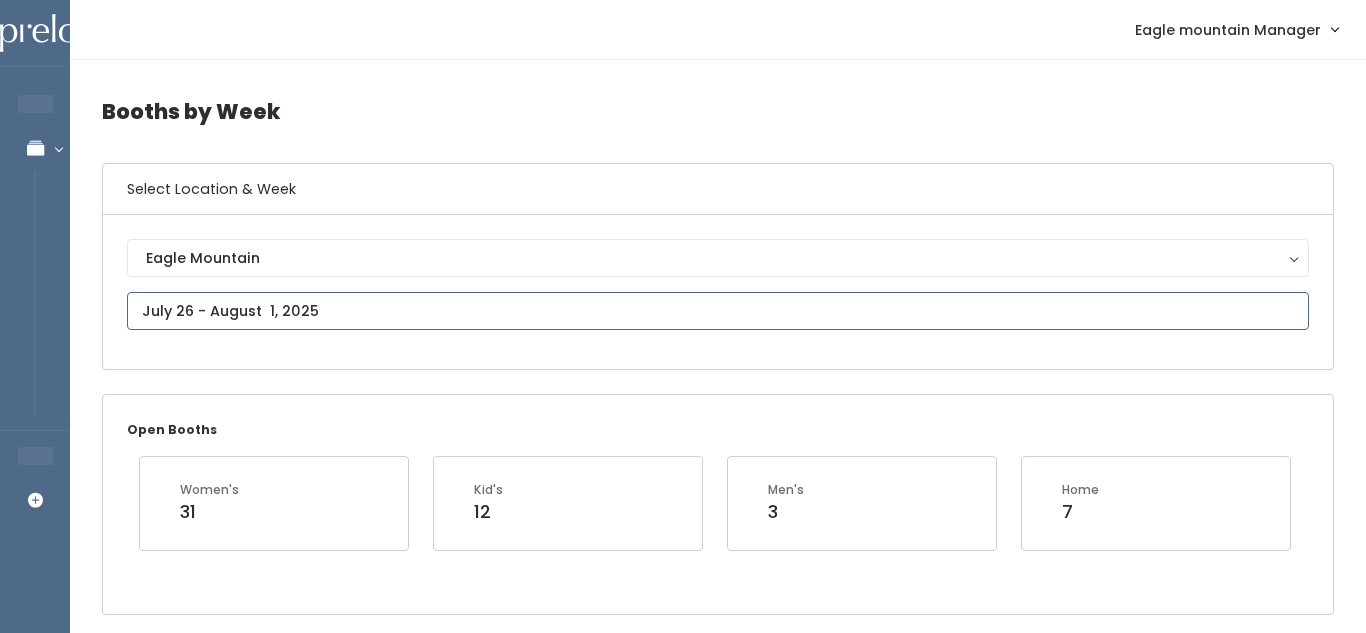 click at bounding box center (718, 311) 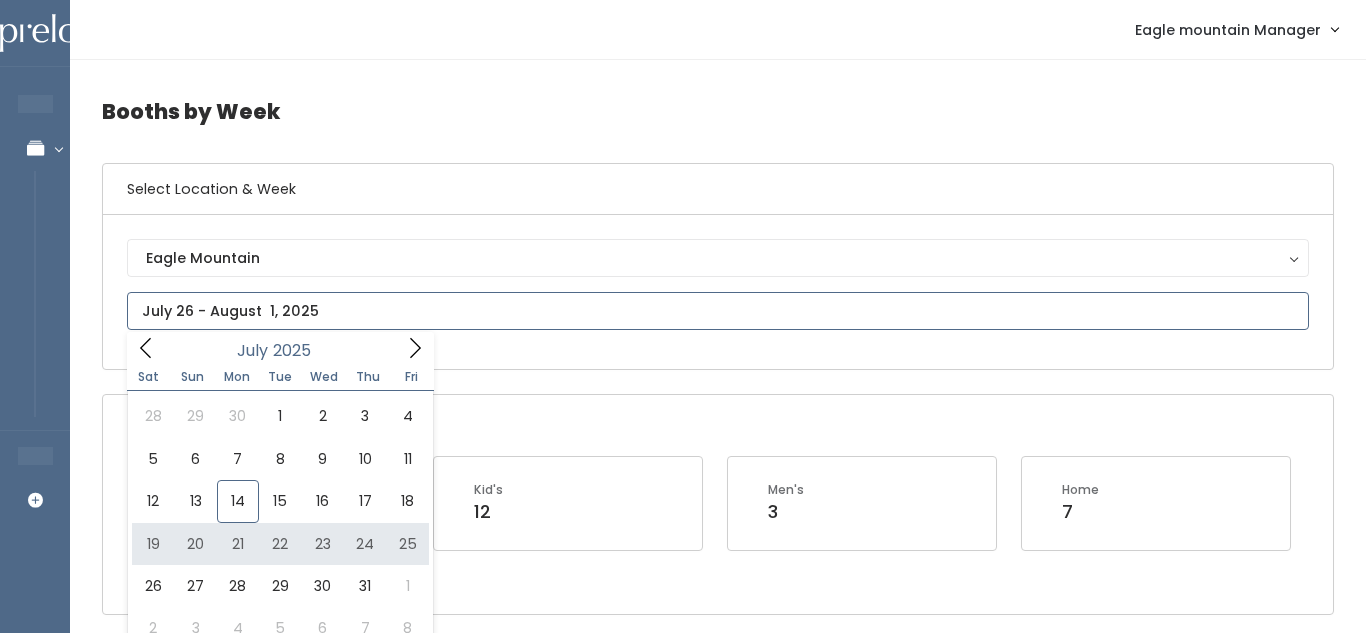 type on "July 19 to July 25" 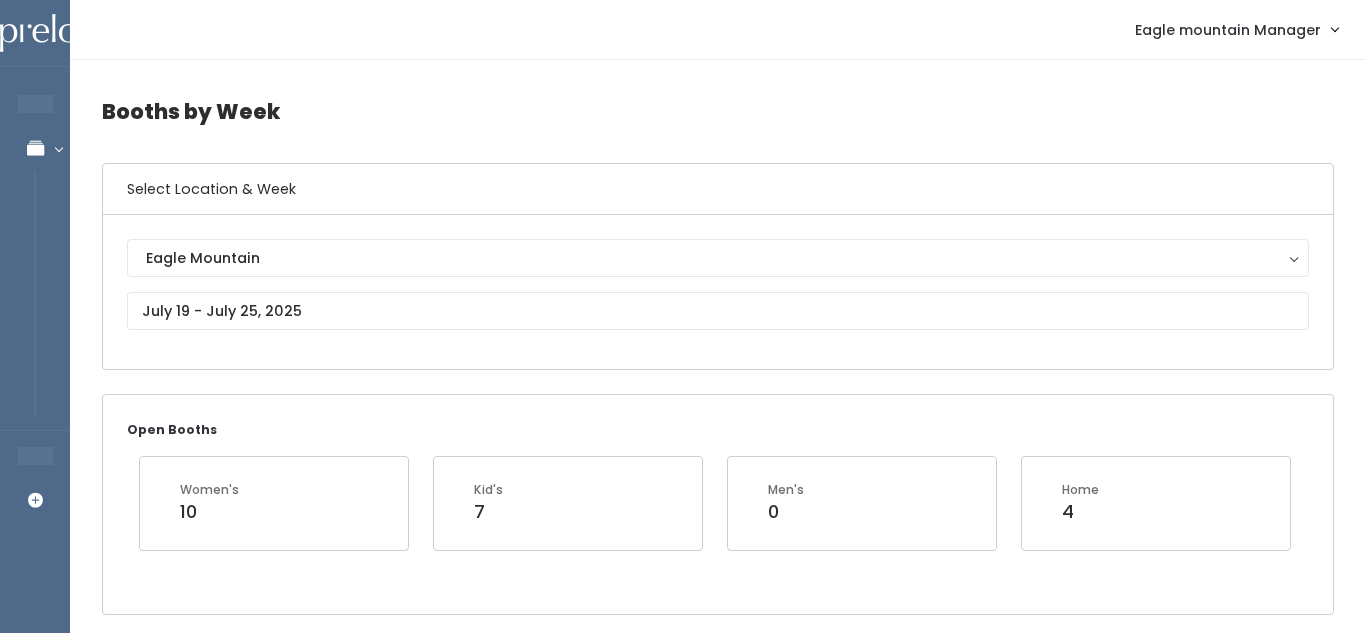 scroll, scrollTop: 0, scrollLeft: 0, axis: both 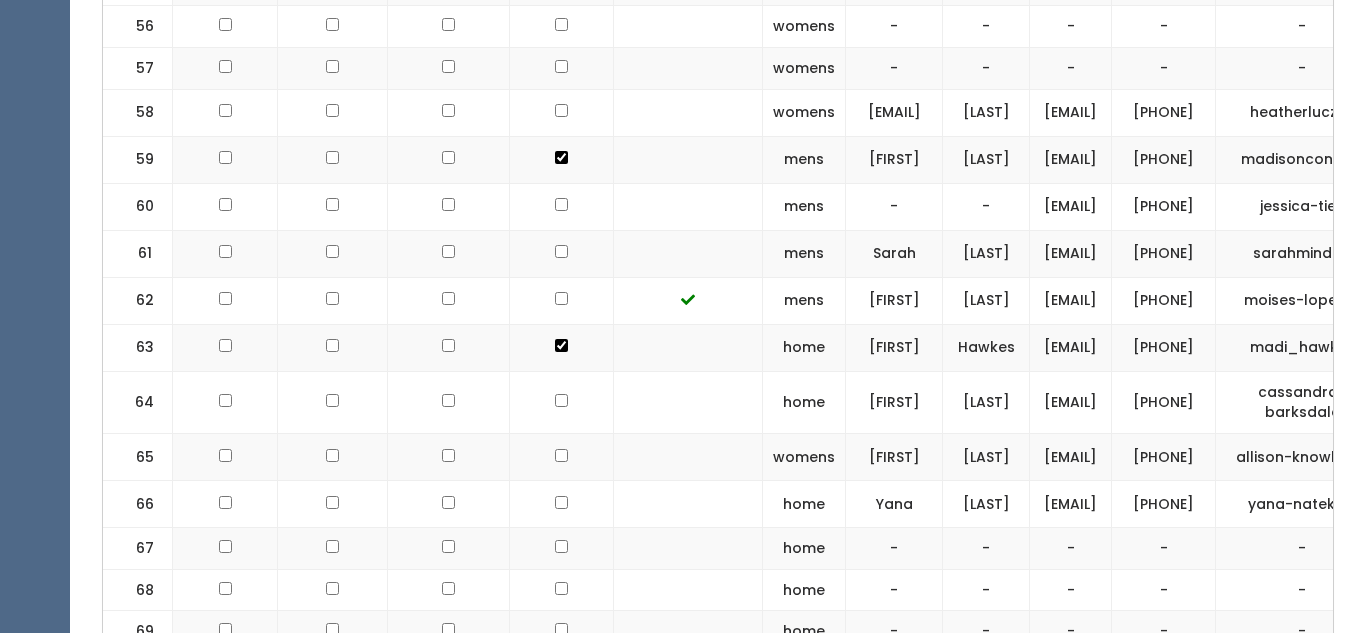 click at bounding box center [561, -2513] 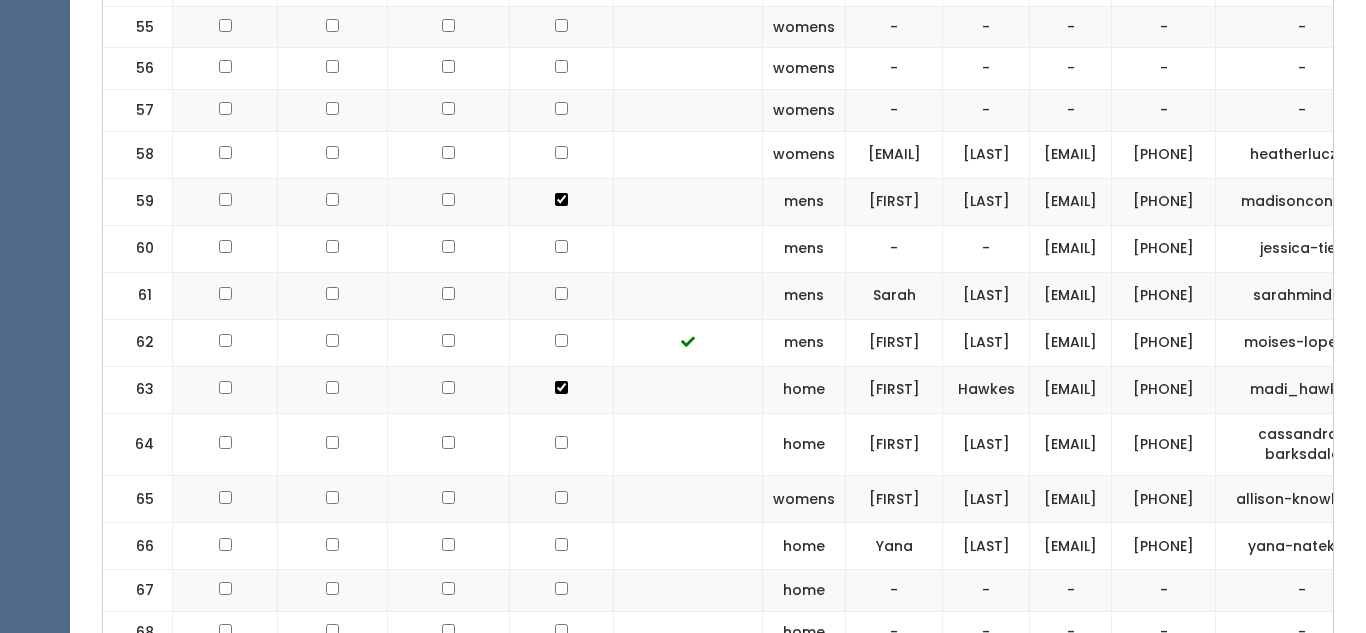 scroll, scrollTop: 3322, scrollLeft: 0, axis: vertical 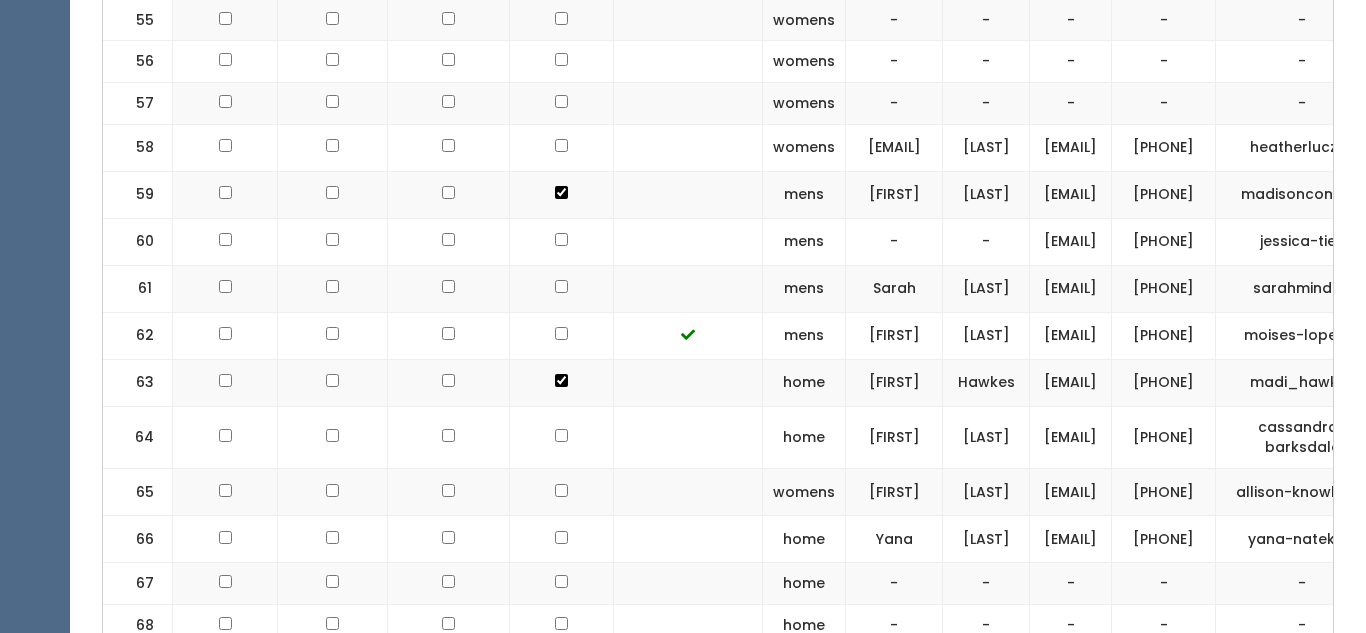 click at bounding box center [562, -187] 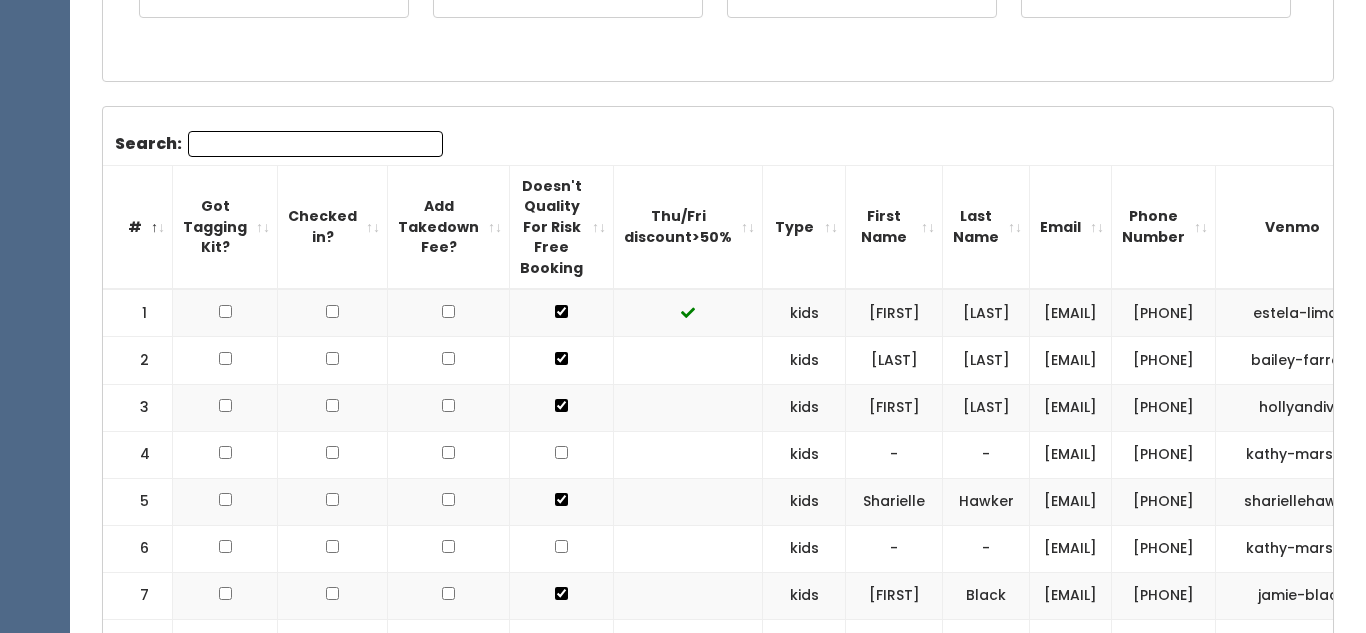 scroll, scrollTop: 0, scrollLeft: 0, axis: both 